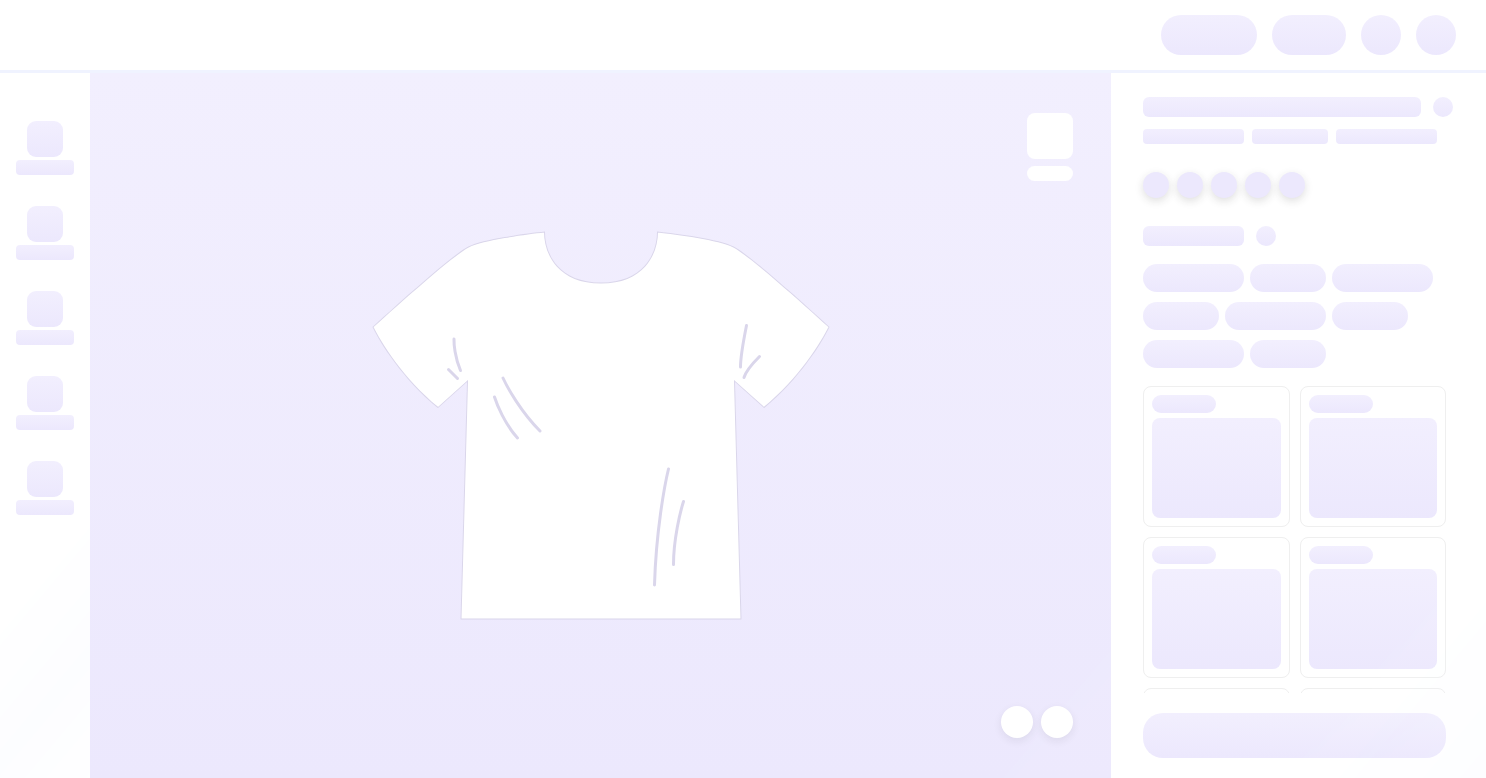scroll, scrollTop: 0, scrollLeft: 0, axis: both 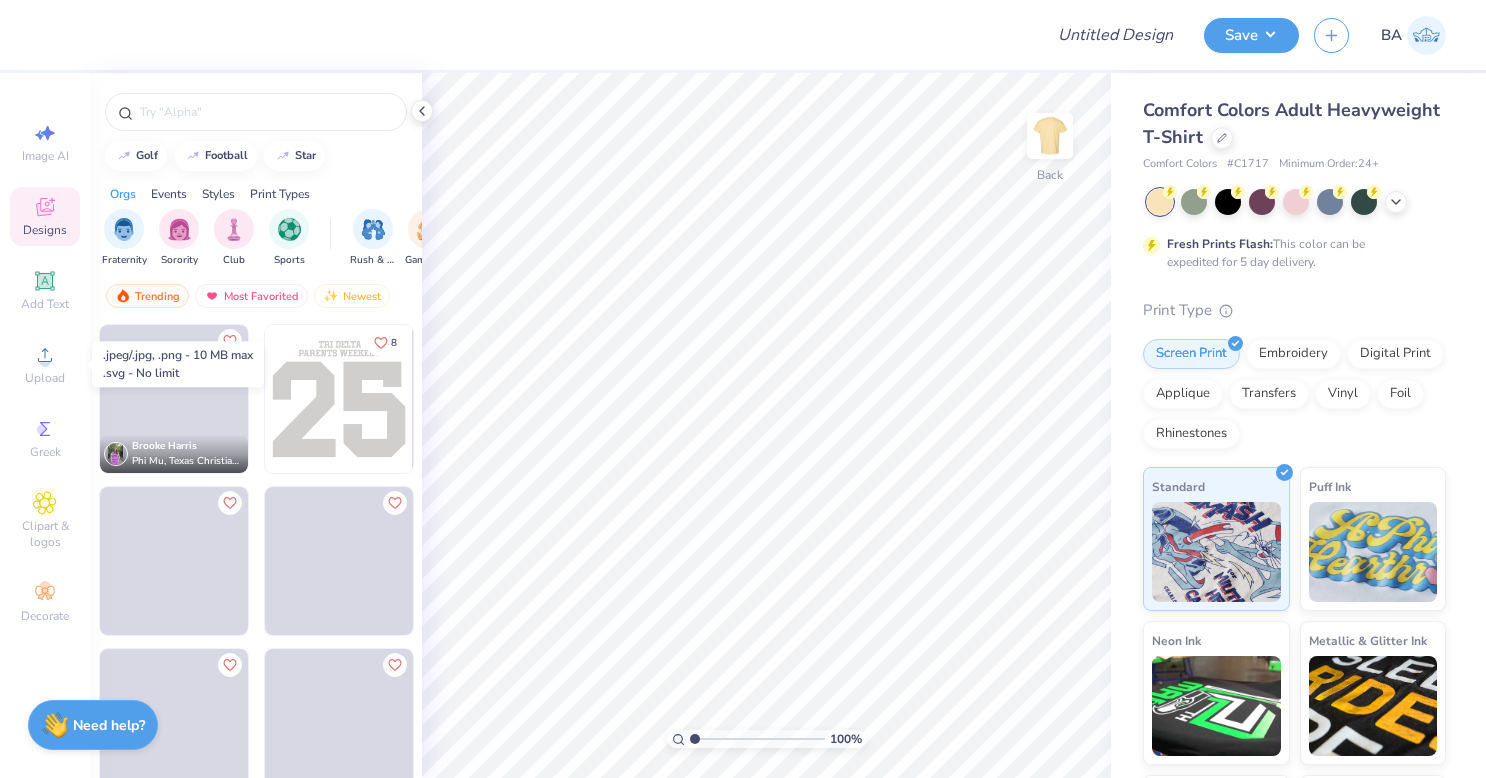 click 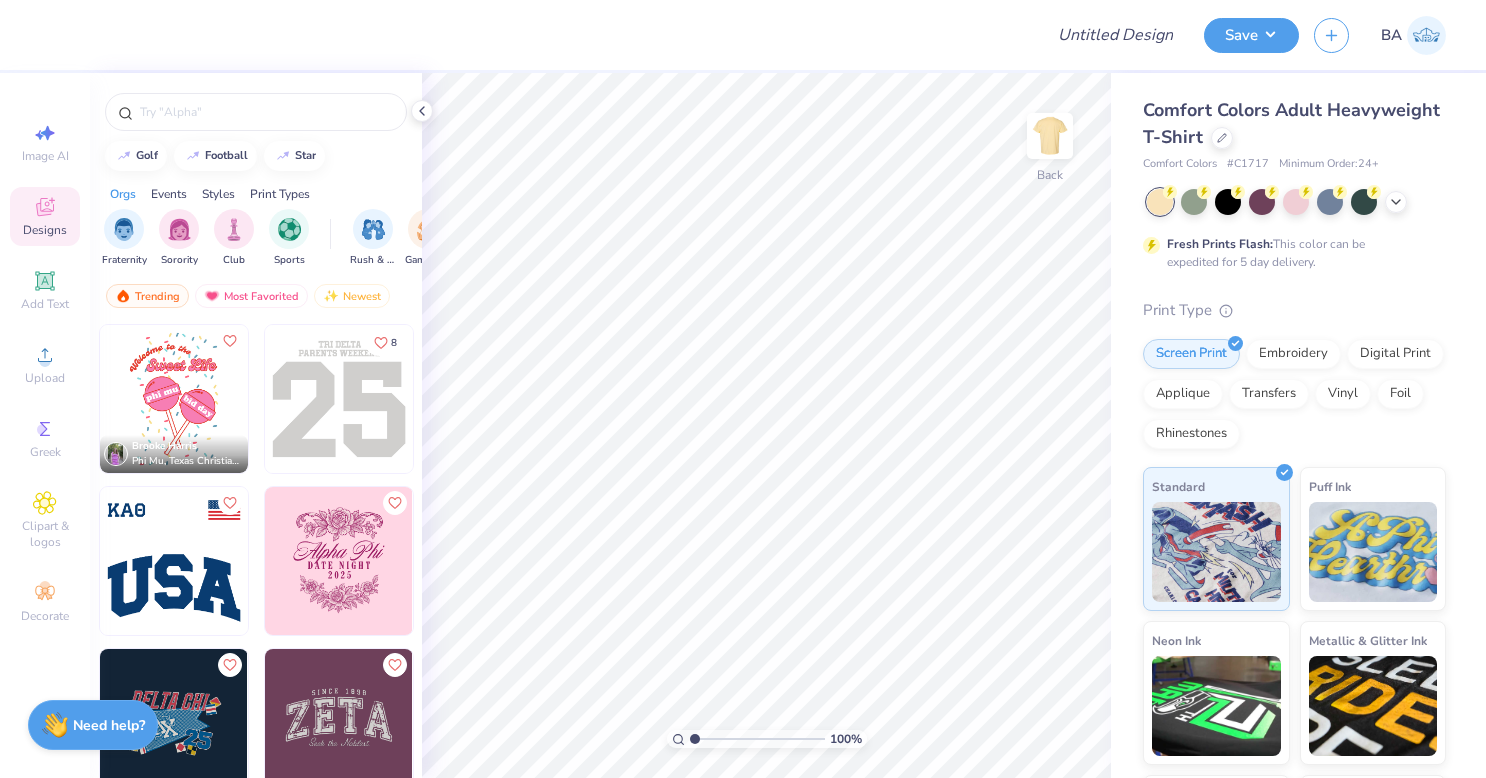 click on "Upload" at bounding box center (45, 378) 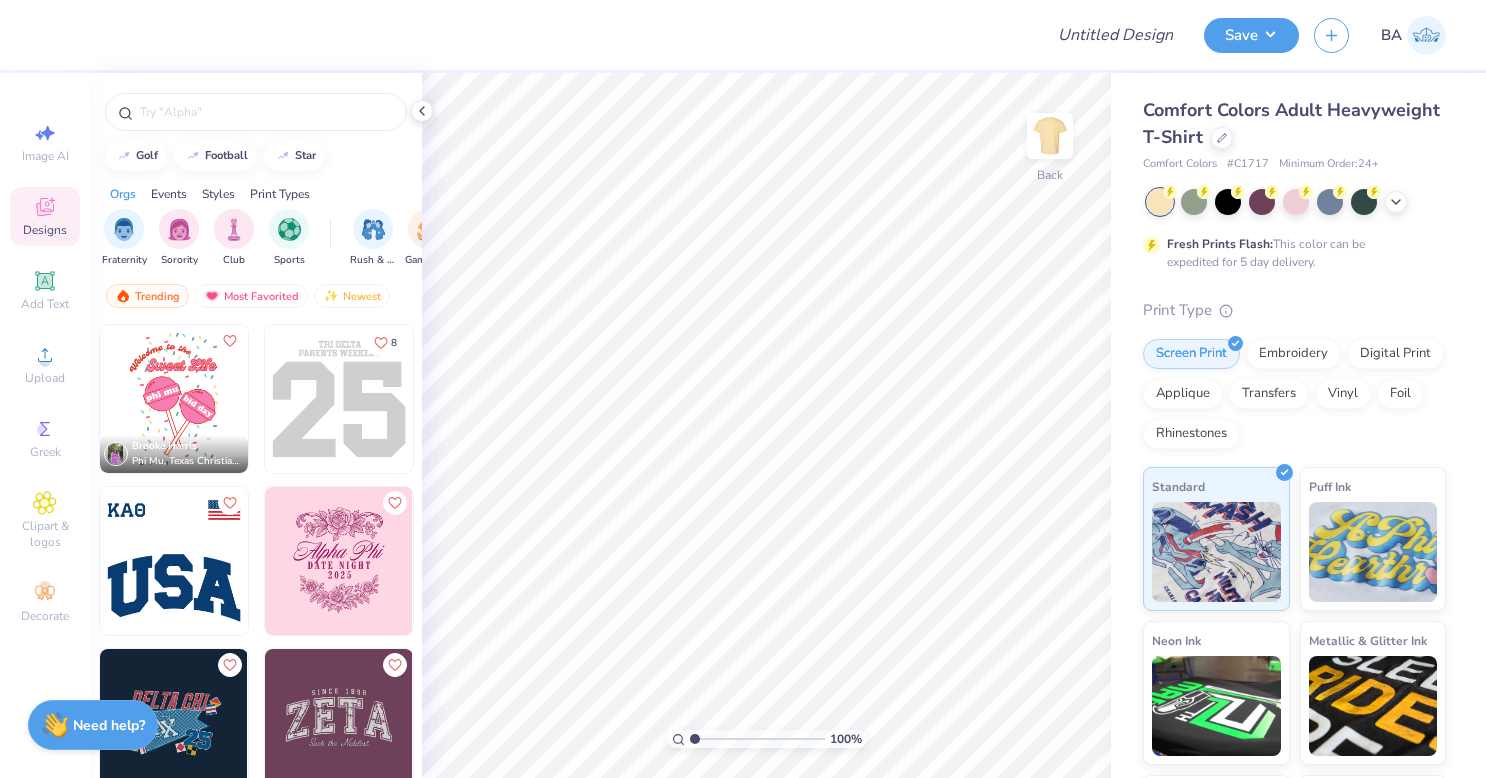 click 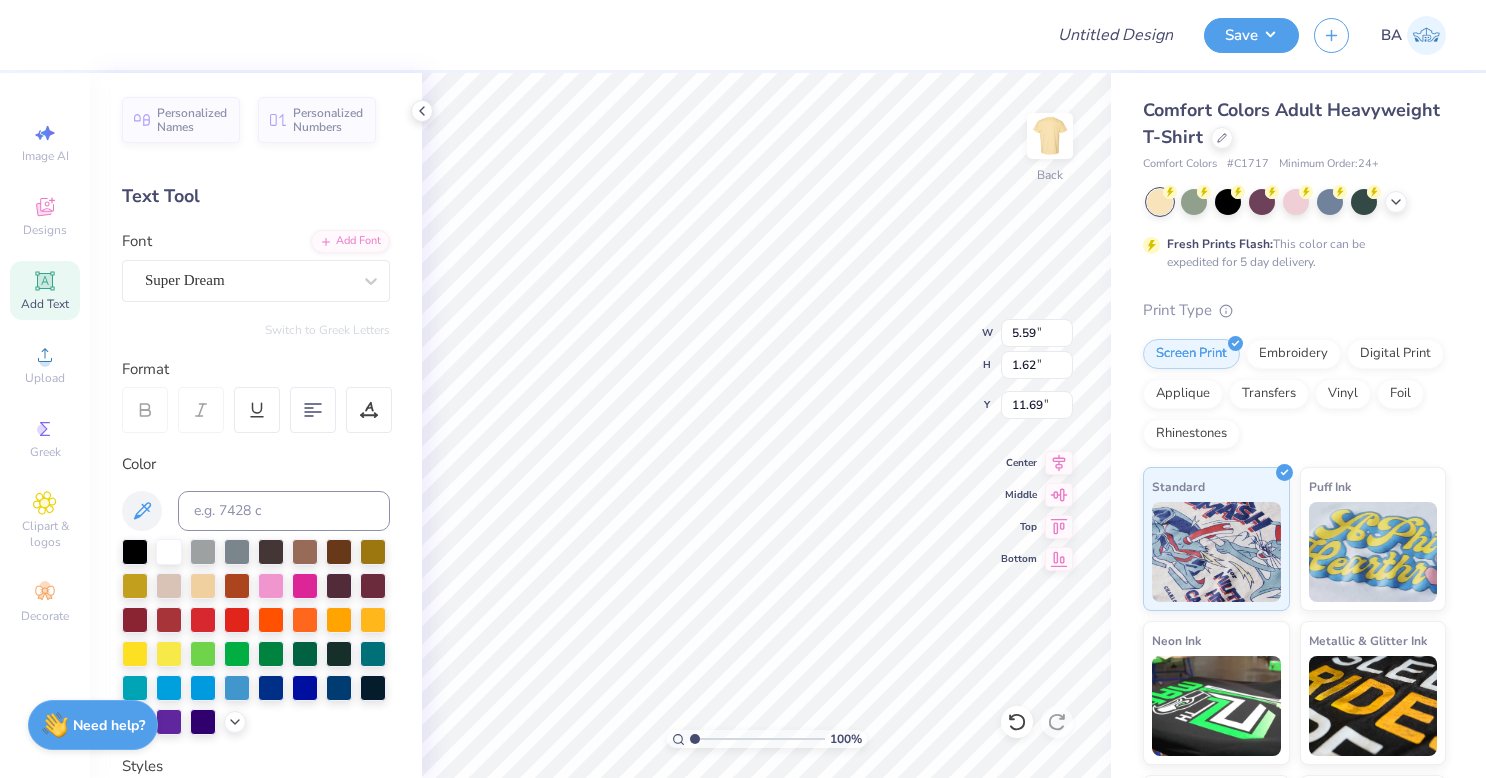 click on "Upload" at bounding box center (45, 364) 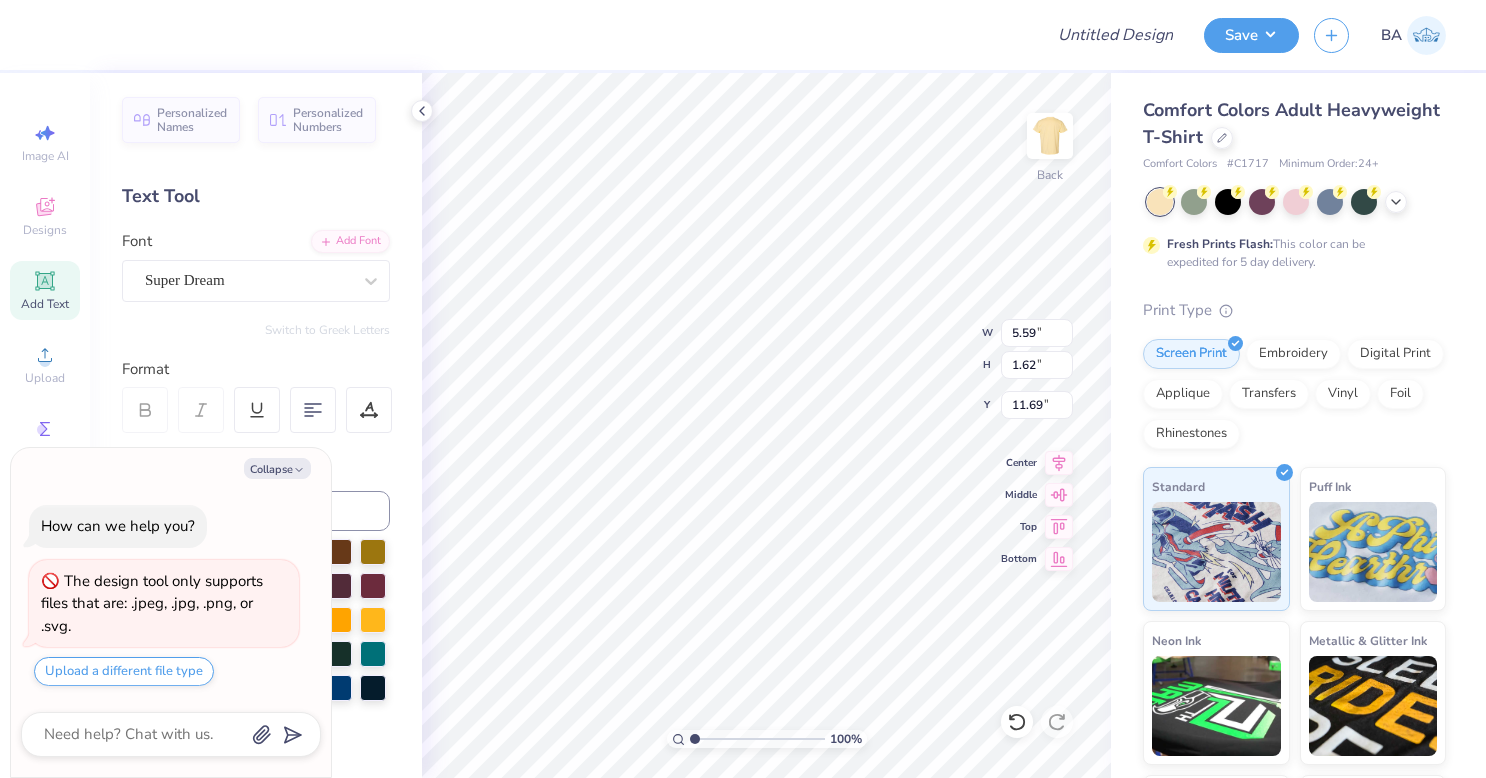 scroll, scrollTop: 16, scrollLeft: 2, axis: both 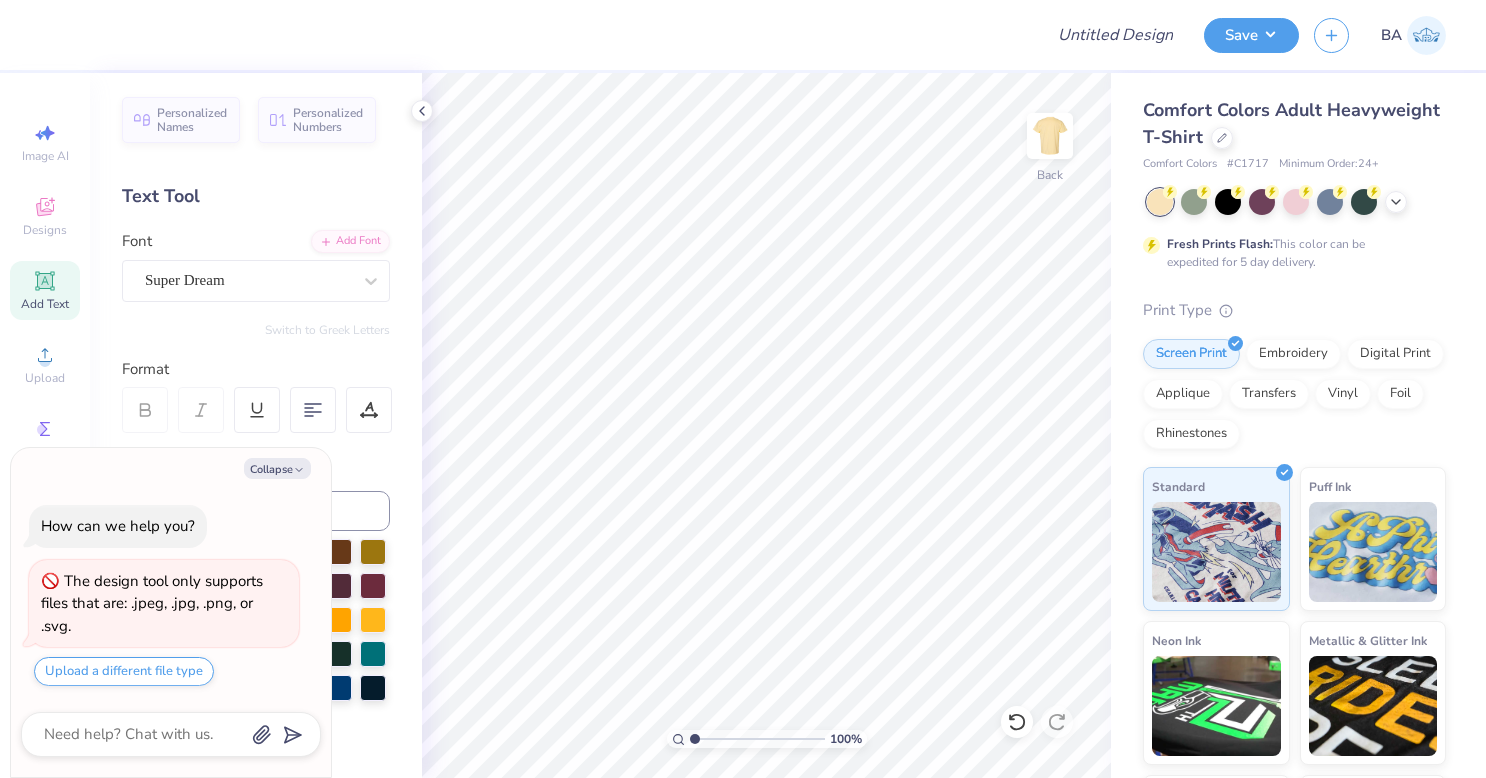 click 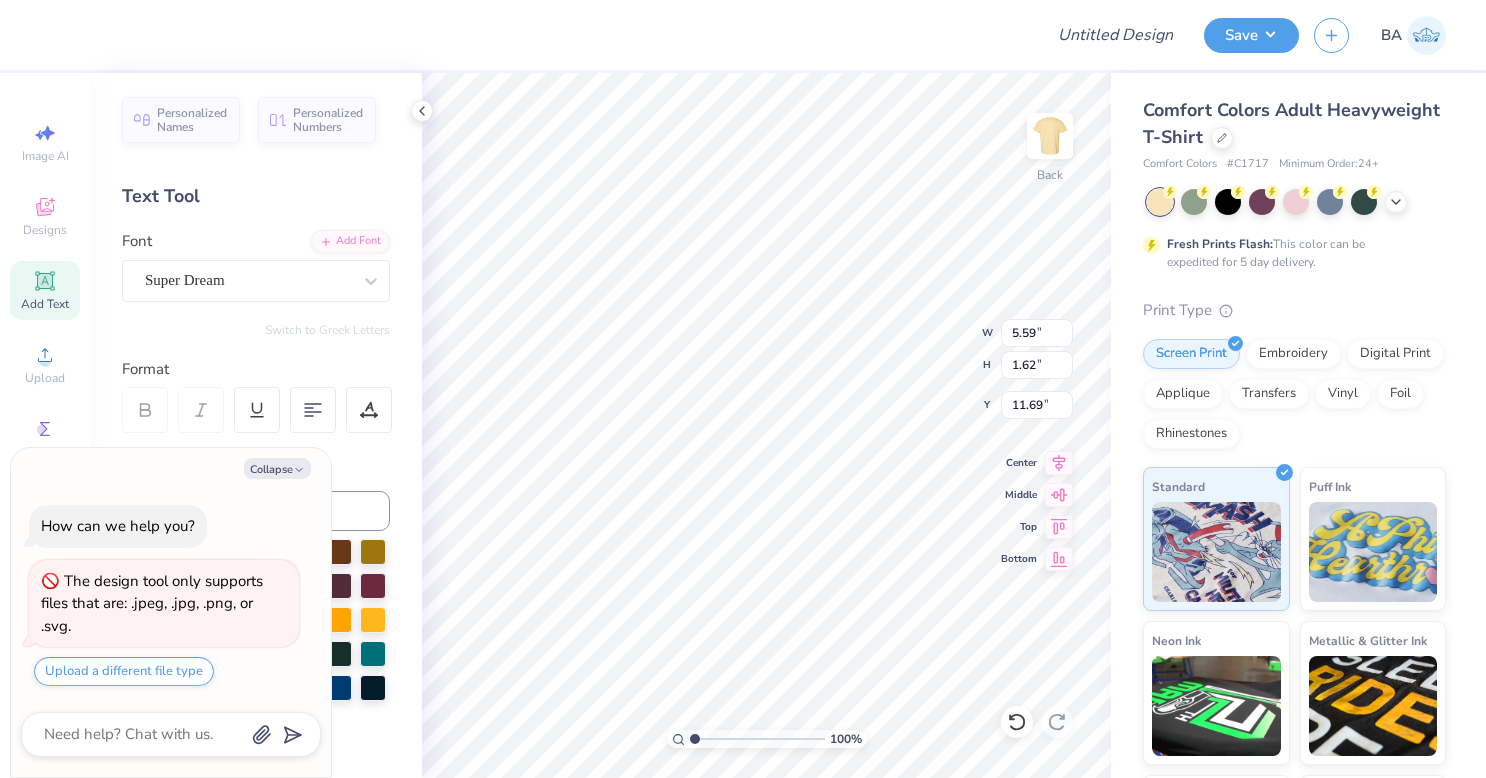 click 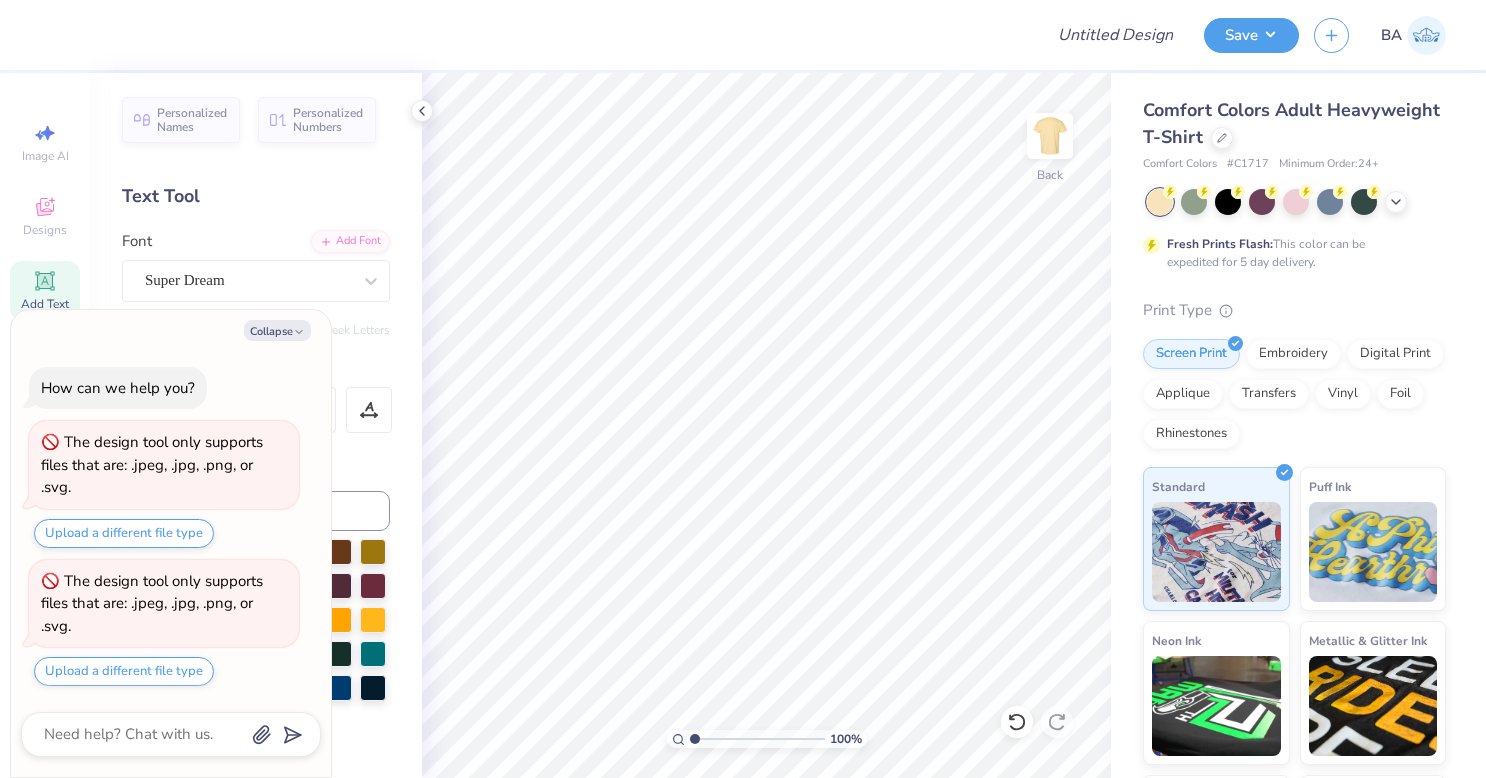 click 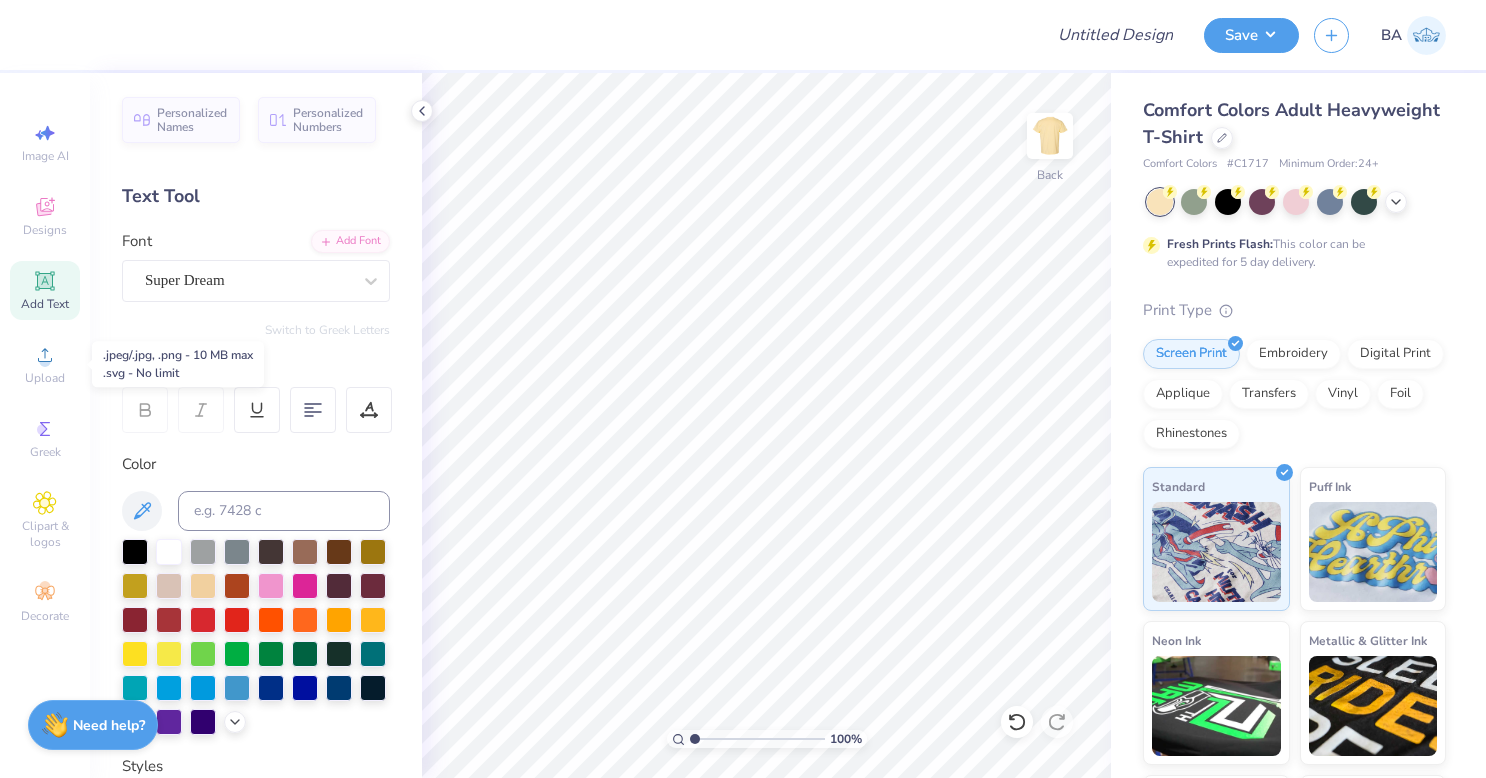 click on "Upload" at bounding box center [45, 378] 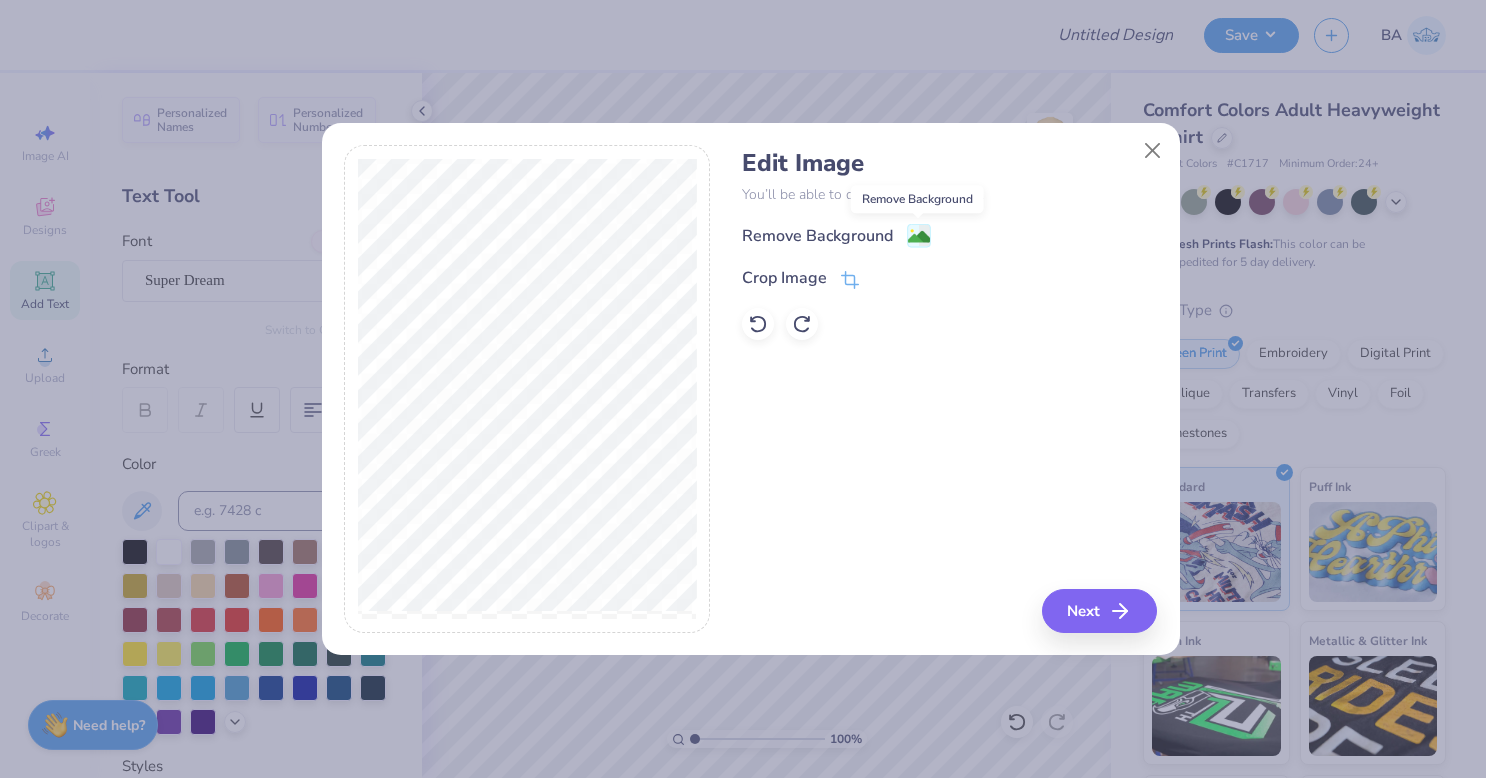 click 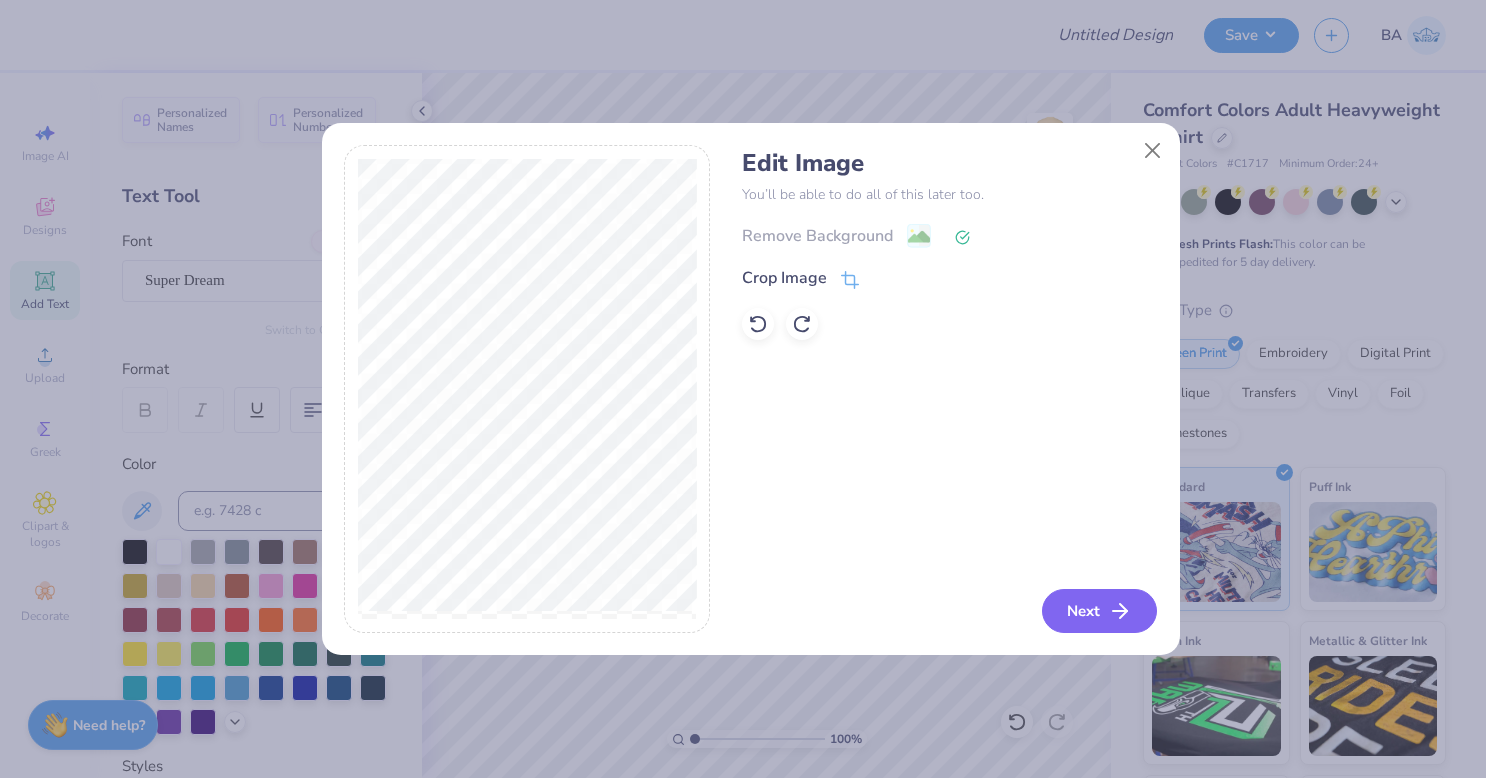 click on "Next" at bounding box center [1099, 611] 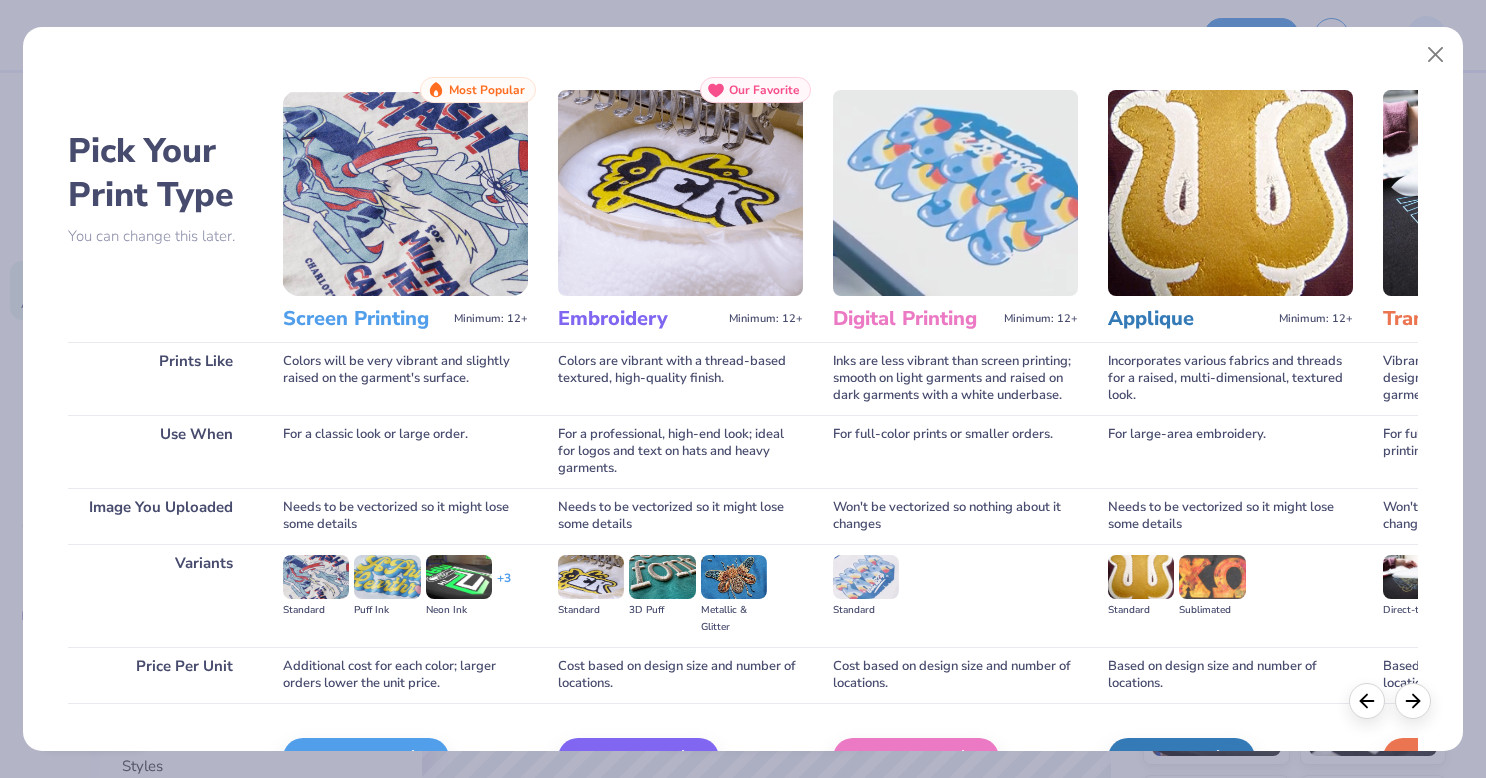 scroll, scrollTop: 118, scrollLeft: 0, axis: vertical 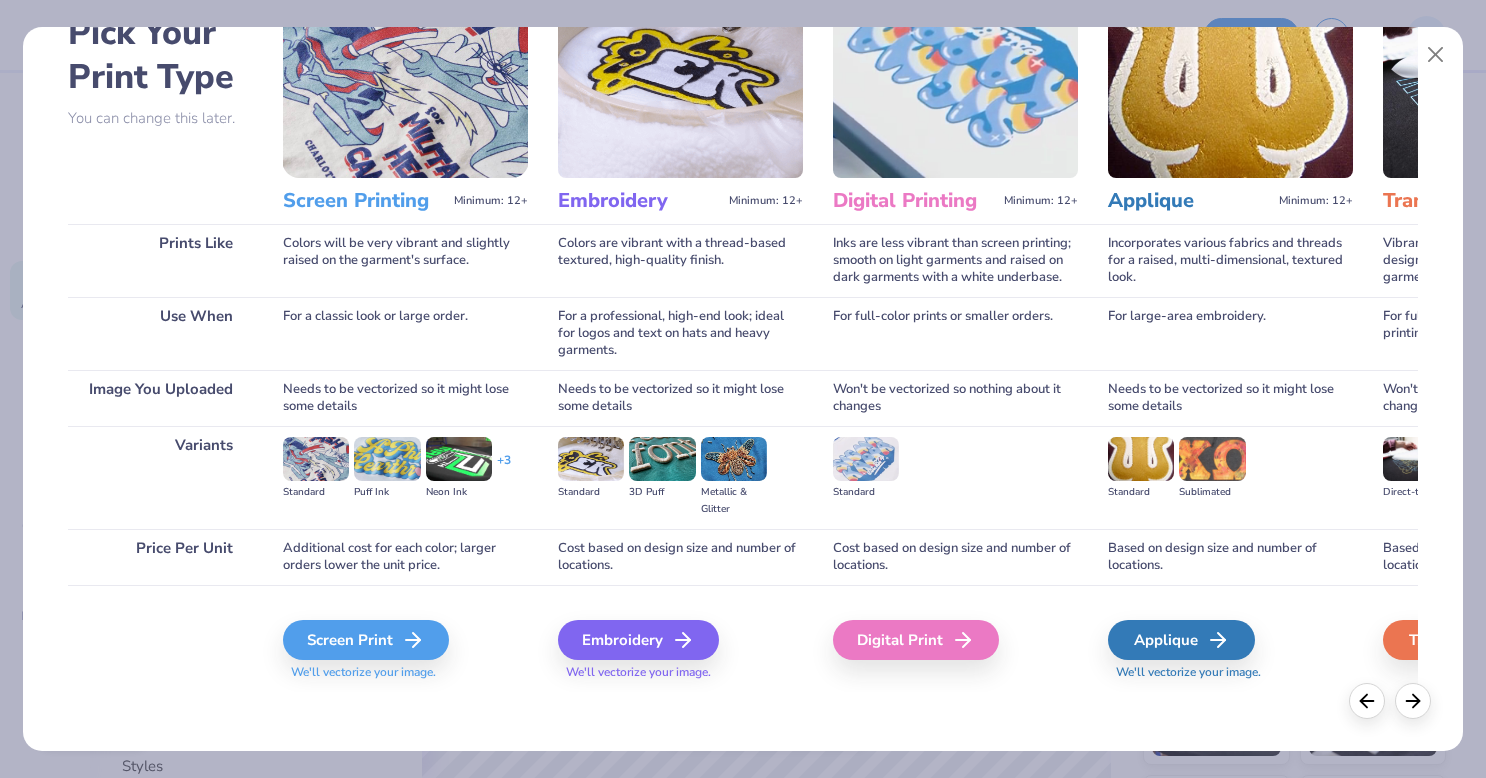 click on "Screen Print" at bounding box center [366, 640] 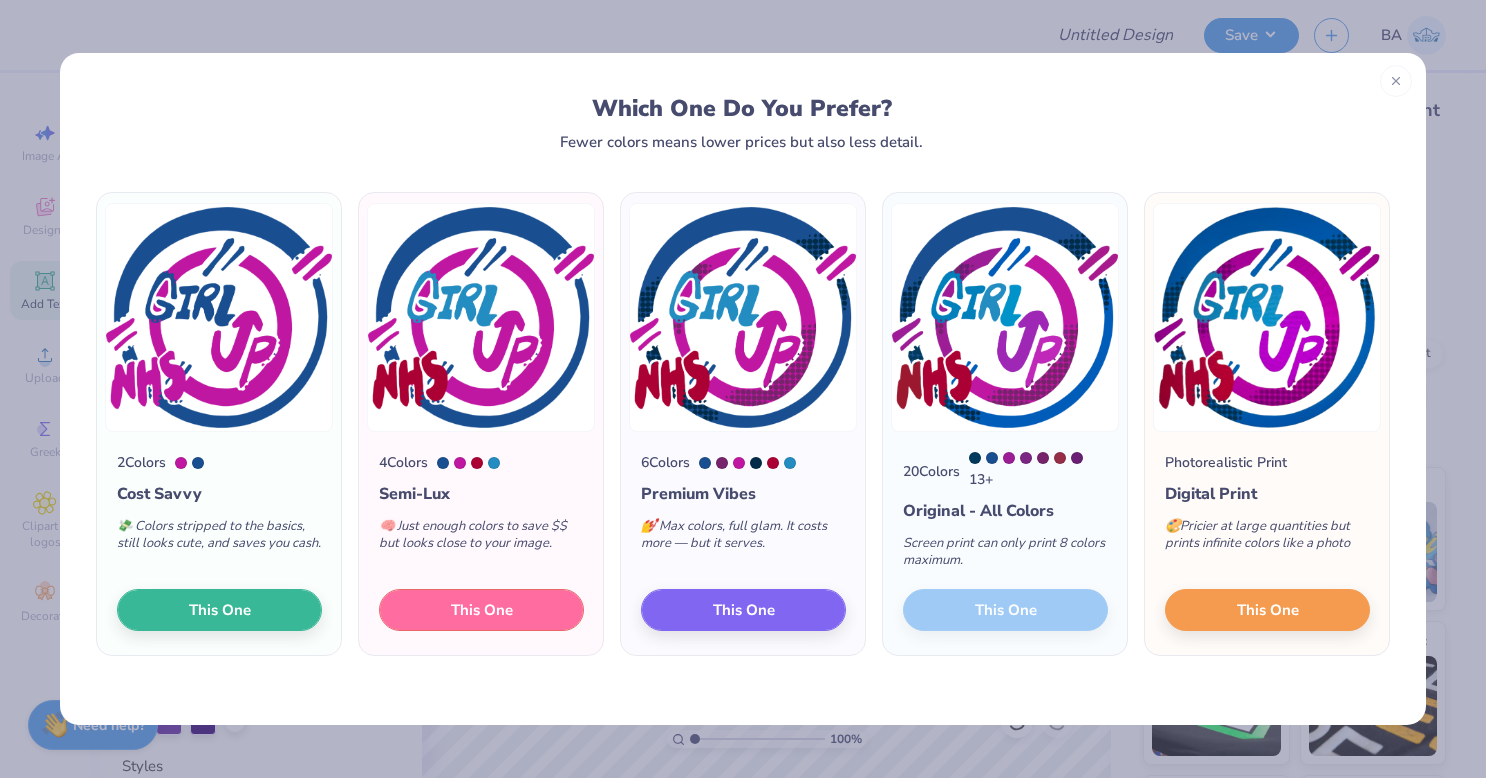 click on "This One" at bounding box center [482, 610] 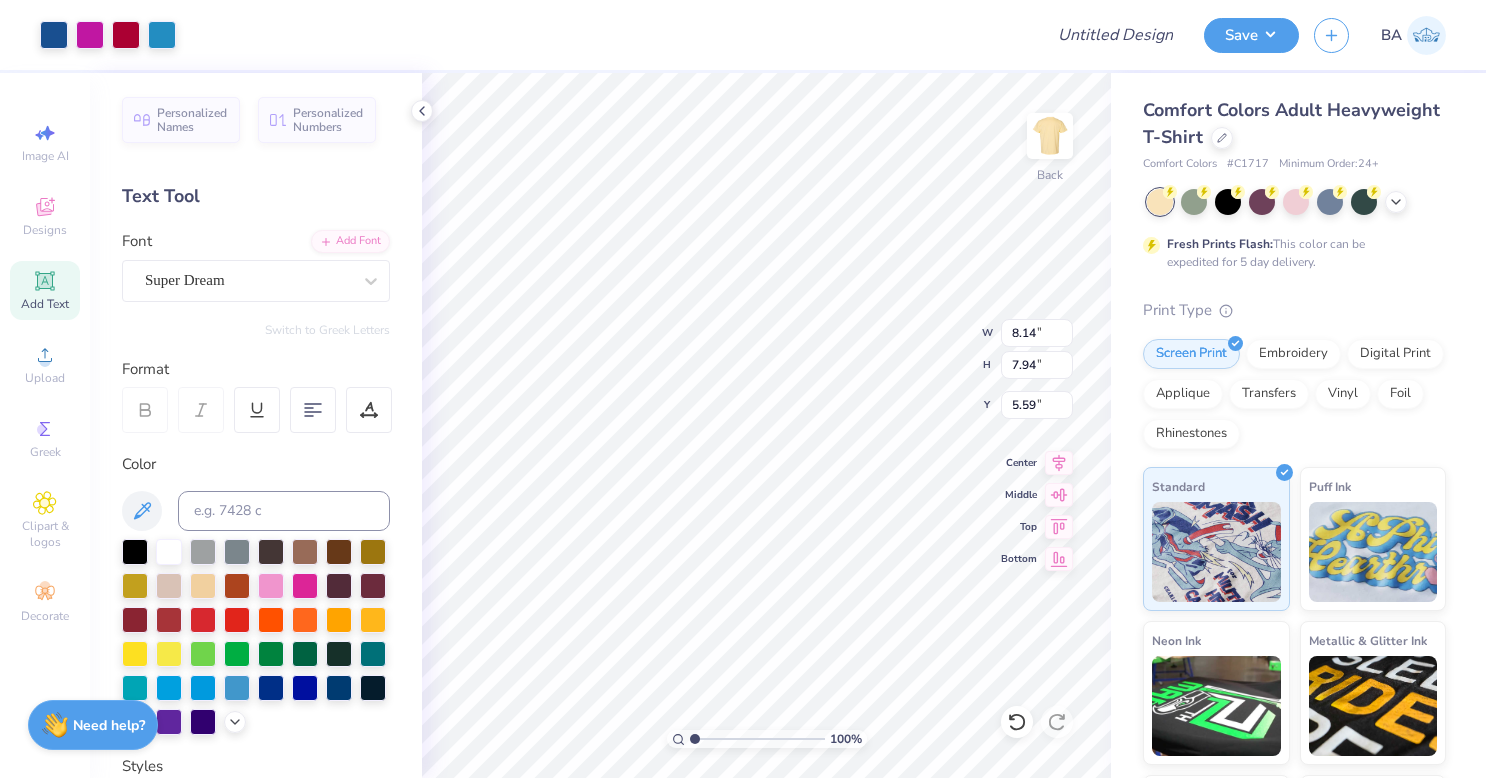 type on "8.14" 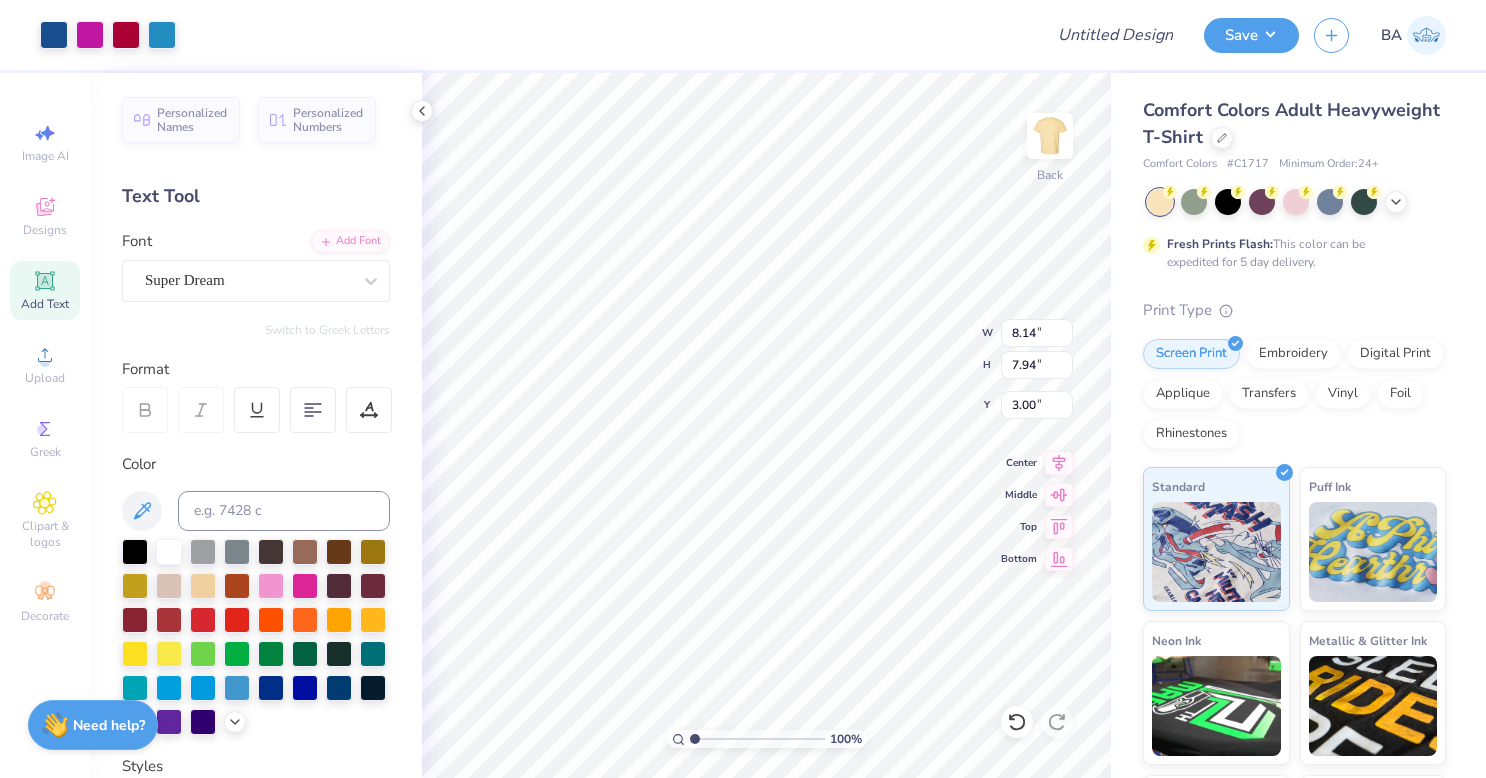 type on "3.00" 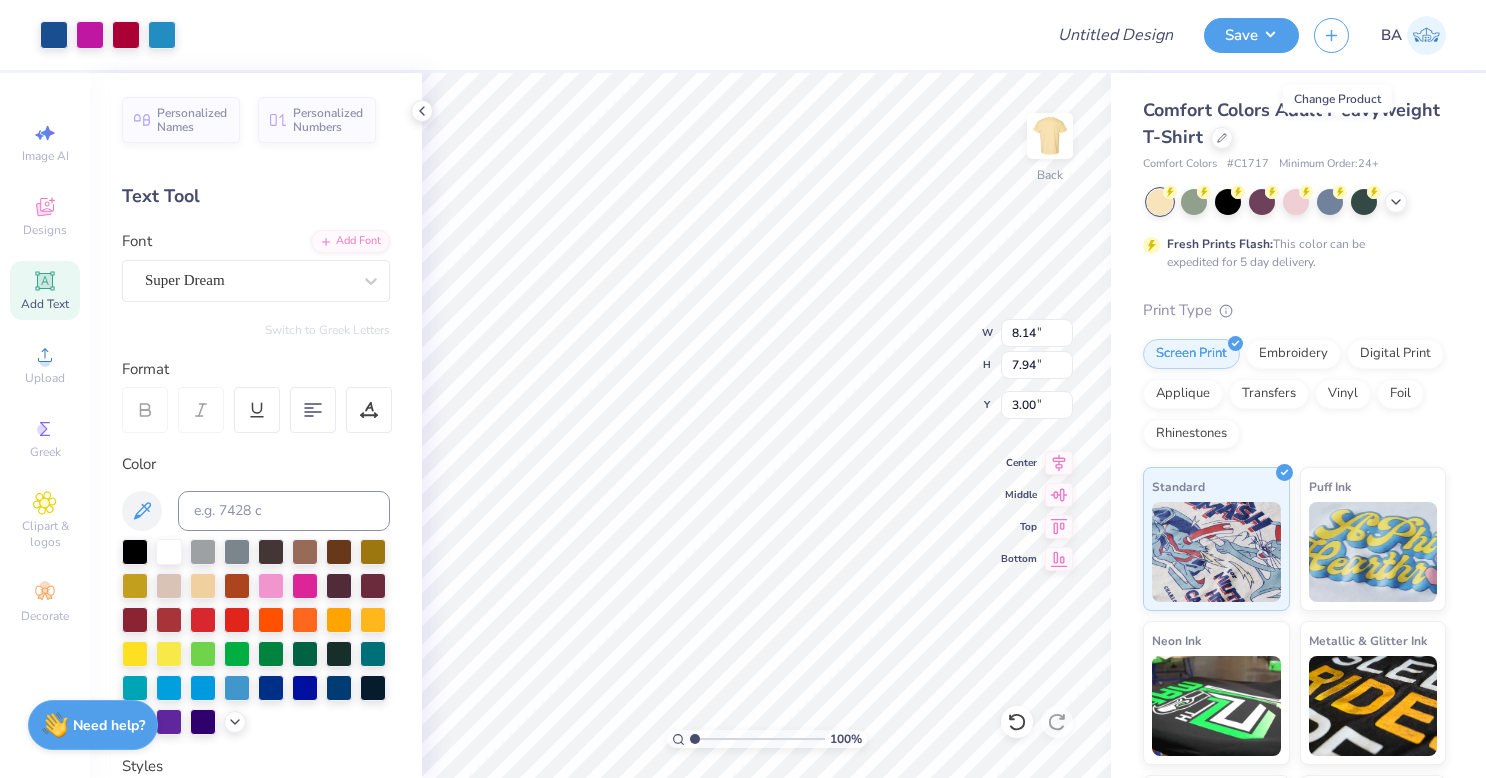 click 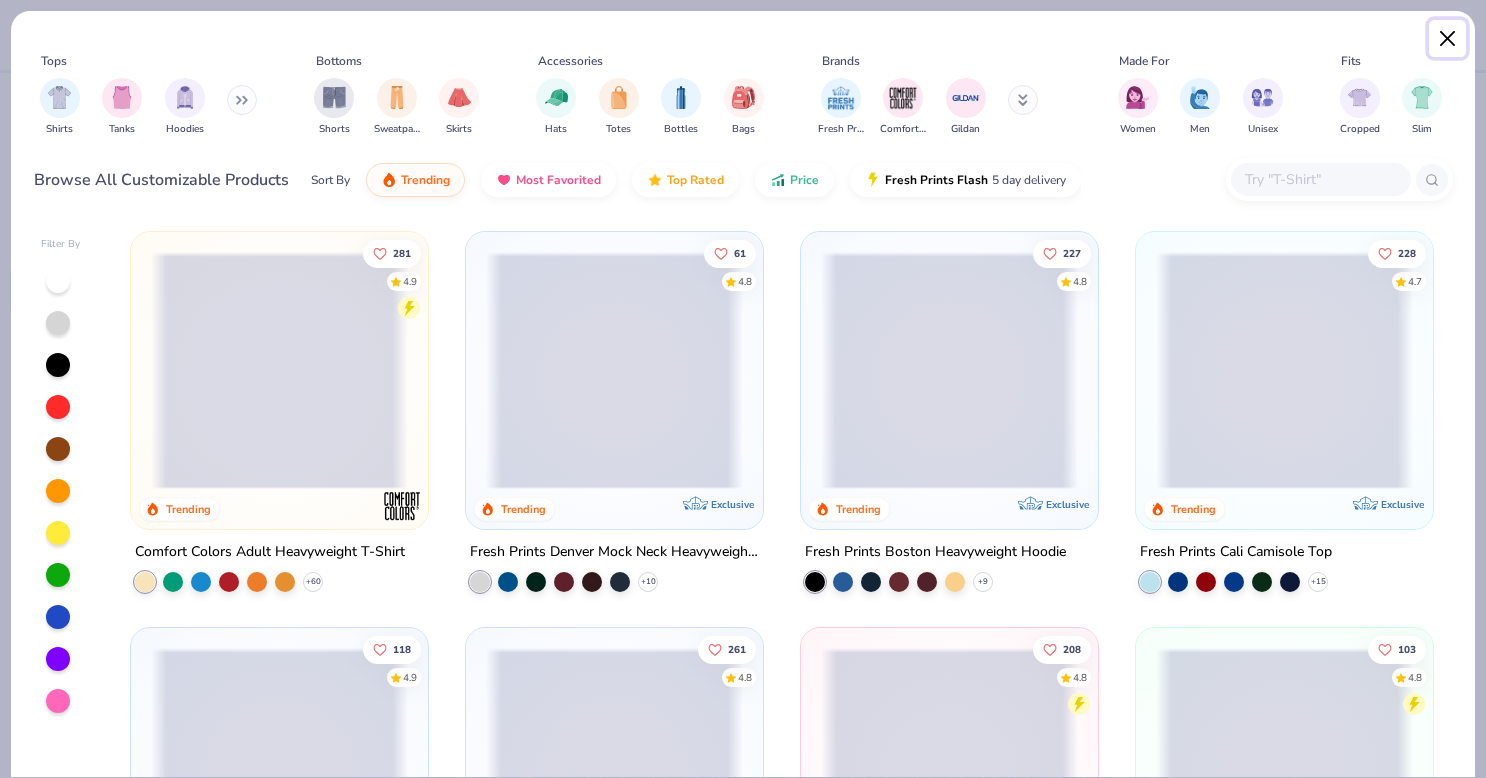 click at bounding box center [1448, 39] 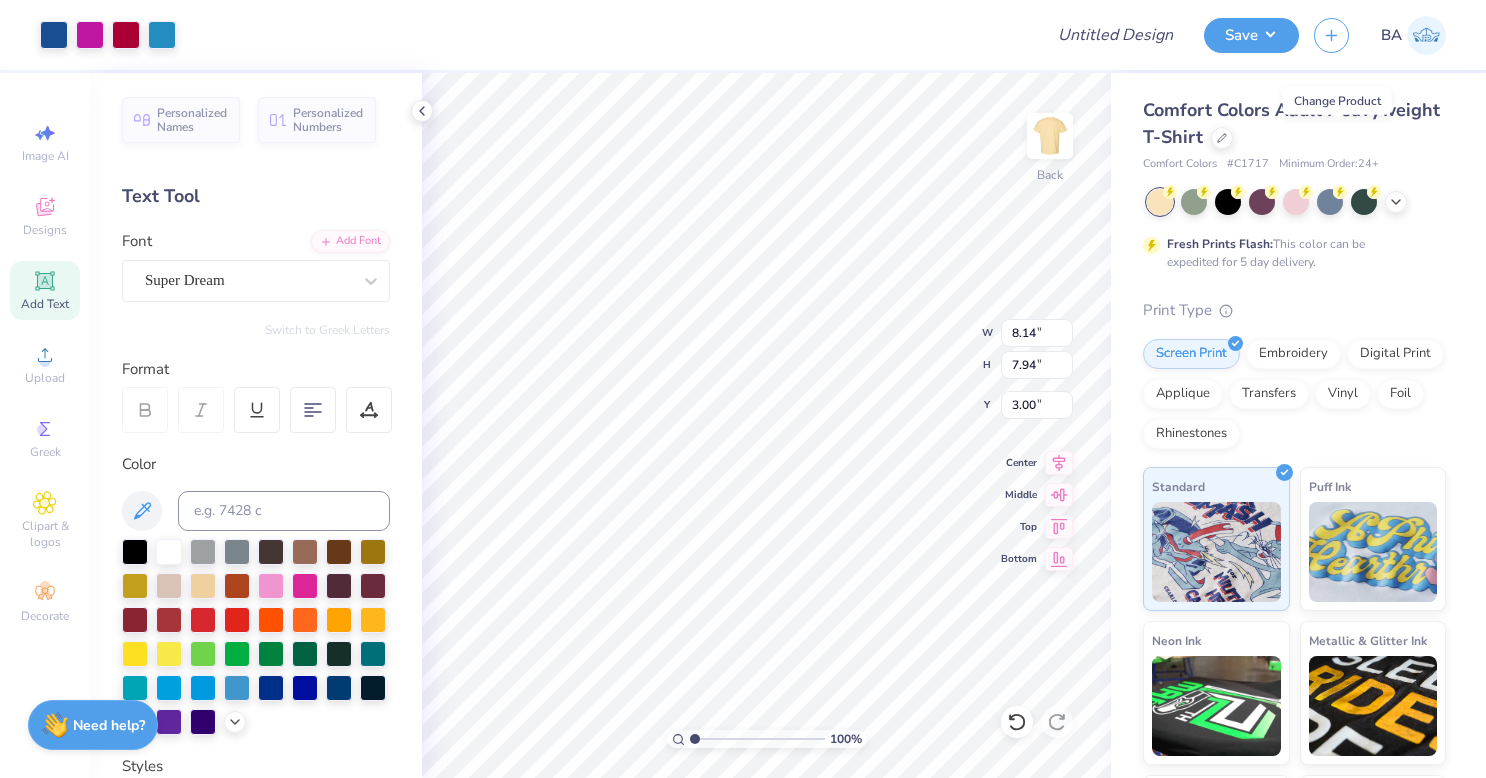 click 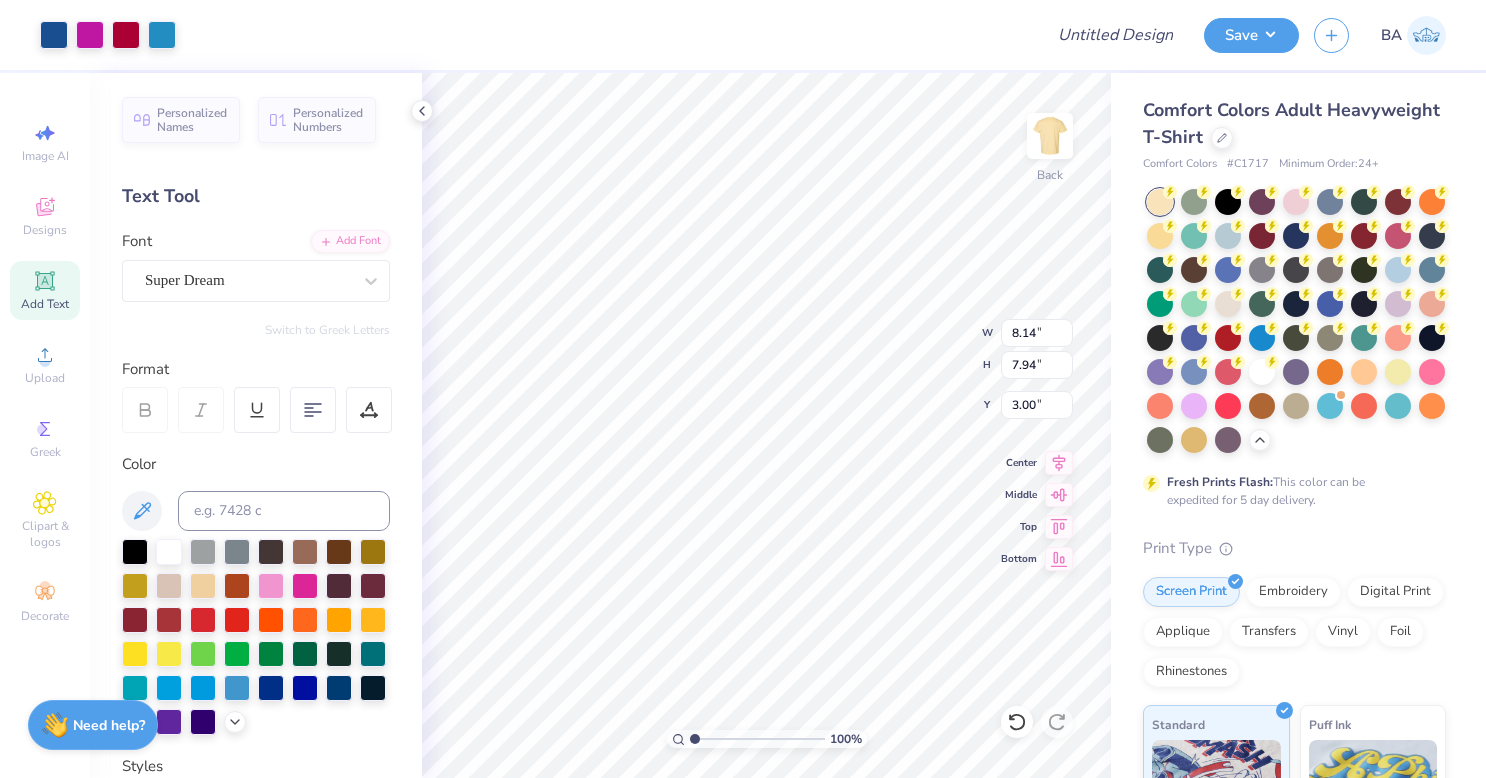 click at bounding box center [1262, 372] 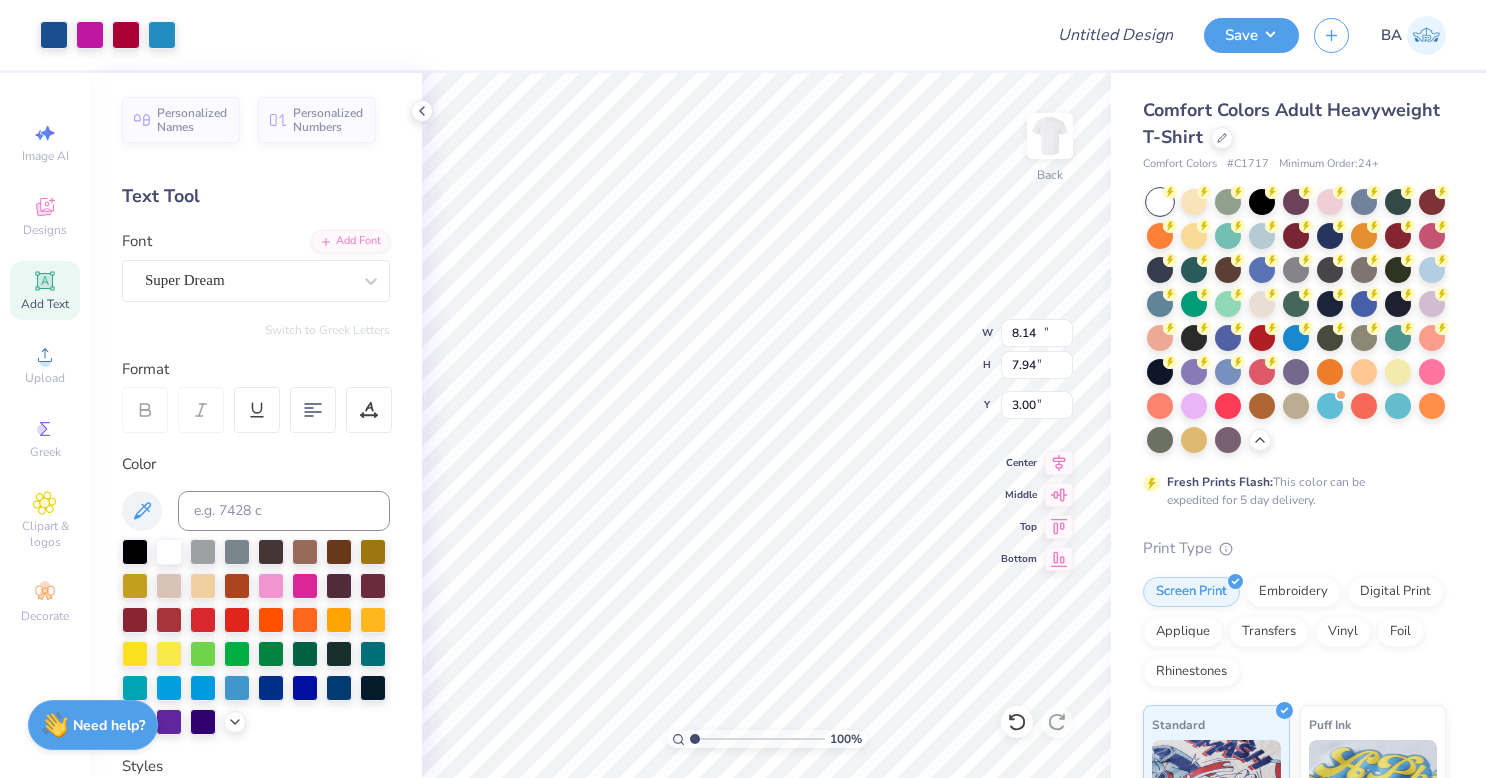 type on "10.08" 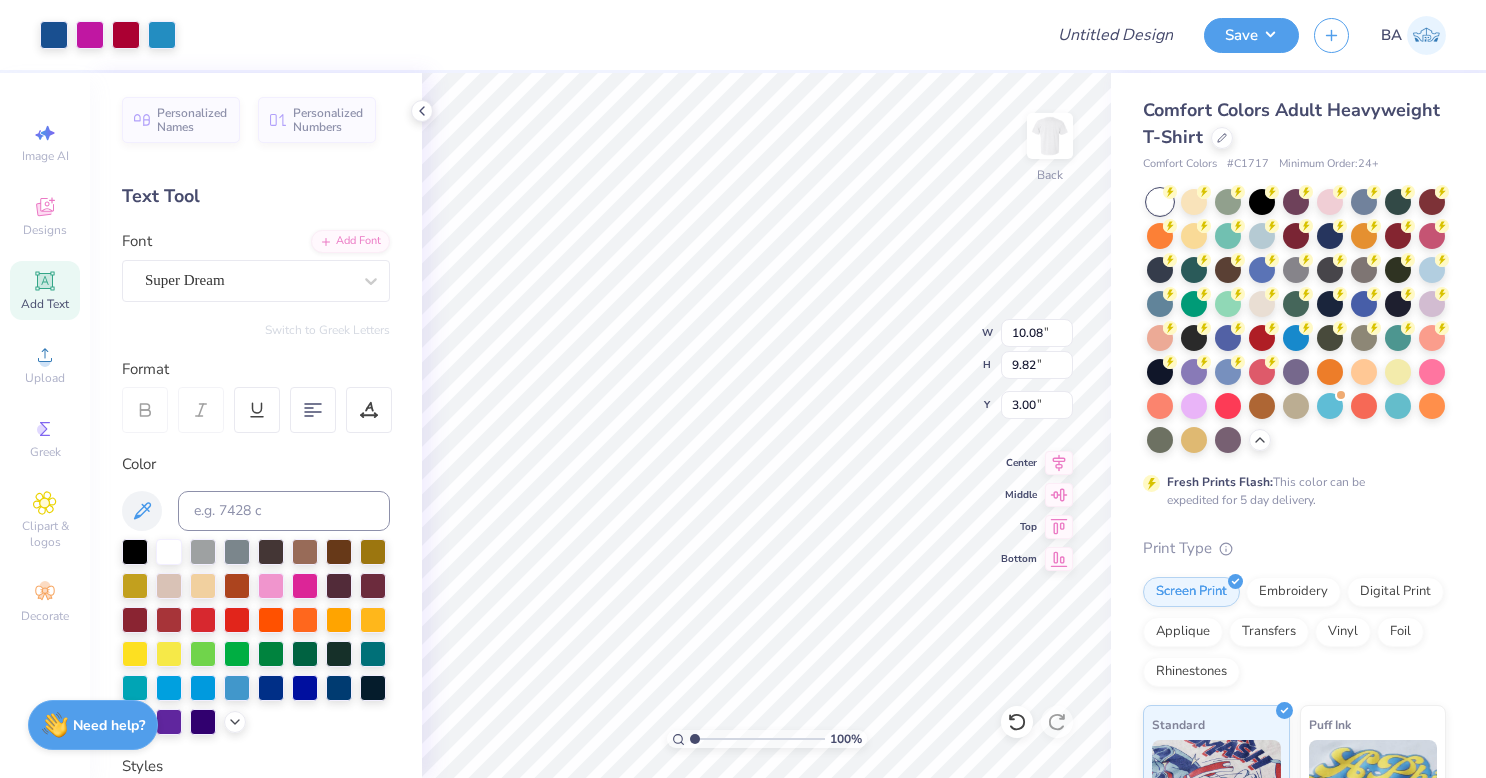 type on "2.68" 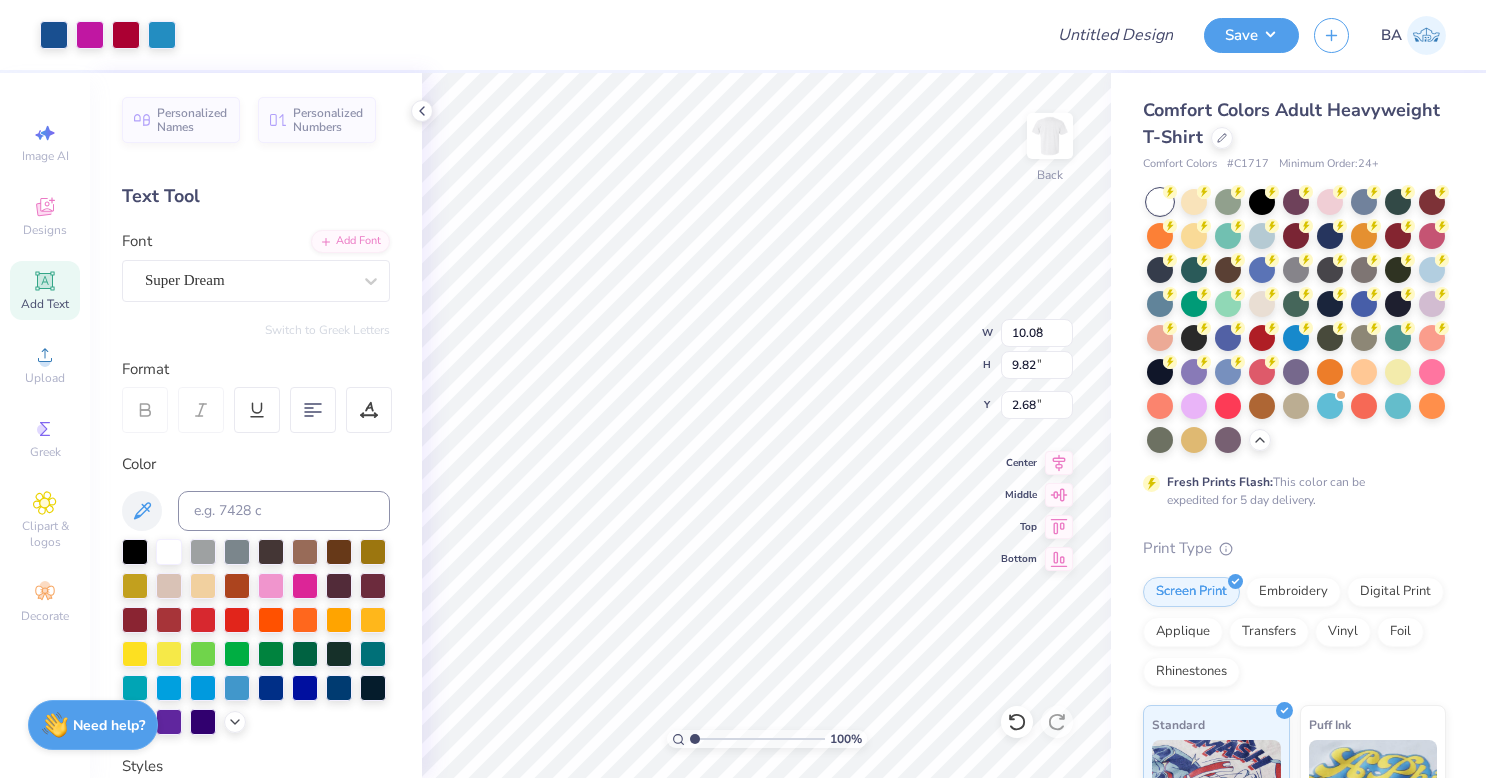 type on "4.45" 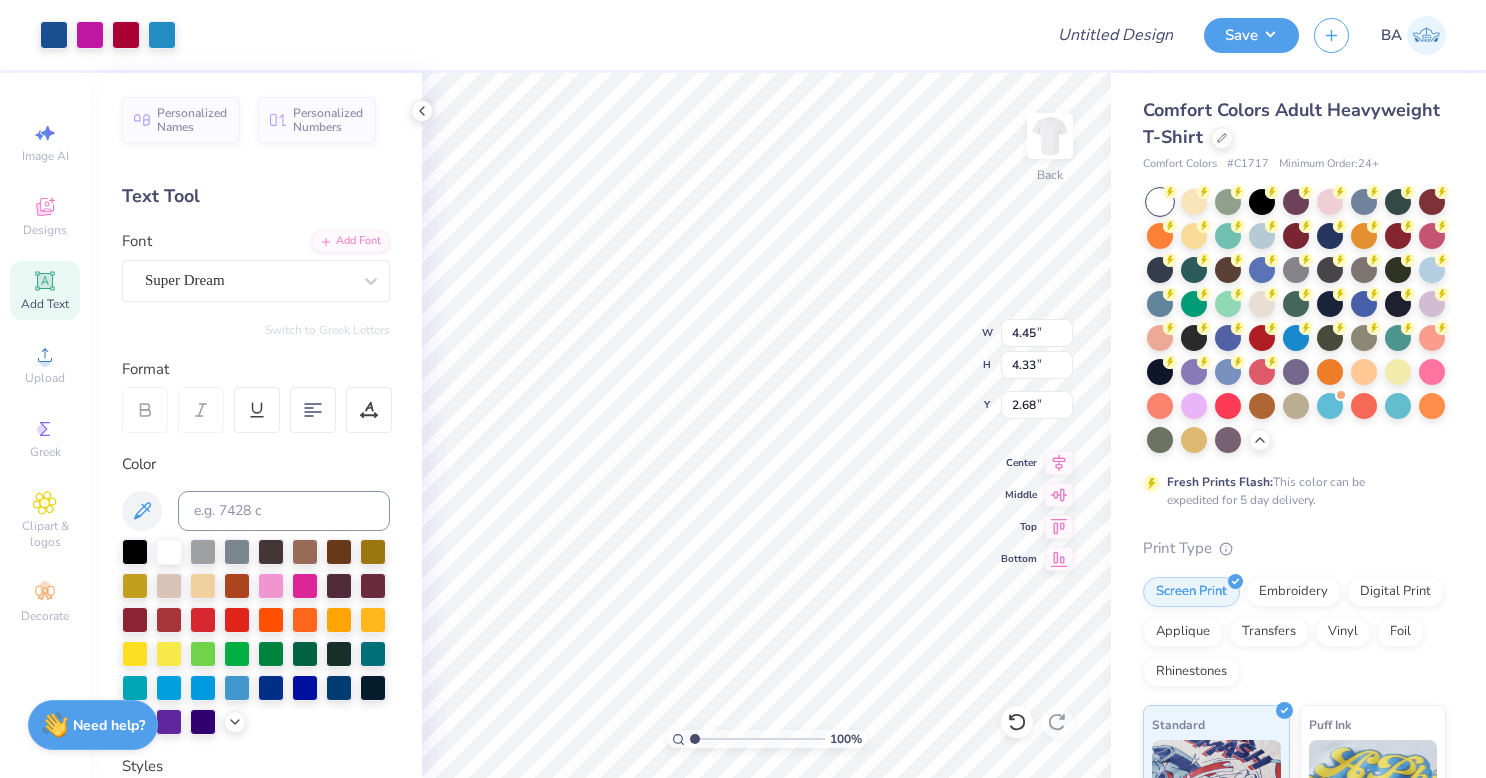 type on "3.54" 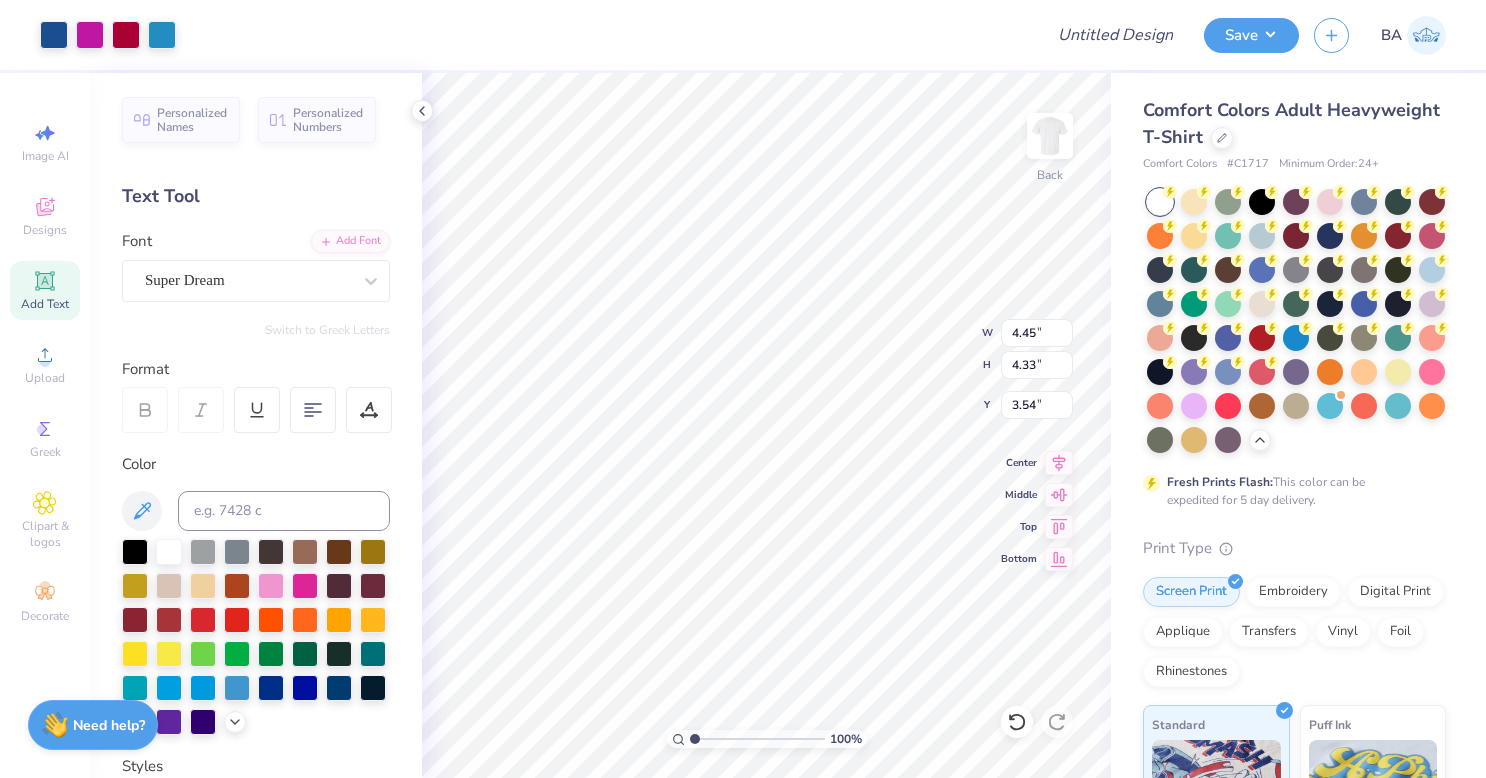 type on "3.93" 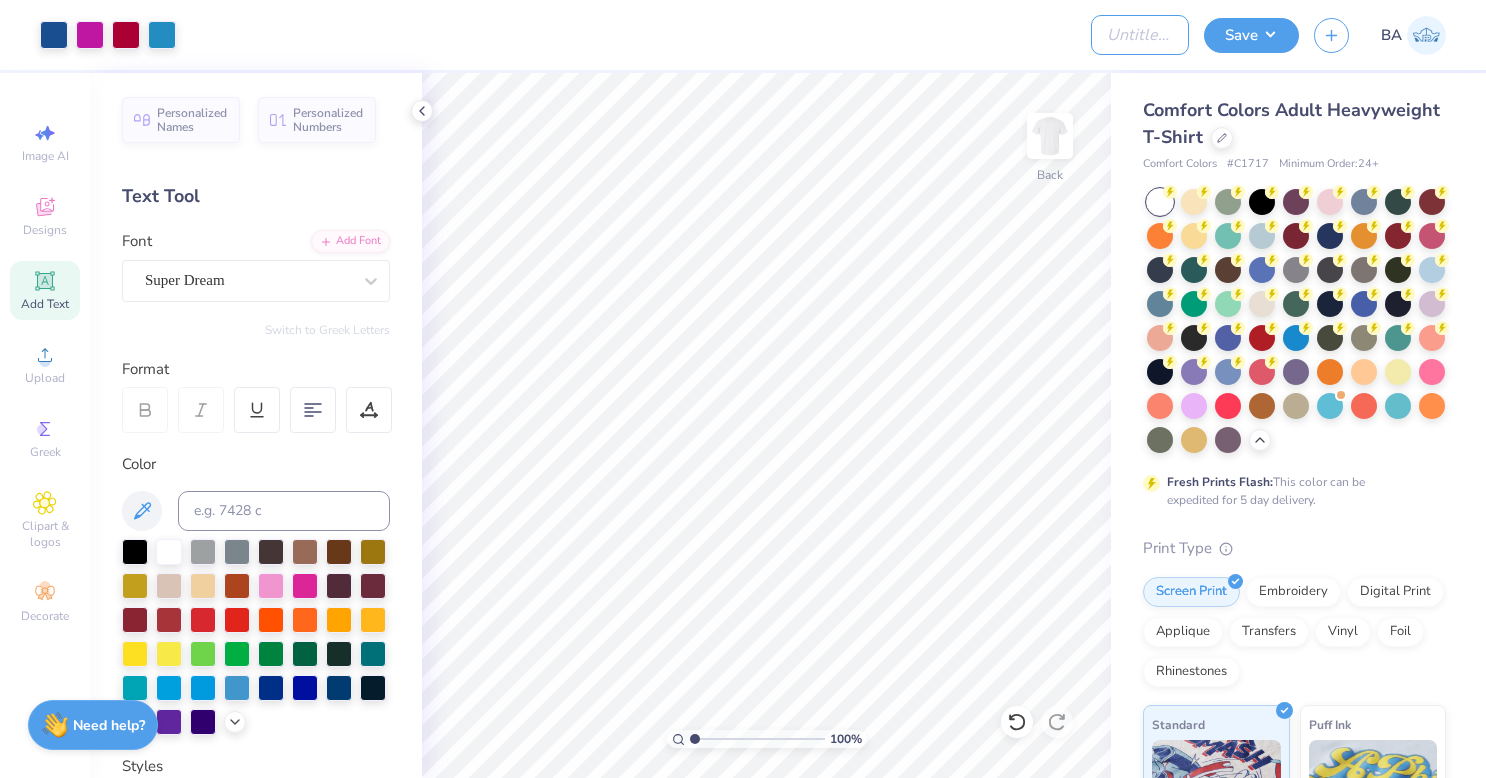 click on "Design Title" at bounding box center [1140, 35] 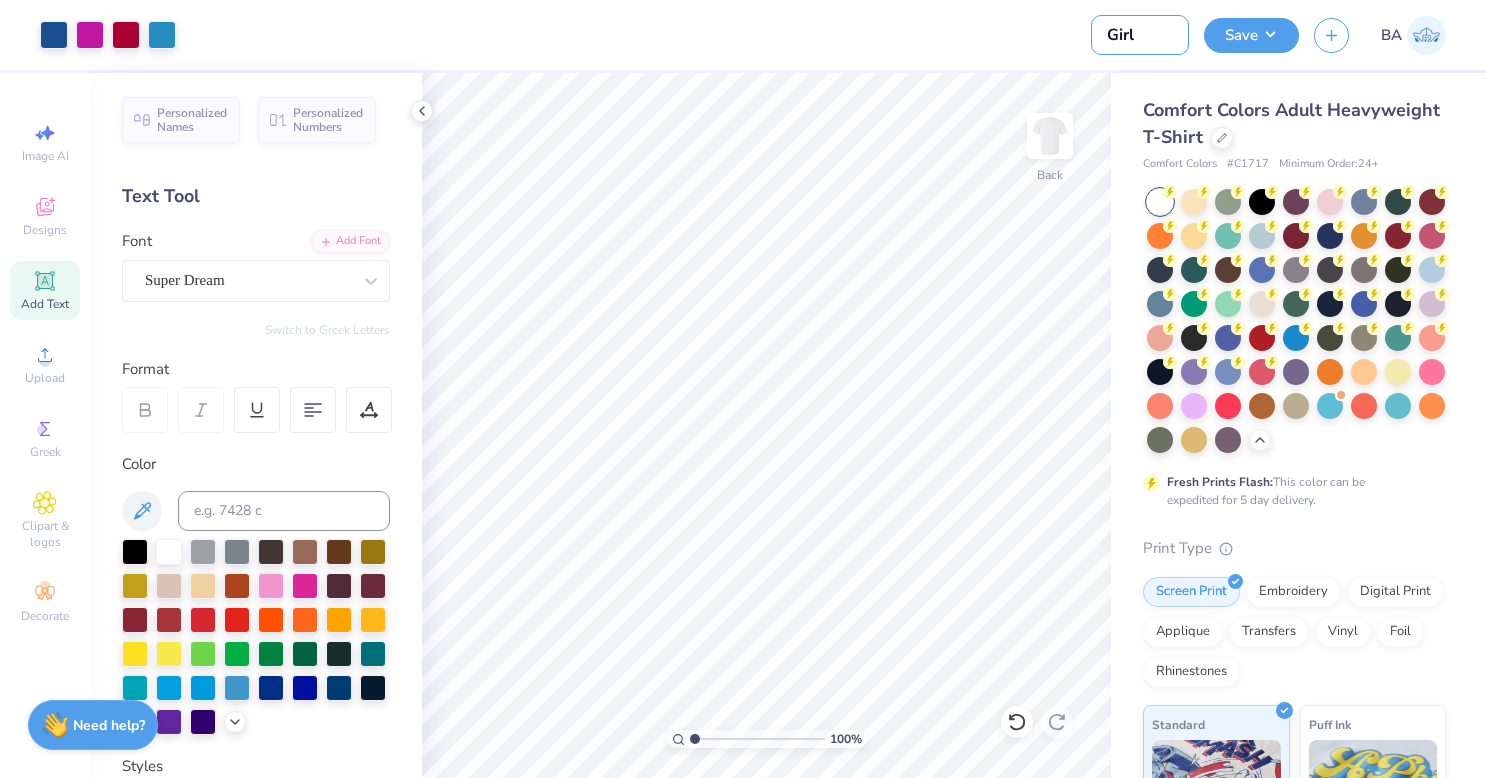 type on "Girl Up Club" 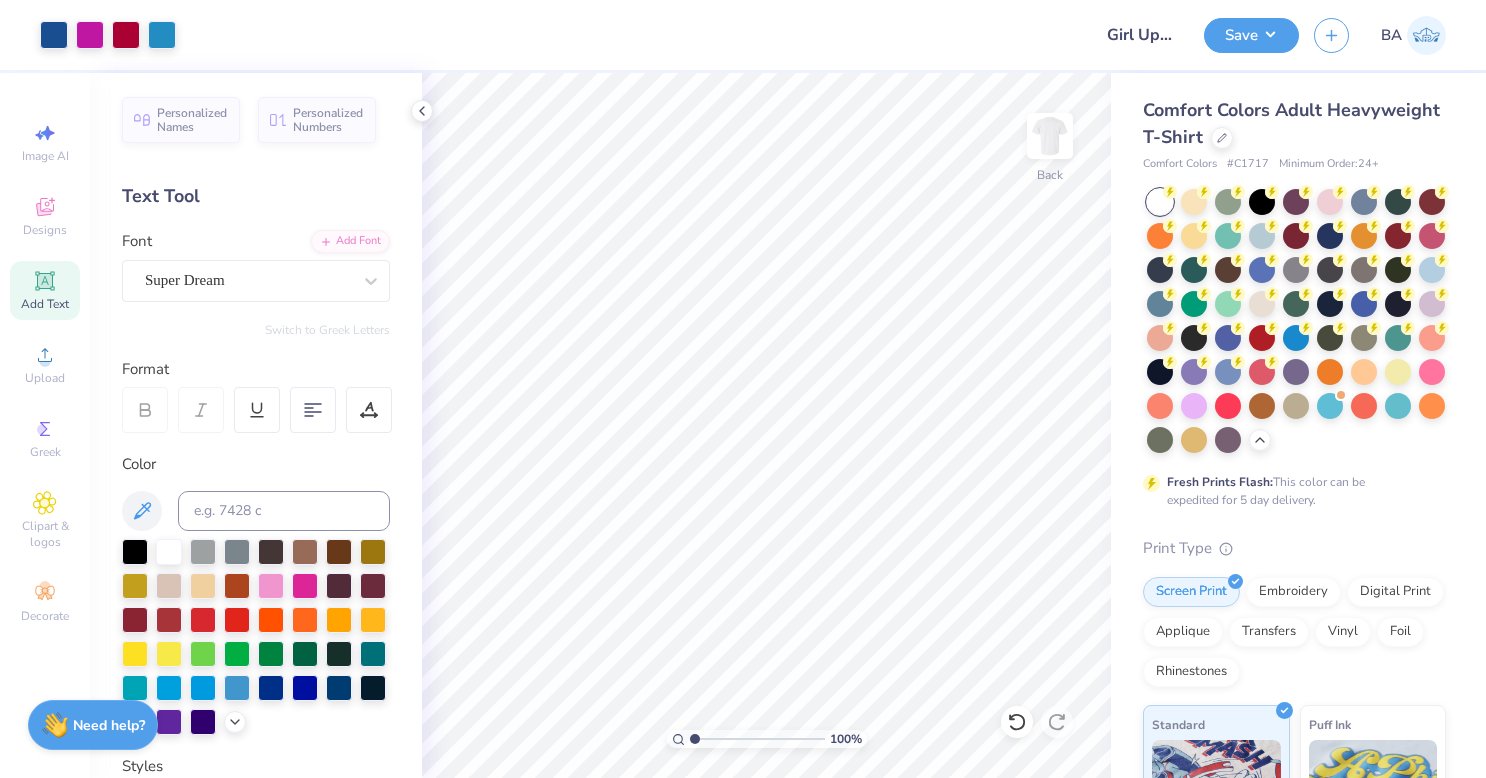 click on "Save" at bounding box center (1251, 35) 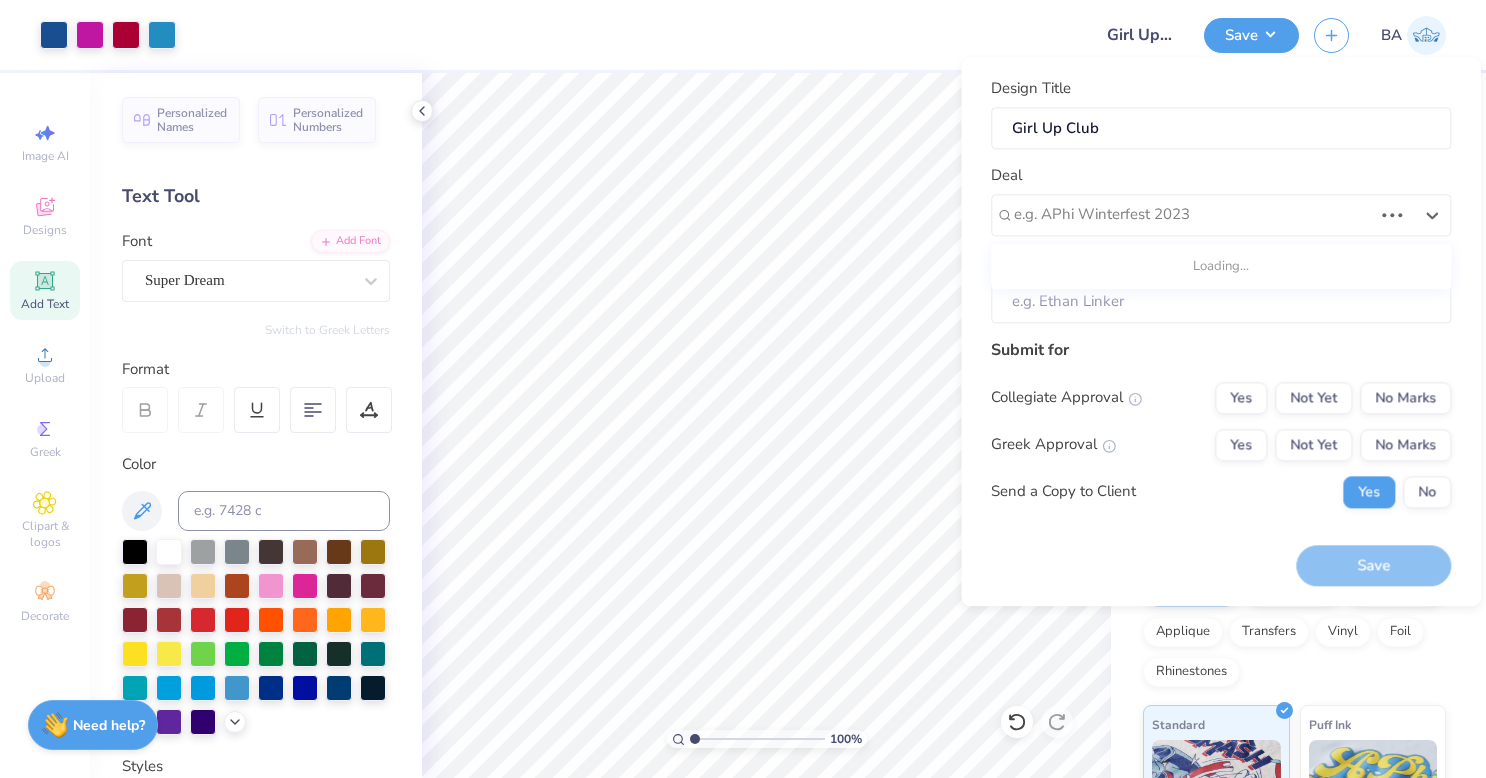 click at bounding box center [1193, 215] 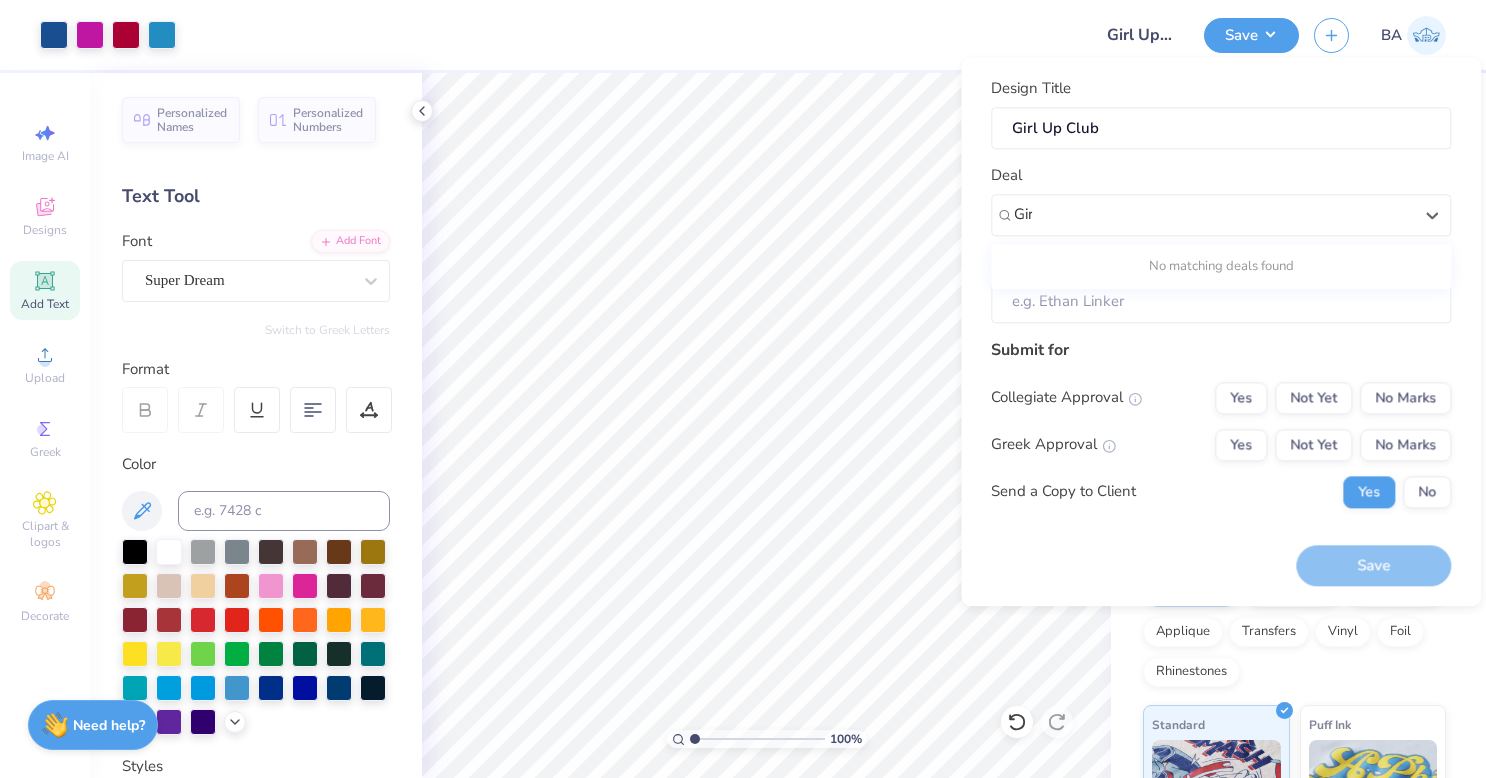 type on "Girl" 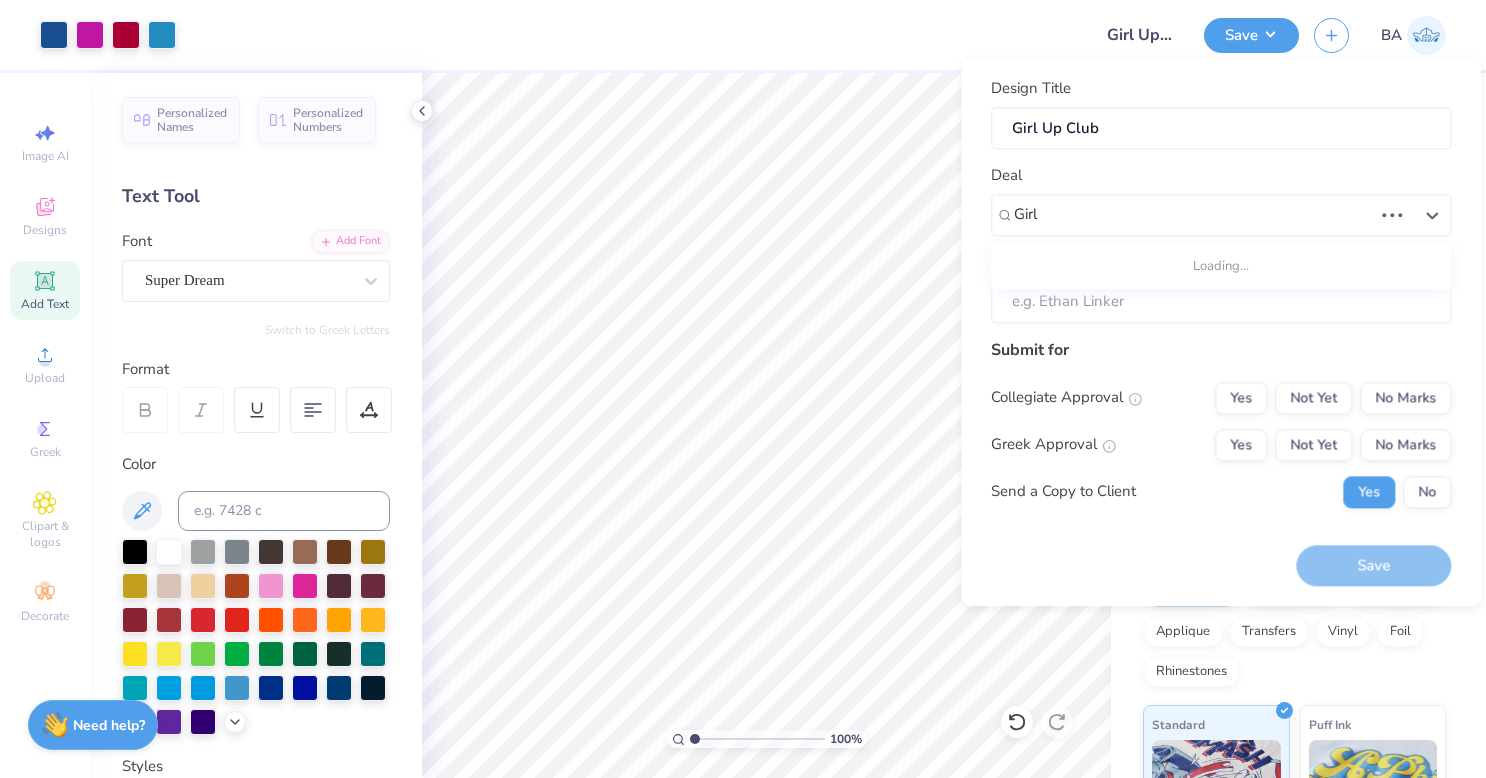 type 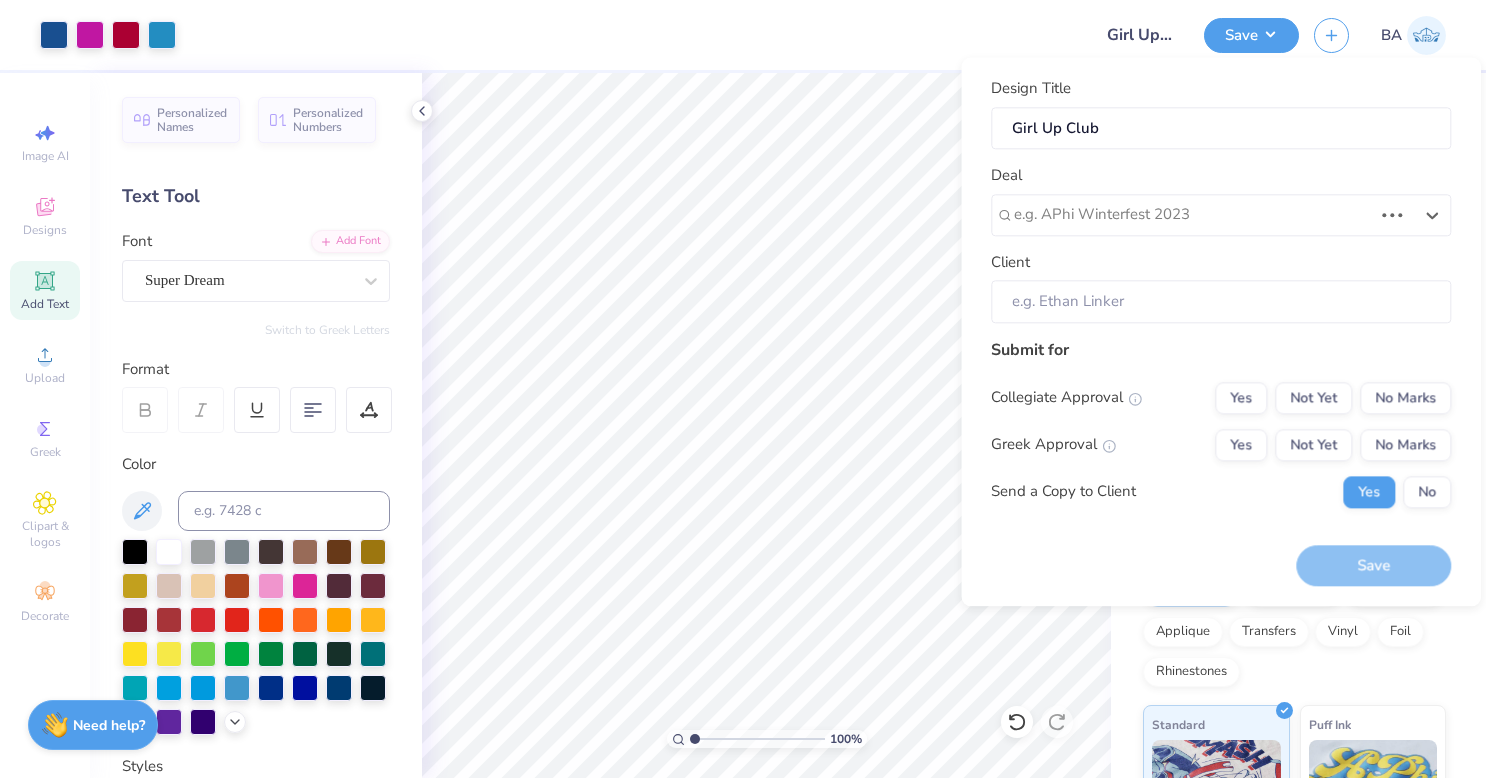 click 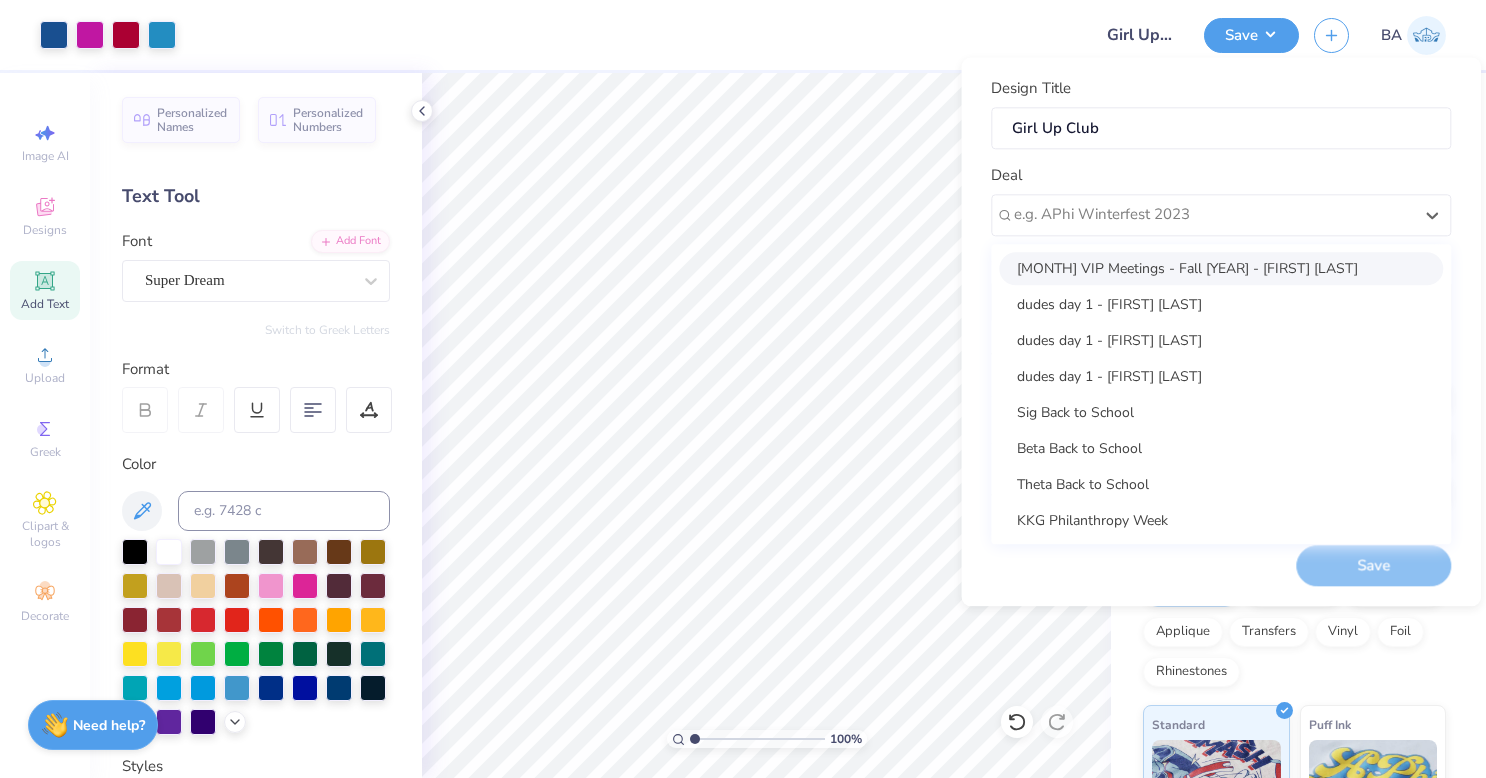 click at bounding box center (1213, 215) 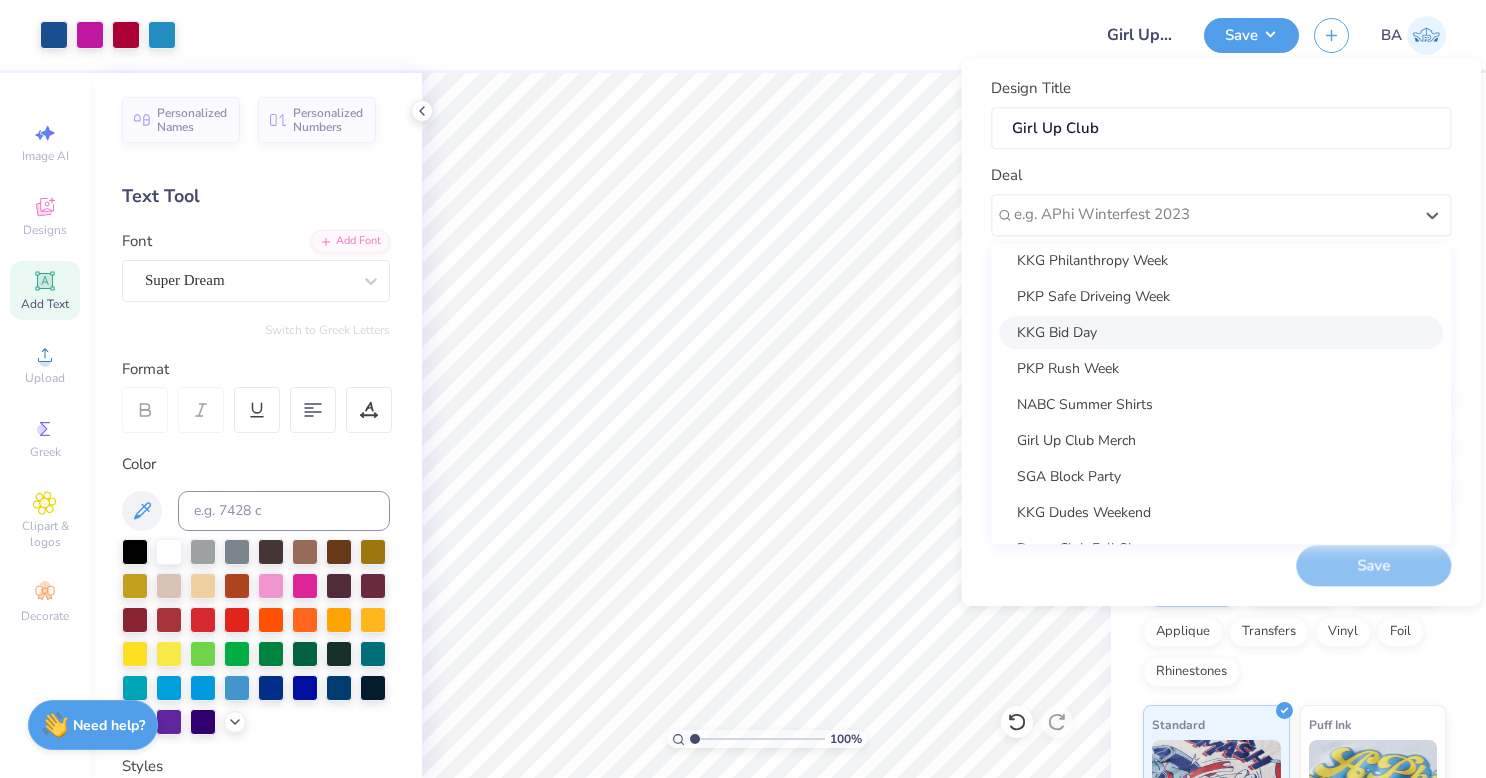 scroll, scrollTop: 266, scrollLeft: 0, axis: vertical 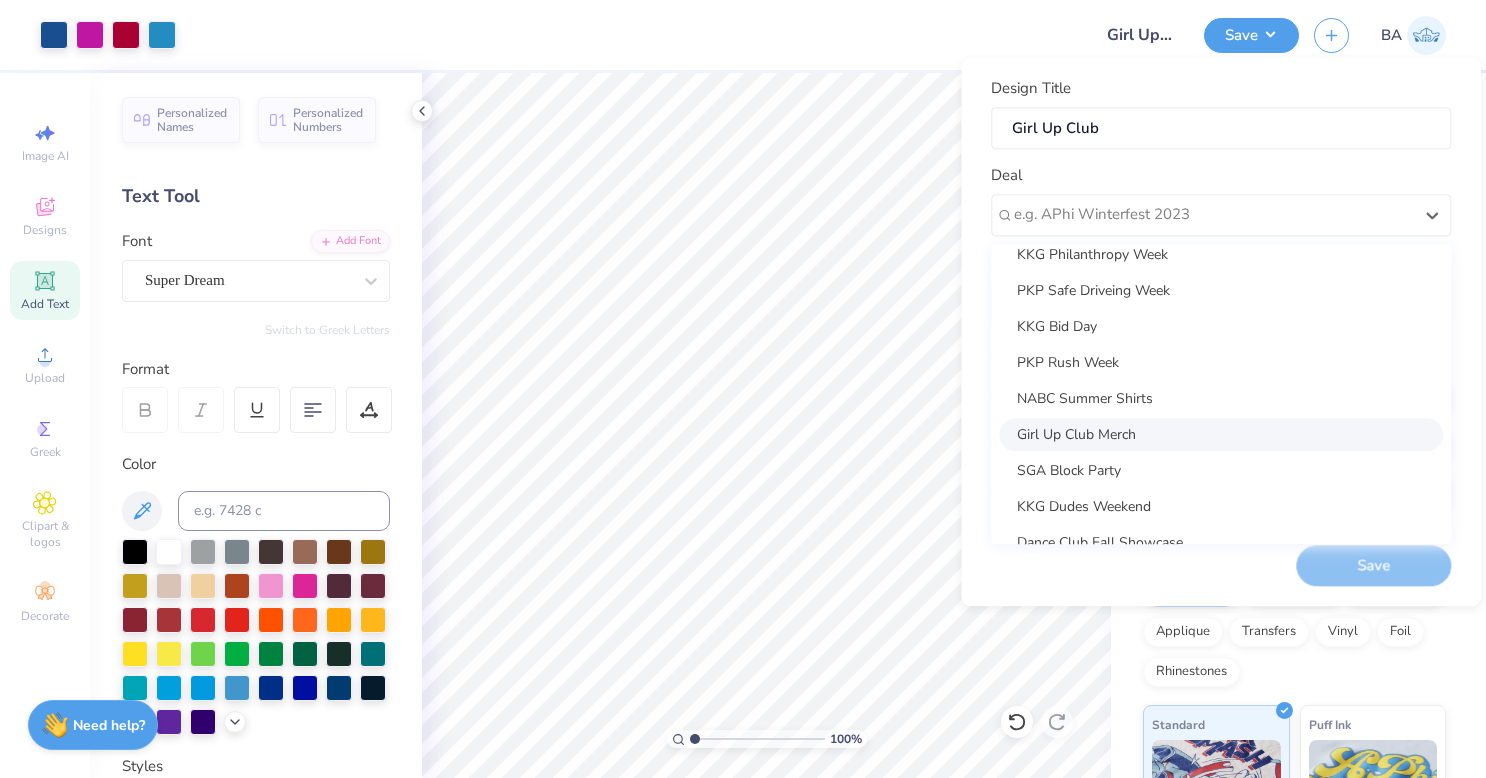 click on "Girl Up Club Merch" at bounding box center [1221, 434] 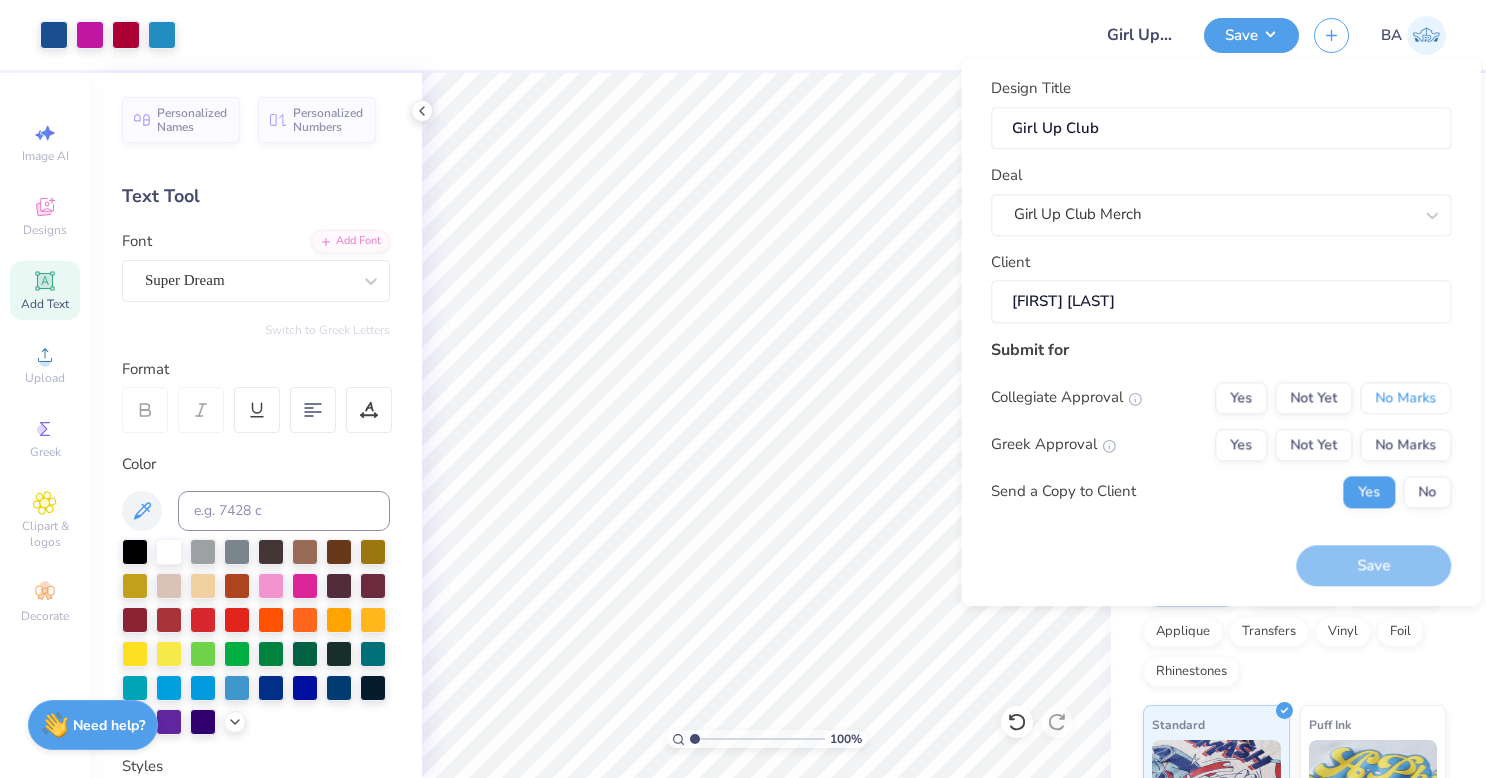 click on "No Marks" at bounding box center (1405, 398) 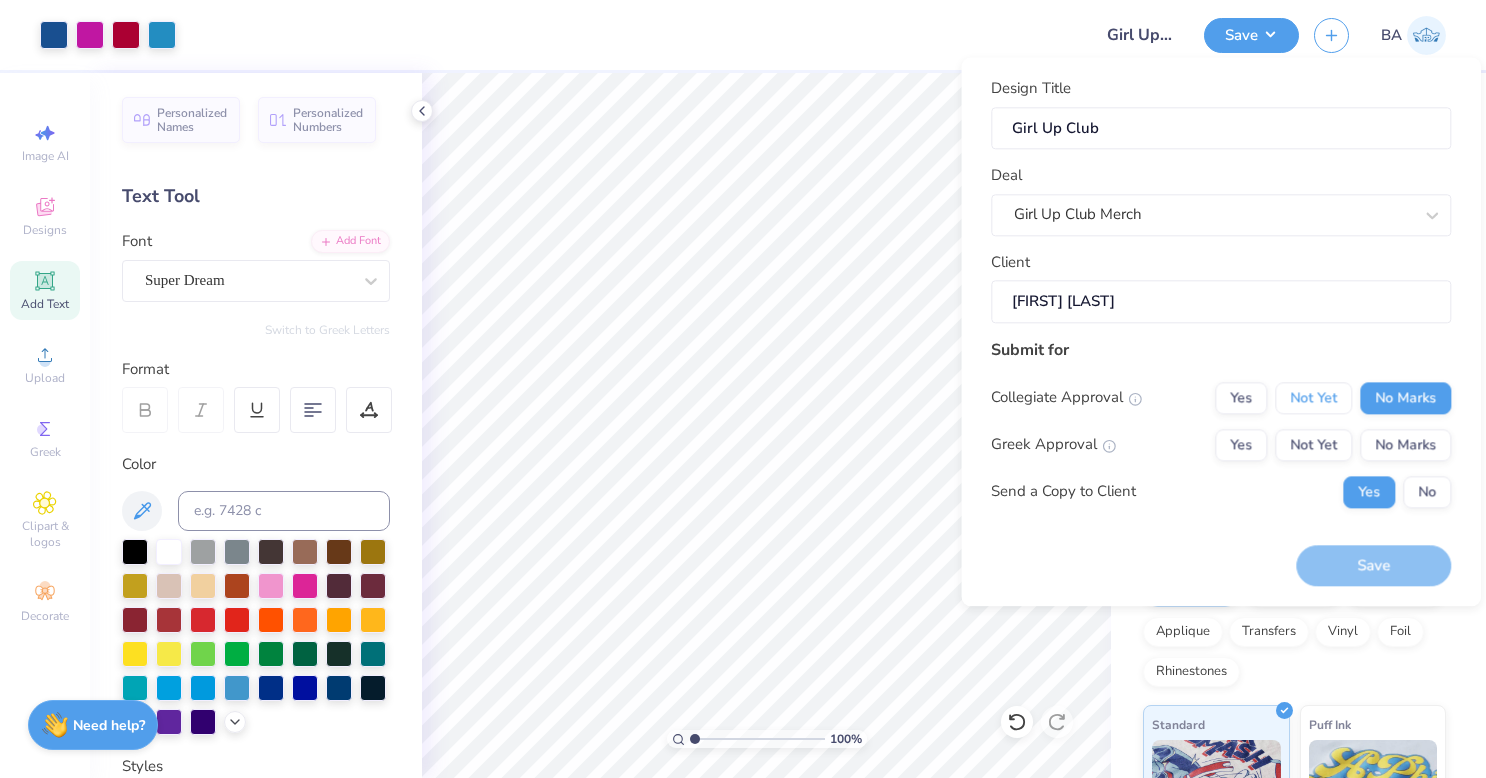 click on "Not Yet" at bounding box center [1313, 398] 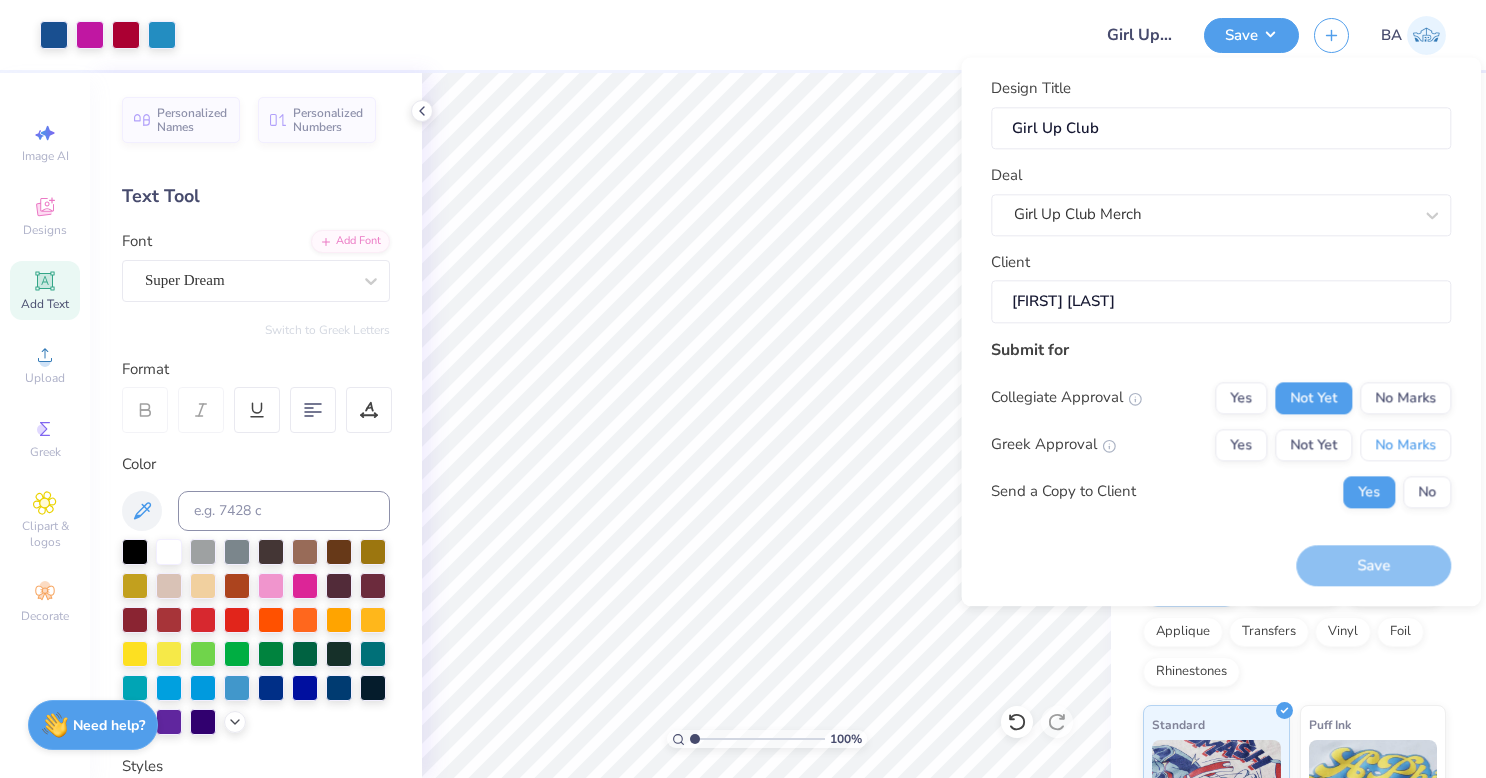 click on "No Marks" at bounding box center (1405, 445) 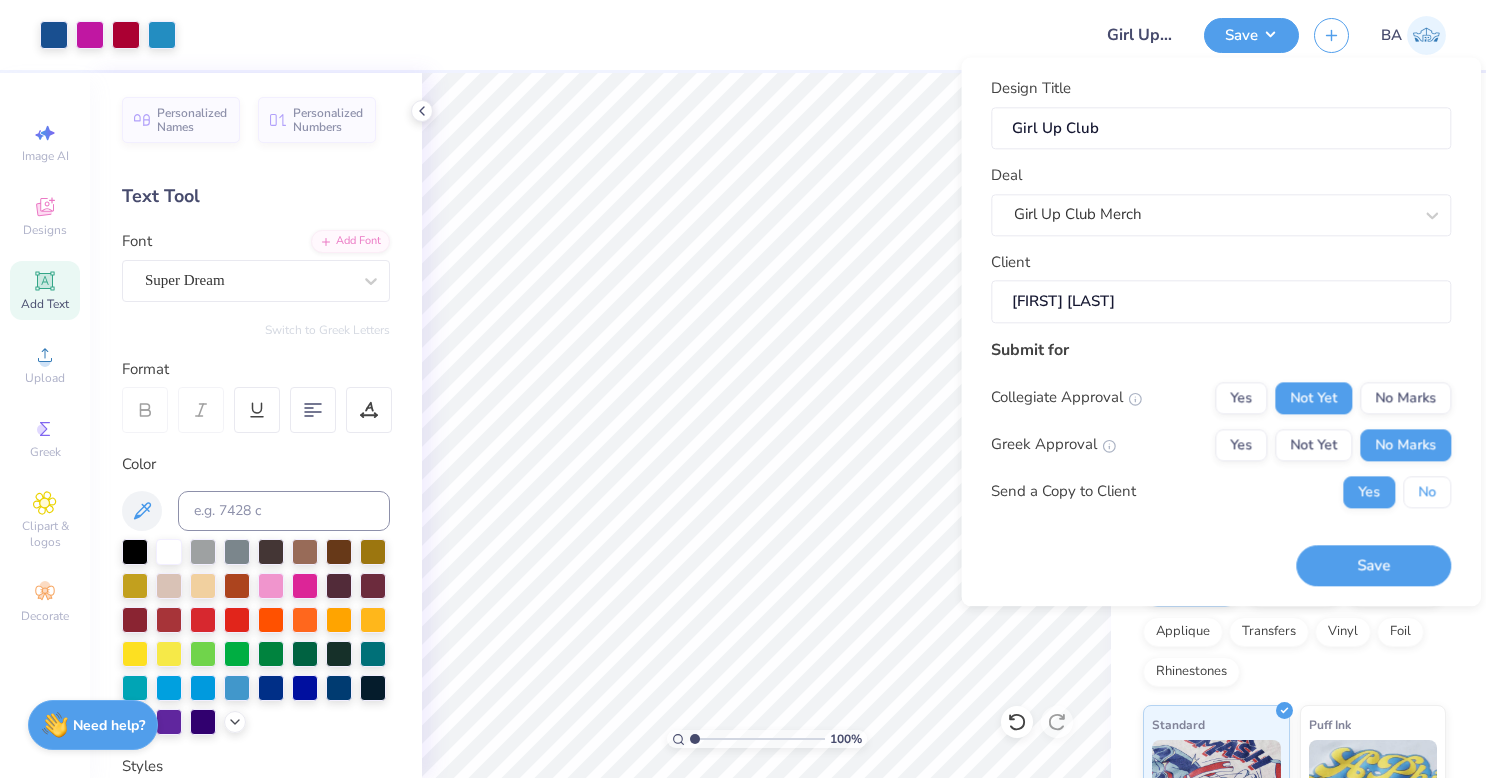 click on "No" at bounding box center (1427, 492) 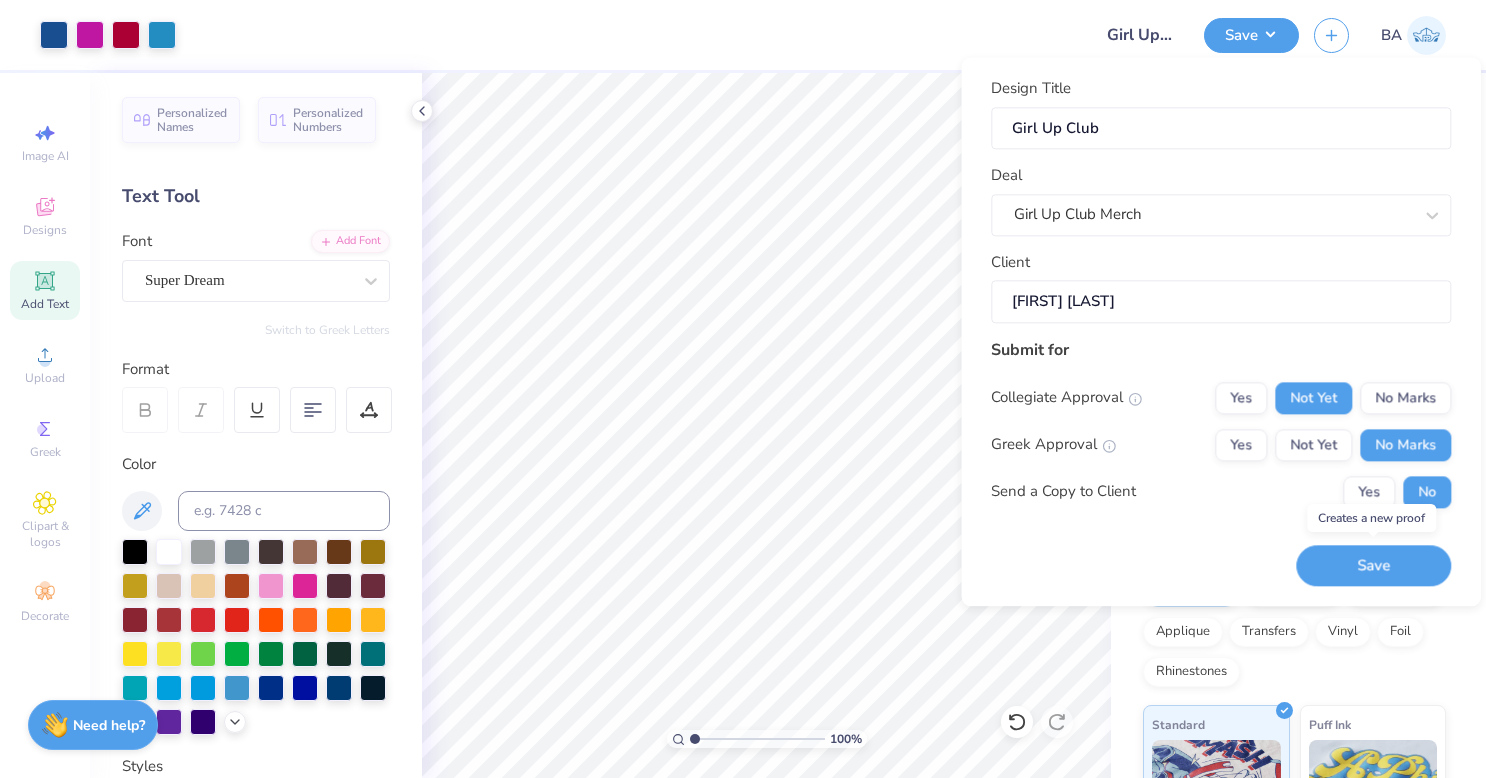 click on "Save" at bounding box center [1373, 565] 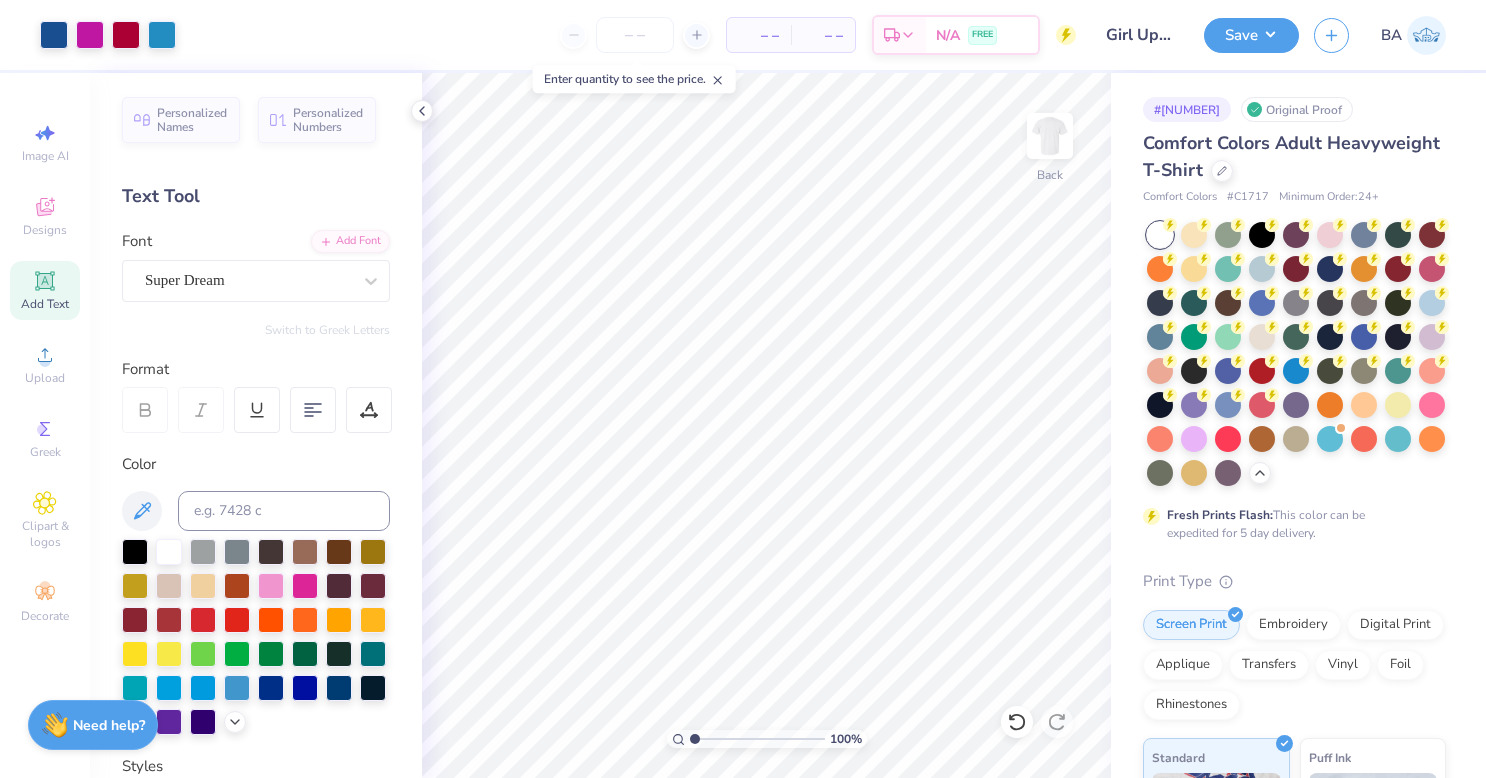 click at bounding box center [635, 35] 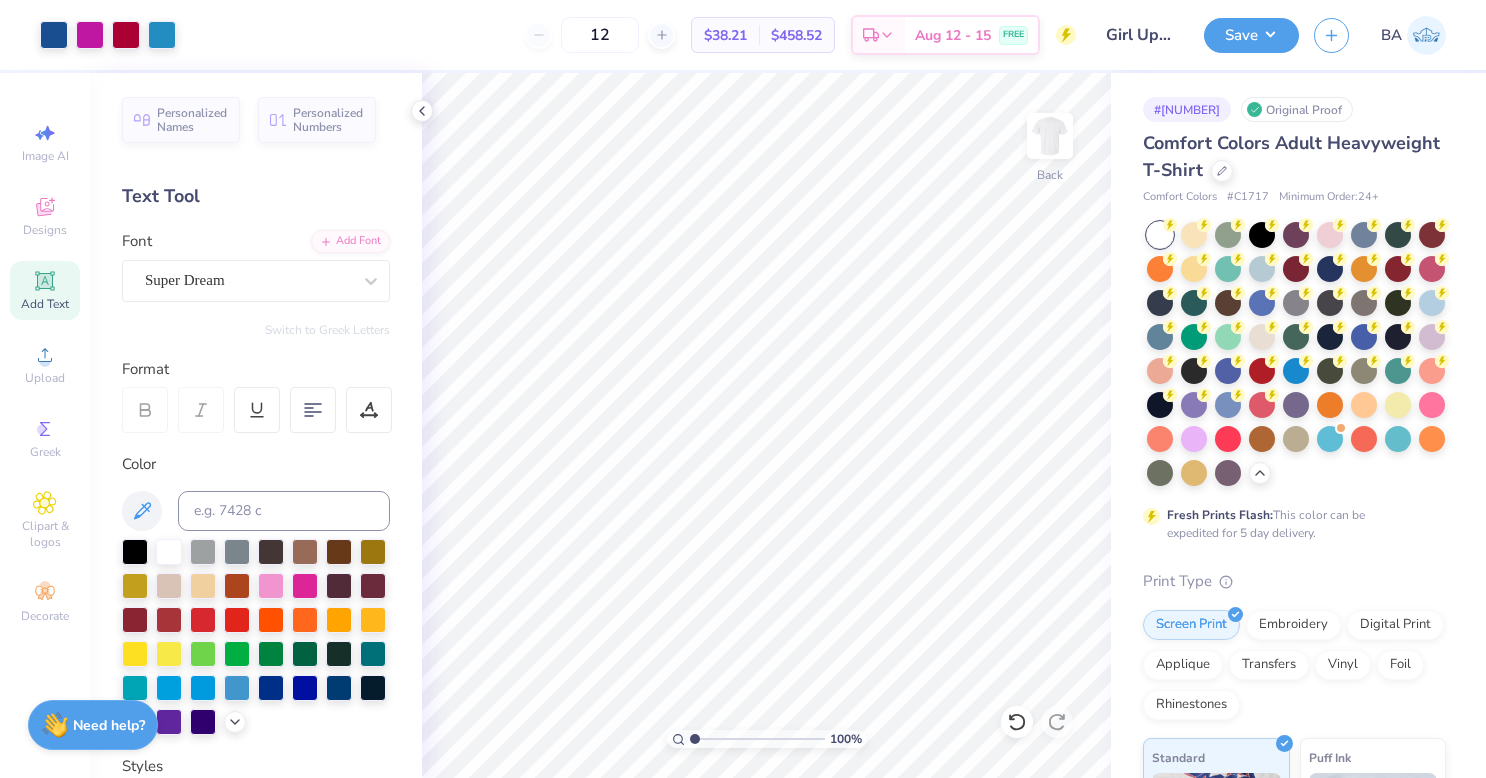type on "12" 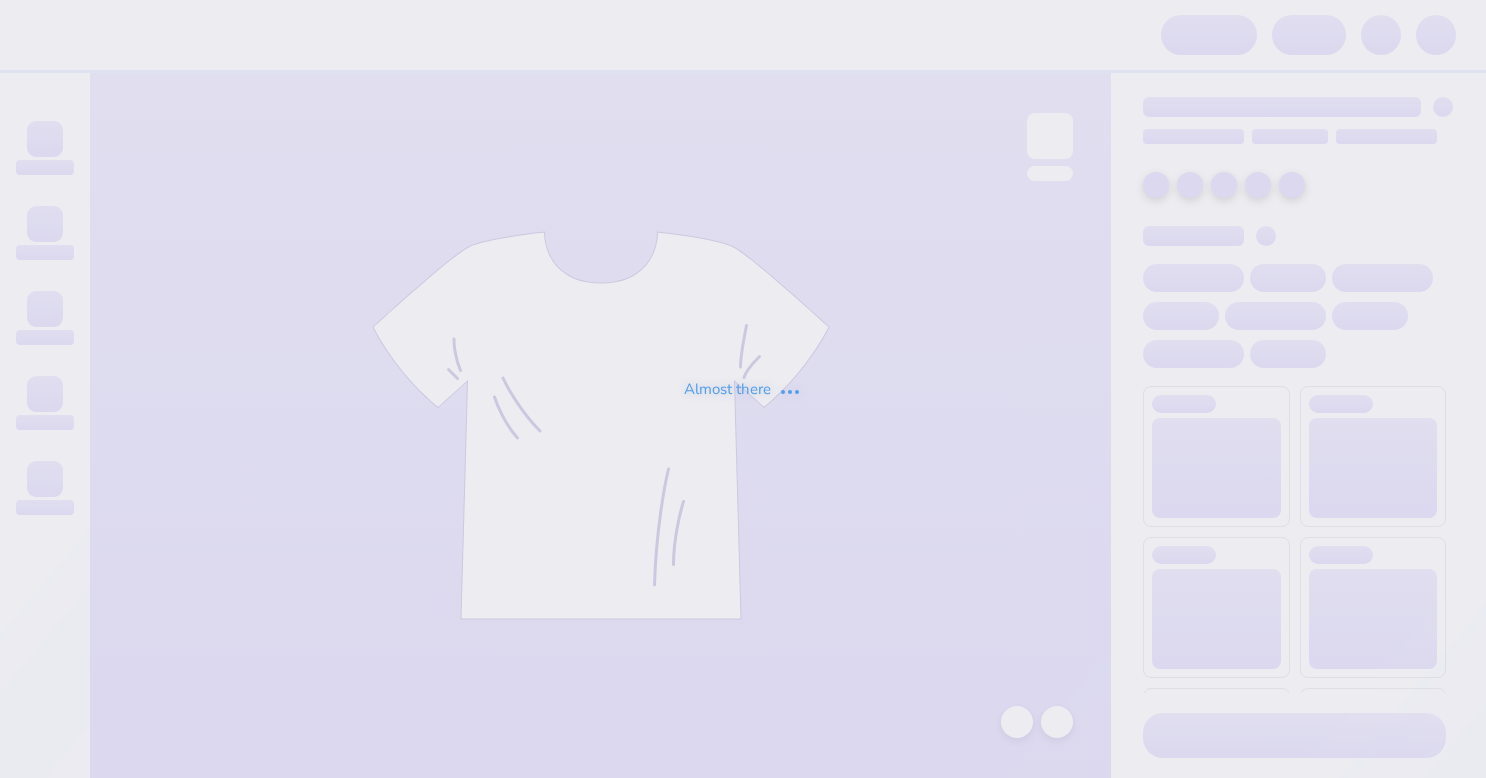 scroll, scrollTop: 0, scrollLeft: 0, axis: both 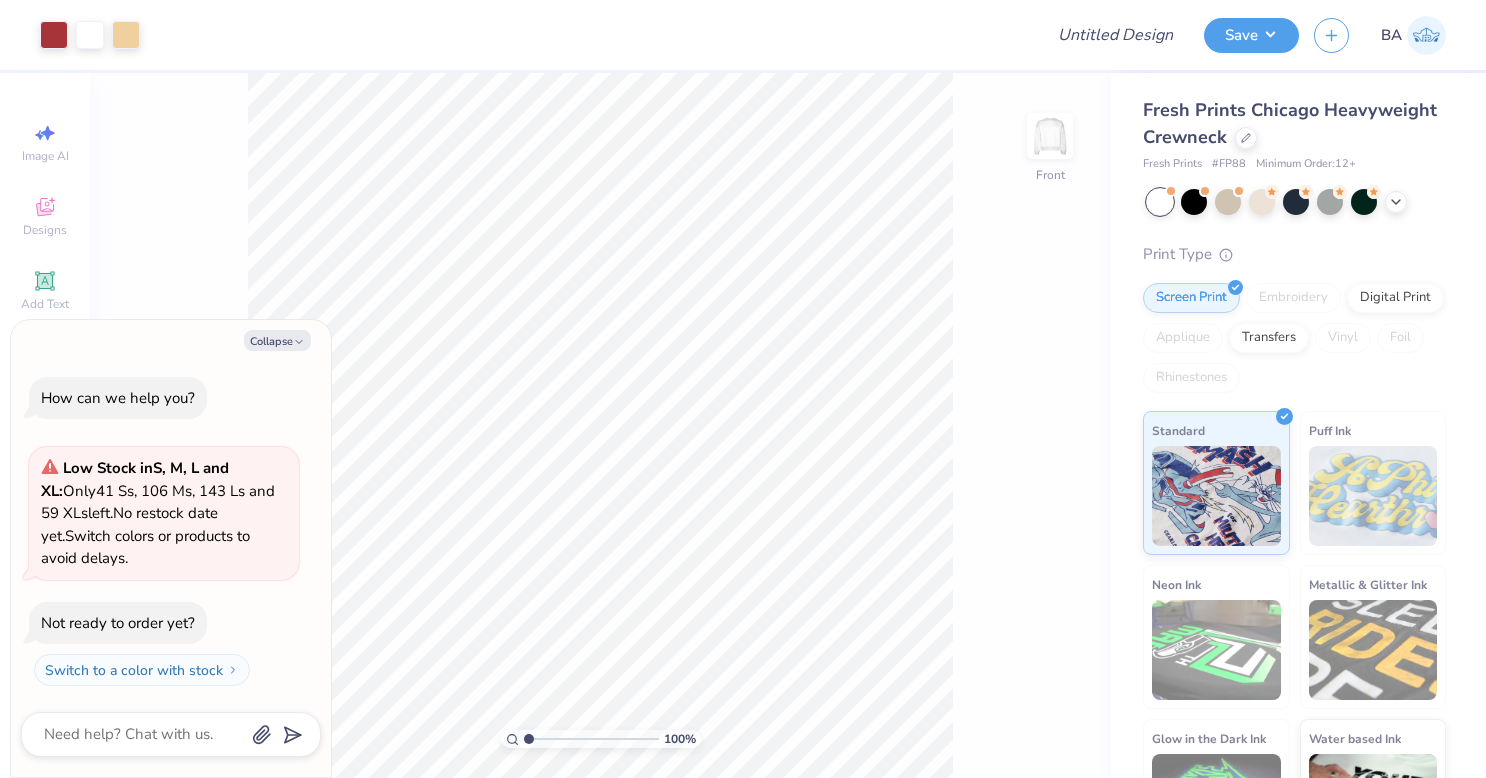 click on "Collapse" at bounding box center [277, 340] 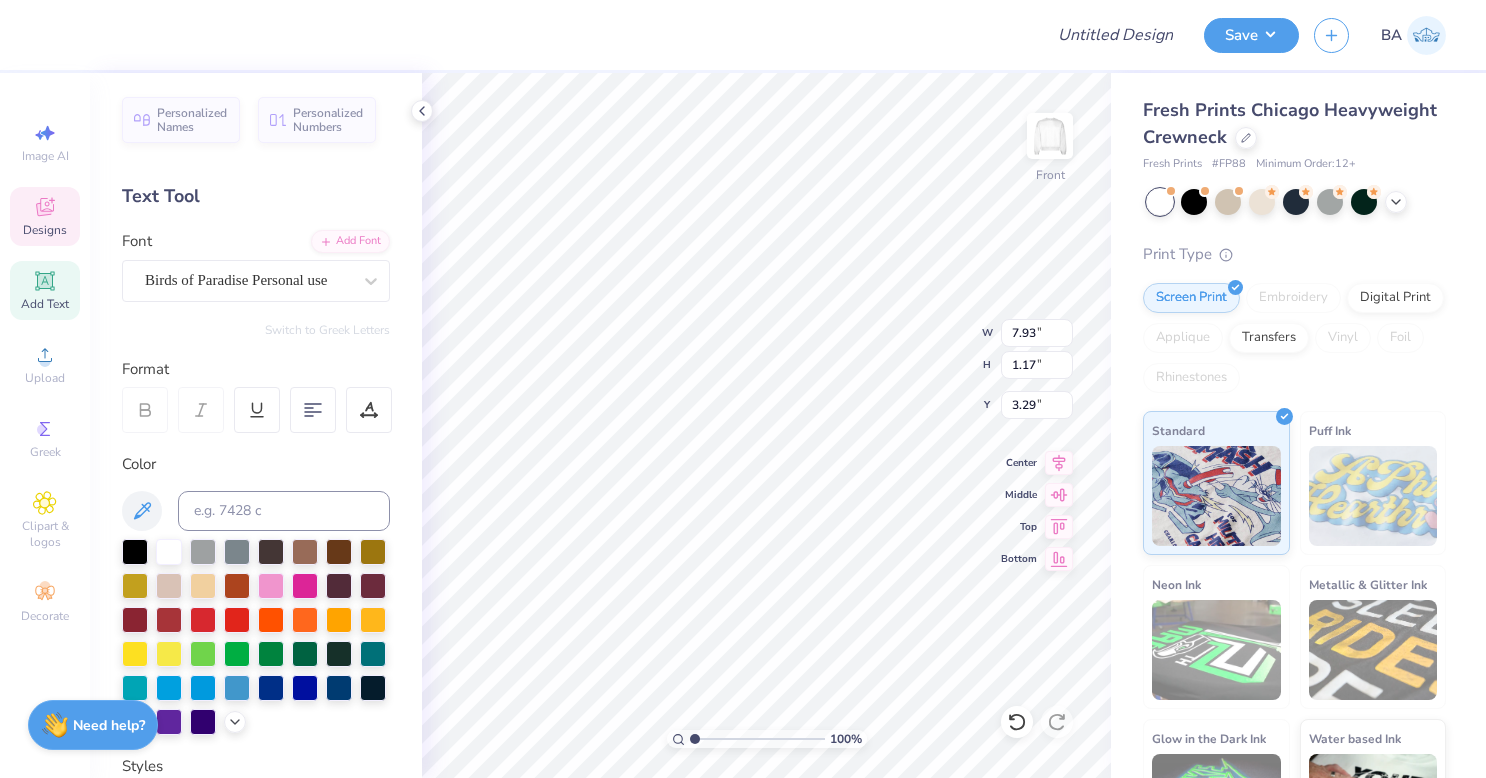 scroll, scrollTop: 16, scrollLeft: 2, axis: both 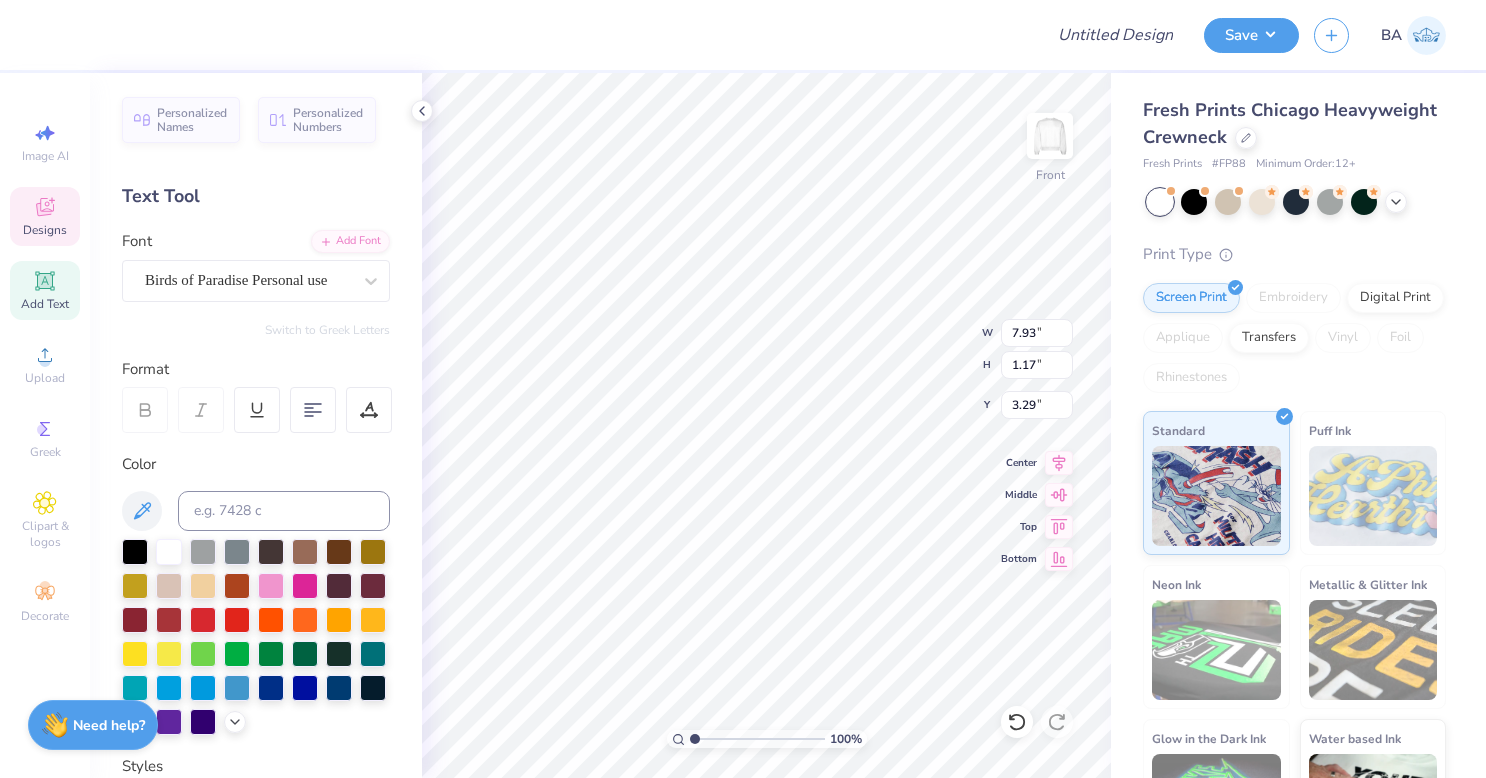 type on "S" 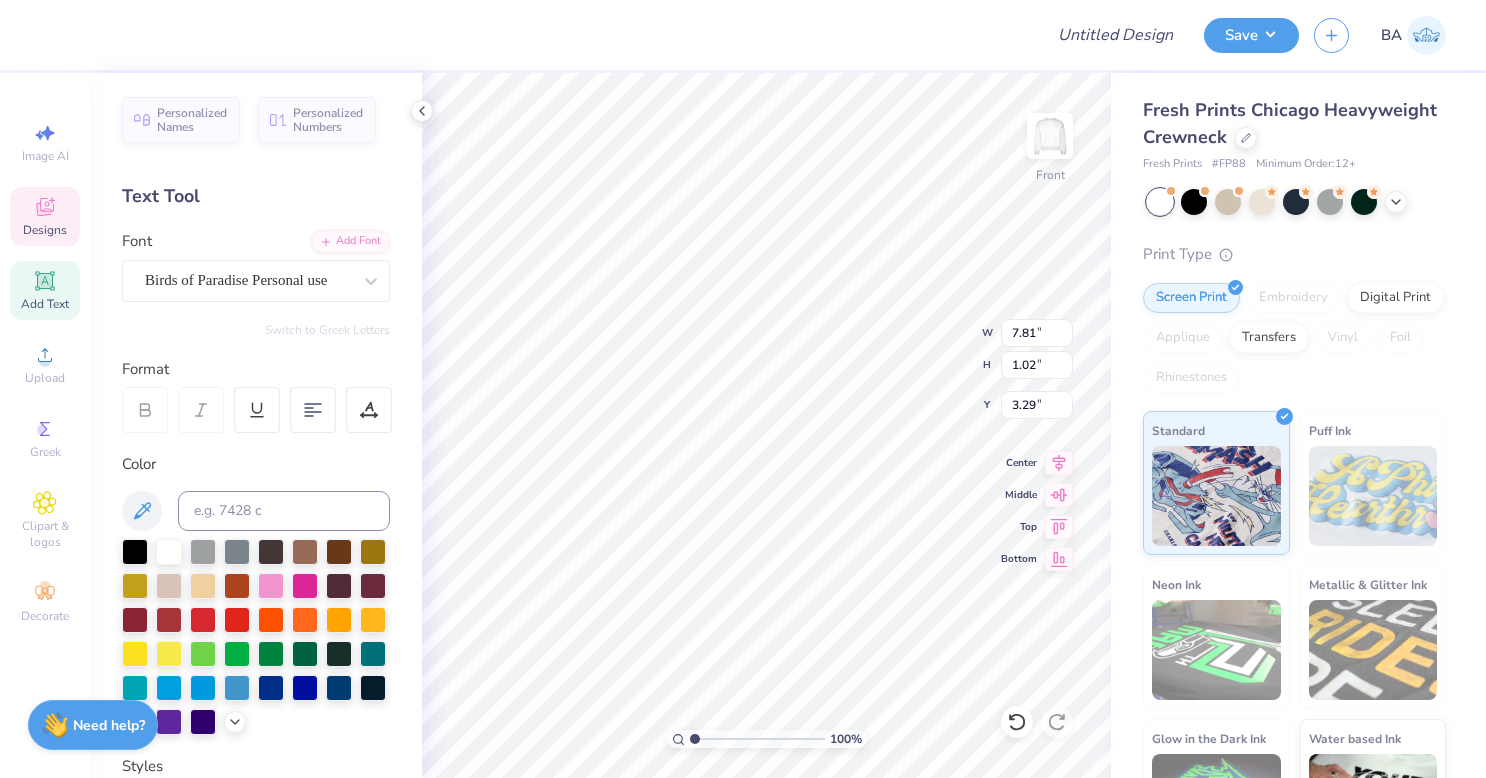 type on "7.81" 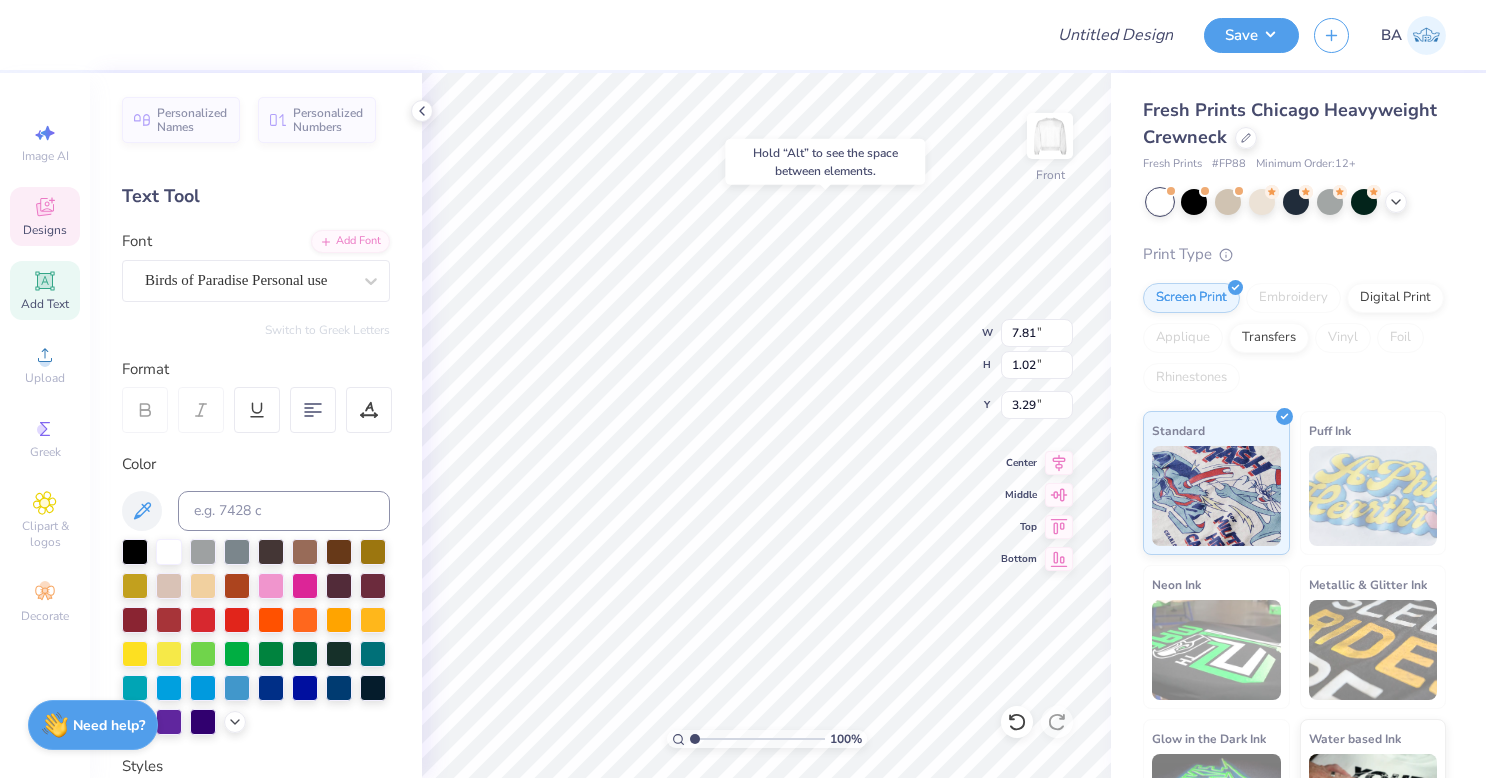 type on "3.44" 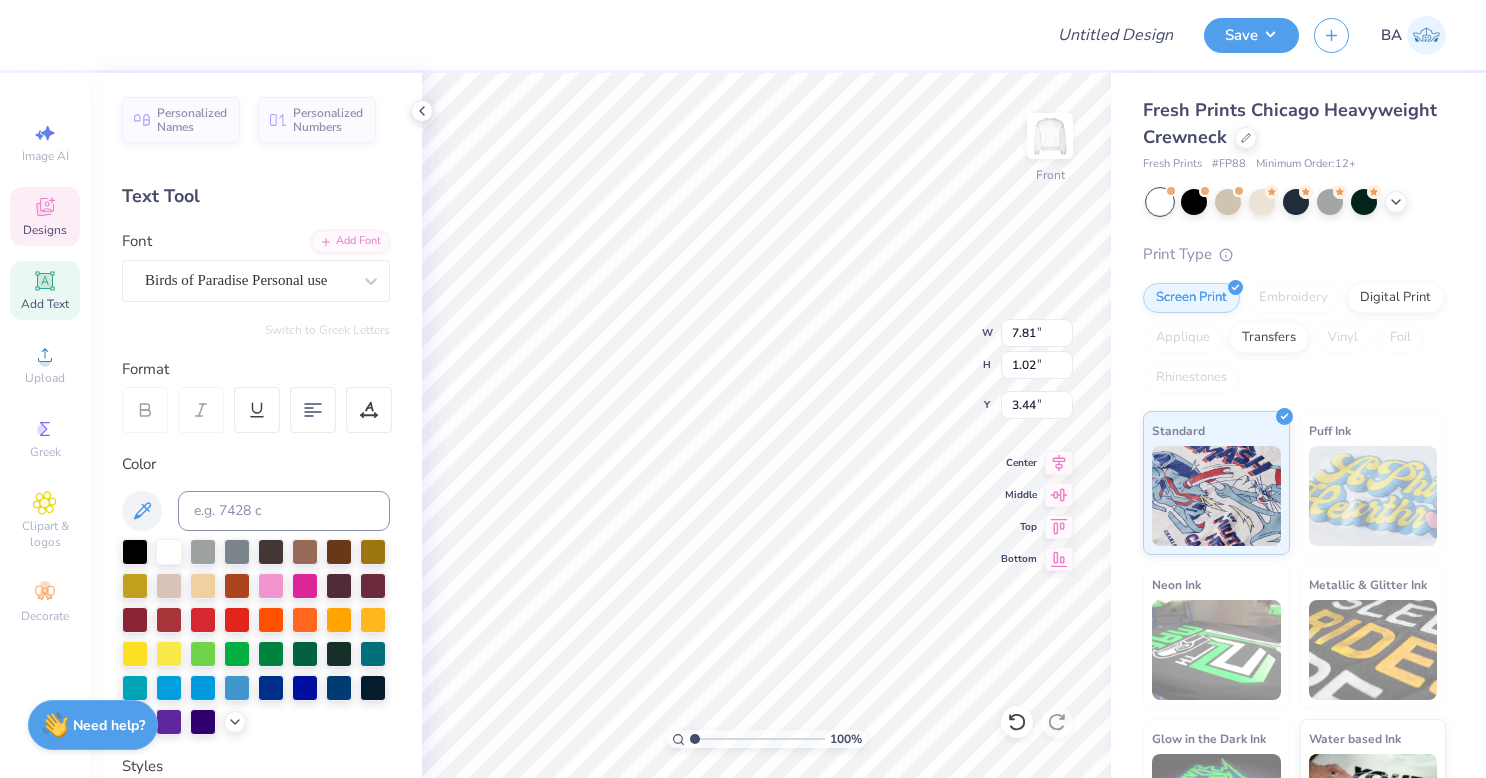 type on "8.35" 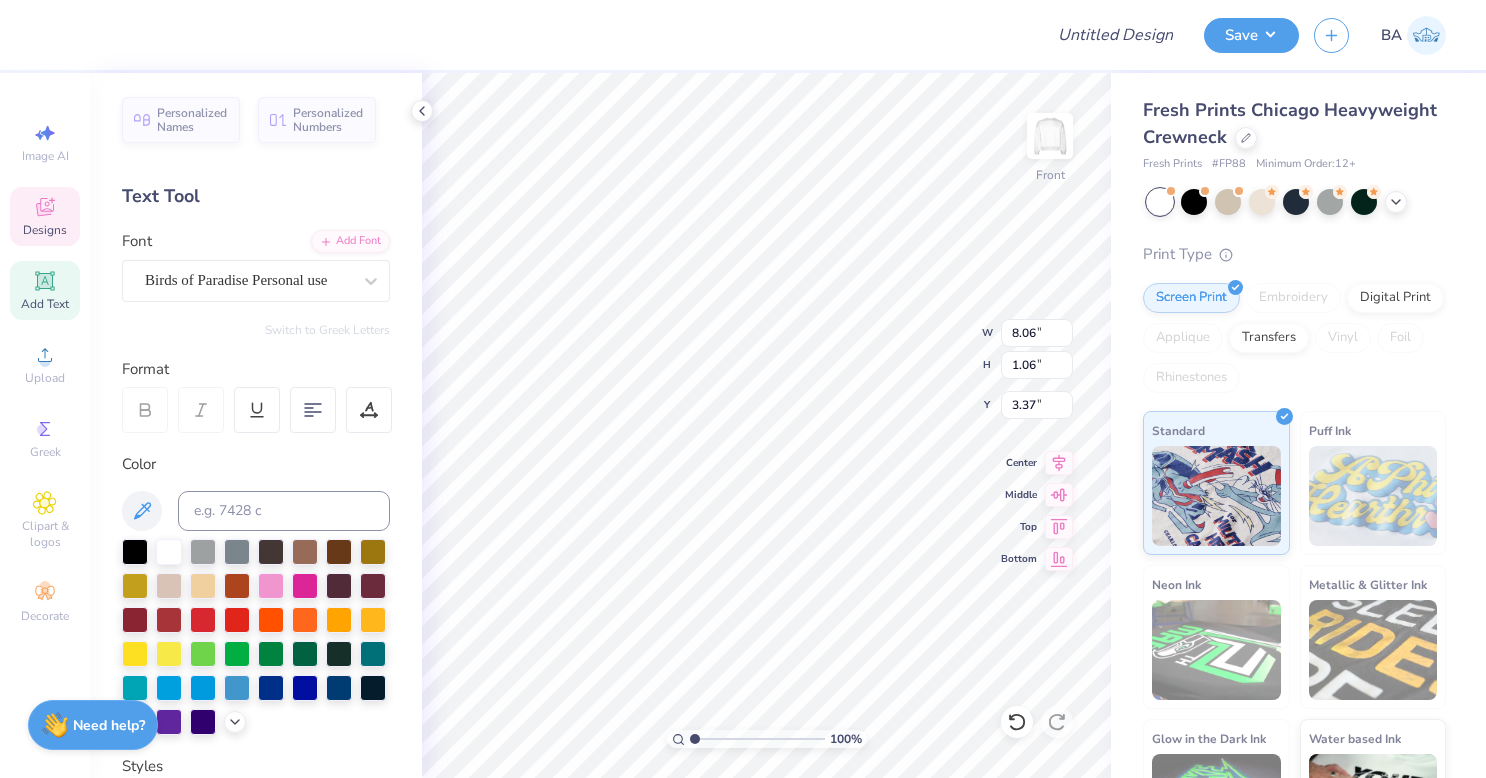 type on "8.06" 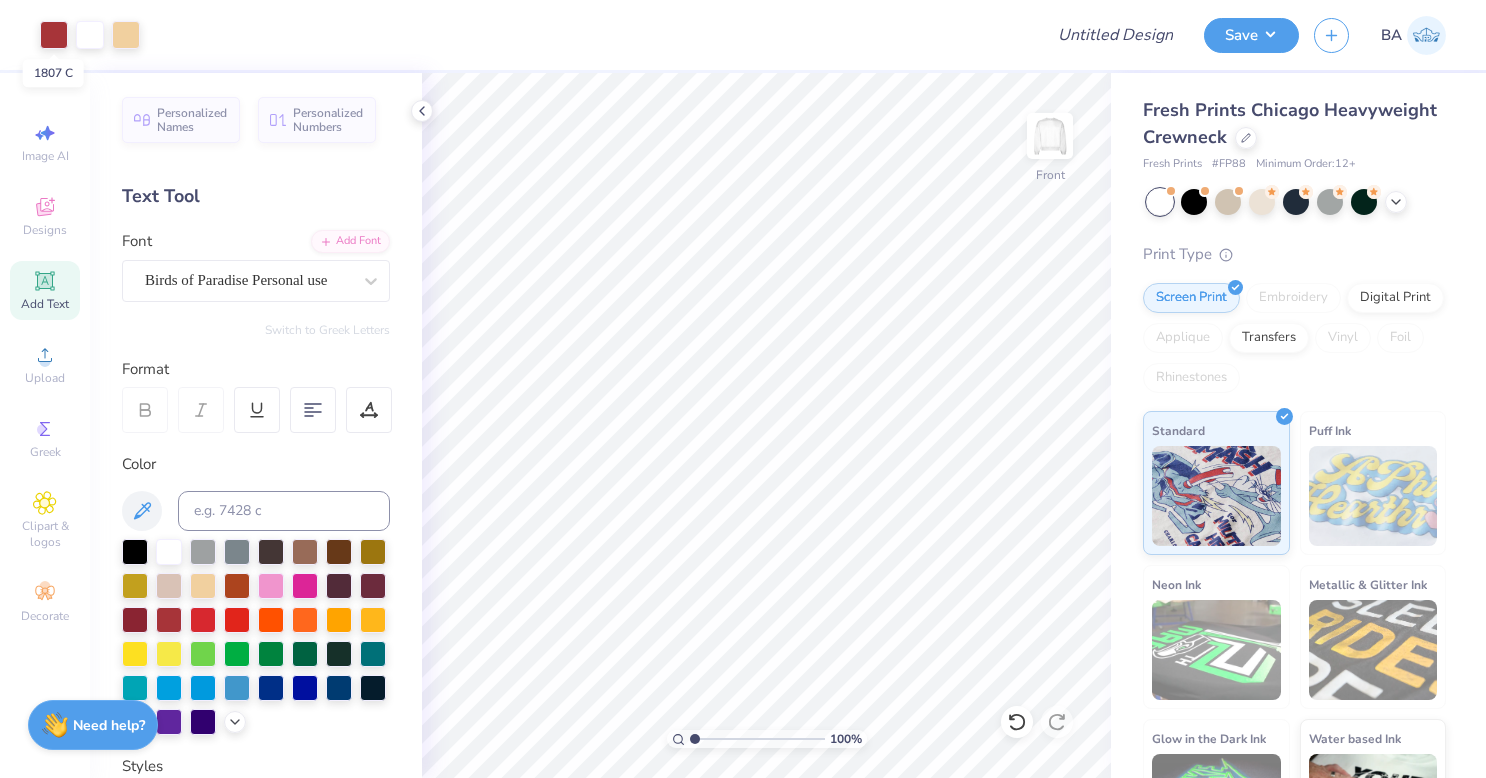 click at bounding box center [54, 35] 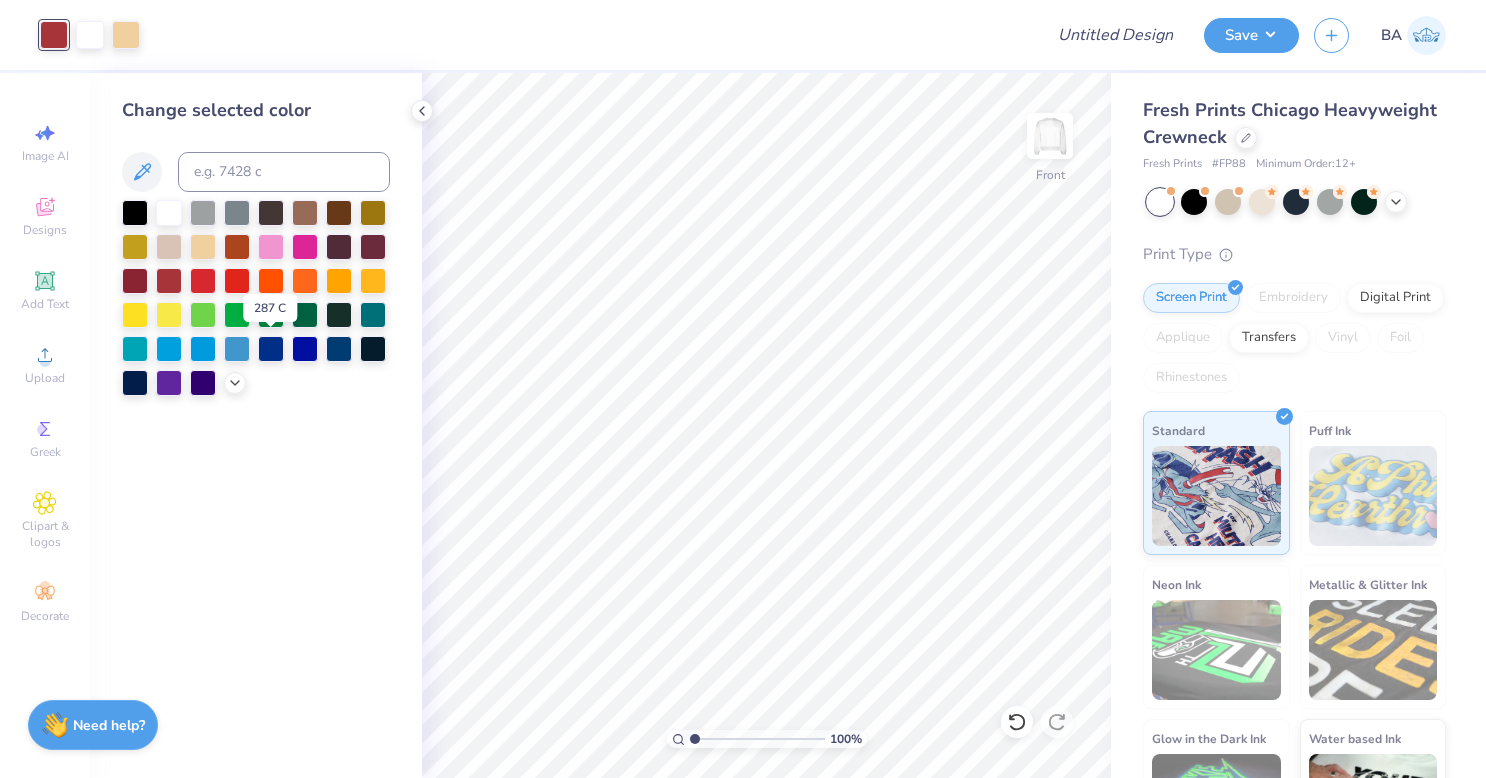 click at bounding box center (271, 349) 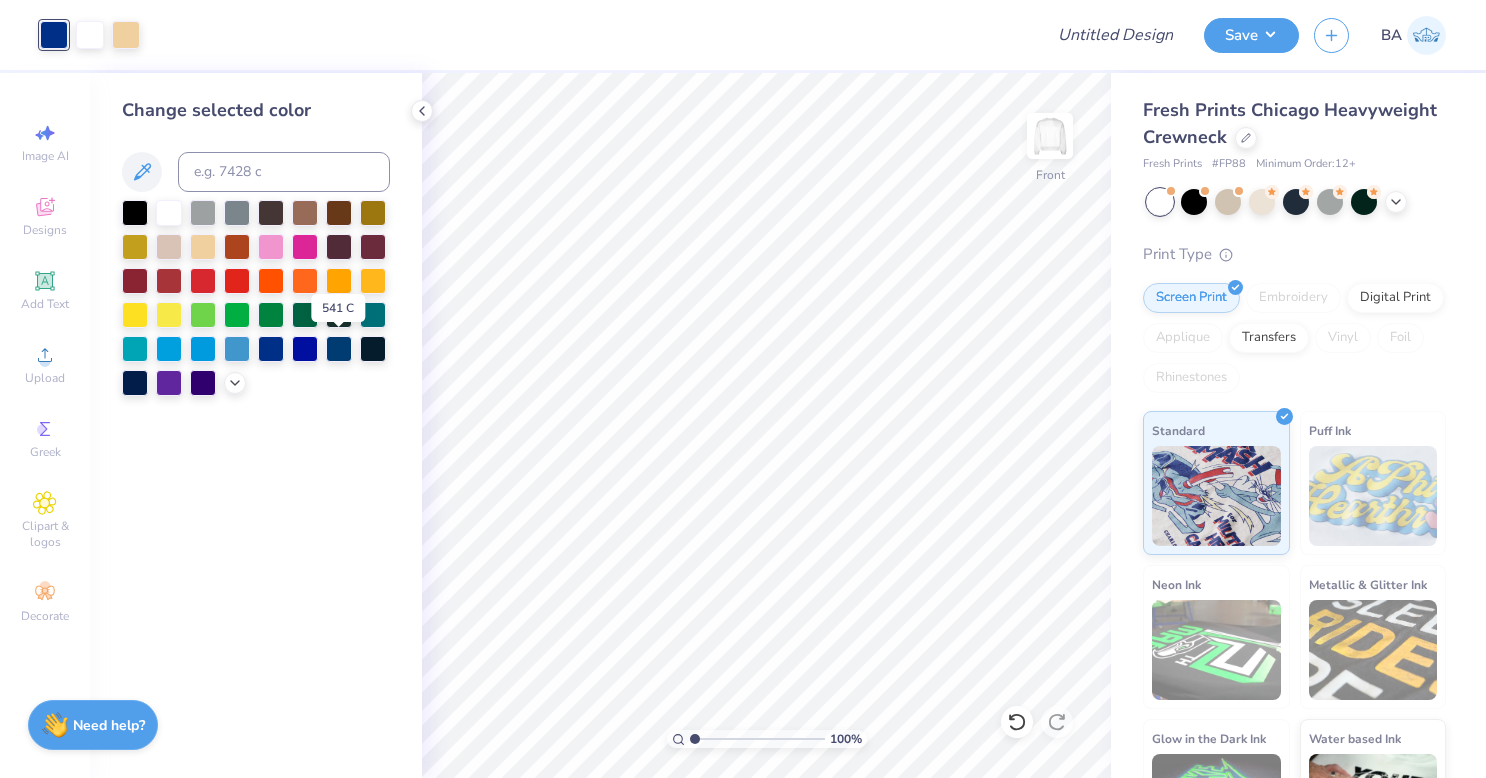 click at bounding box center (339, 349) 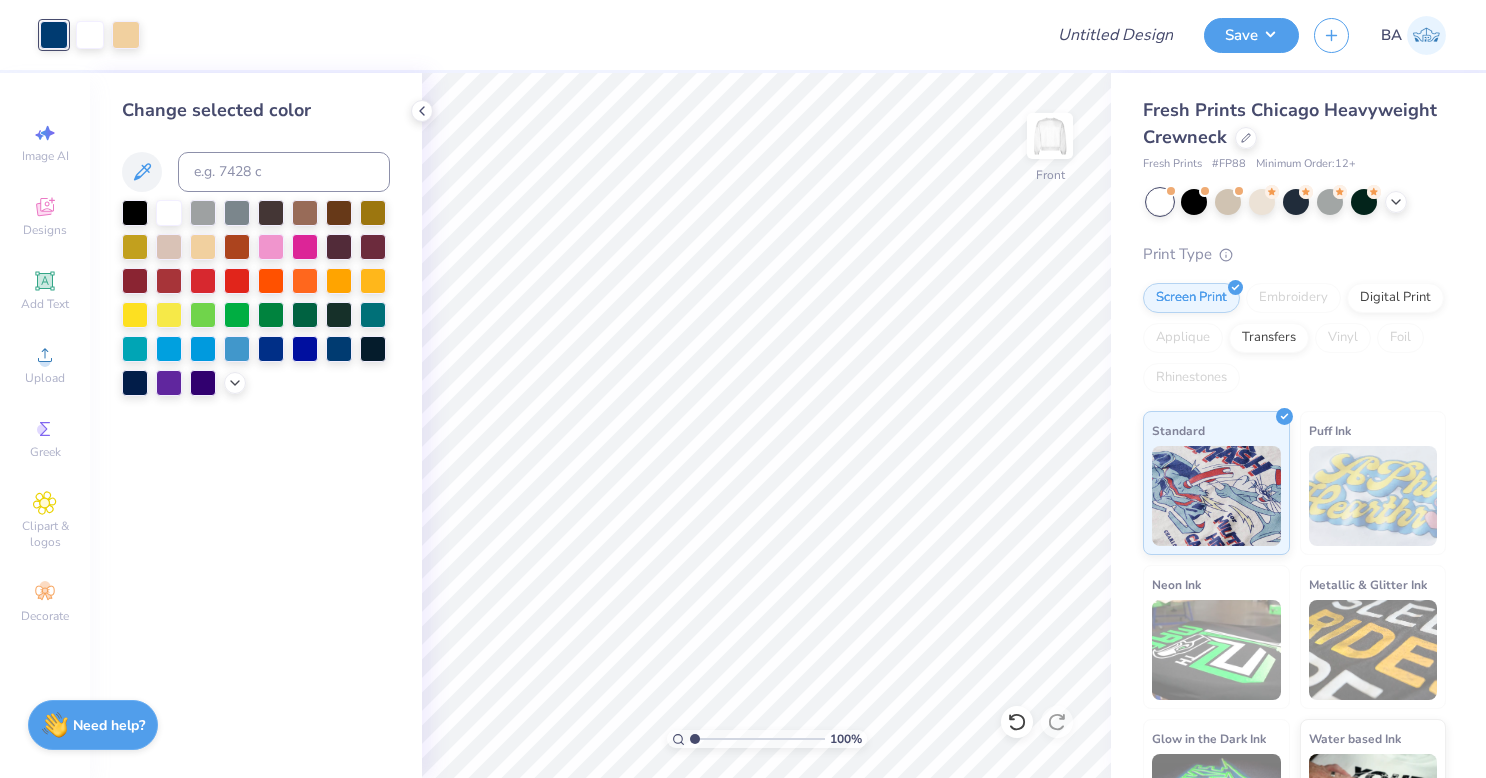 click on "Greek" at bounding box center (45, 452) 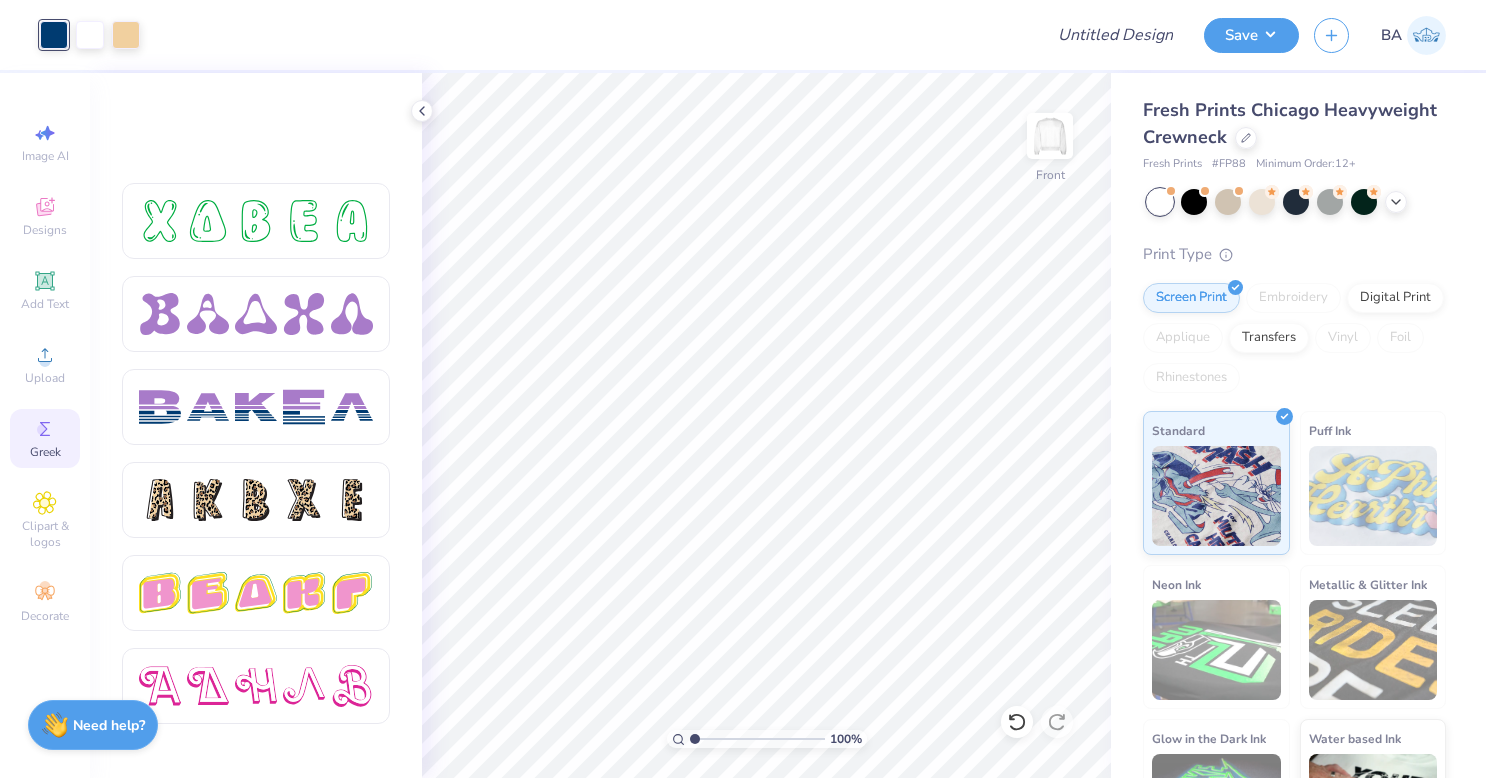 scroll, scrollTop: 3351, scrollLeft: 0, axis: vertical 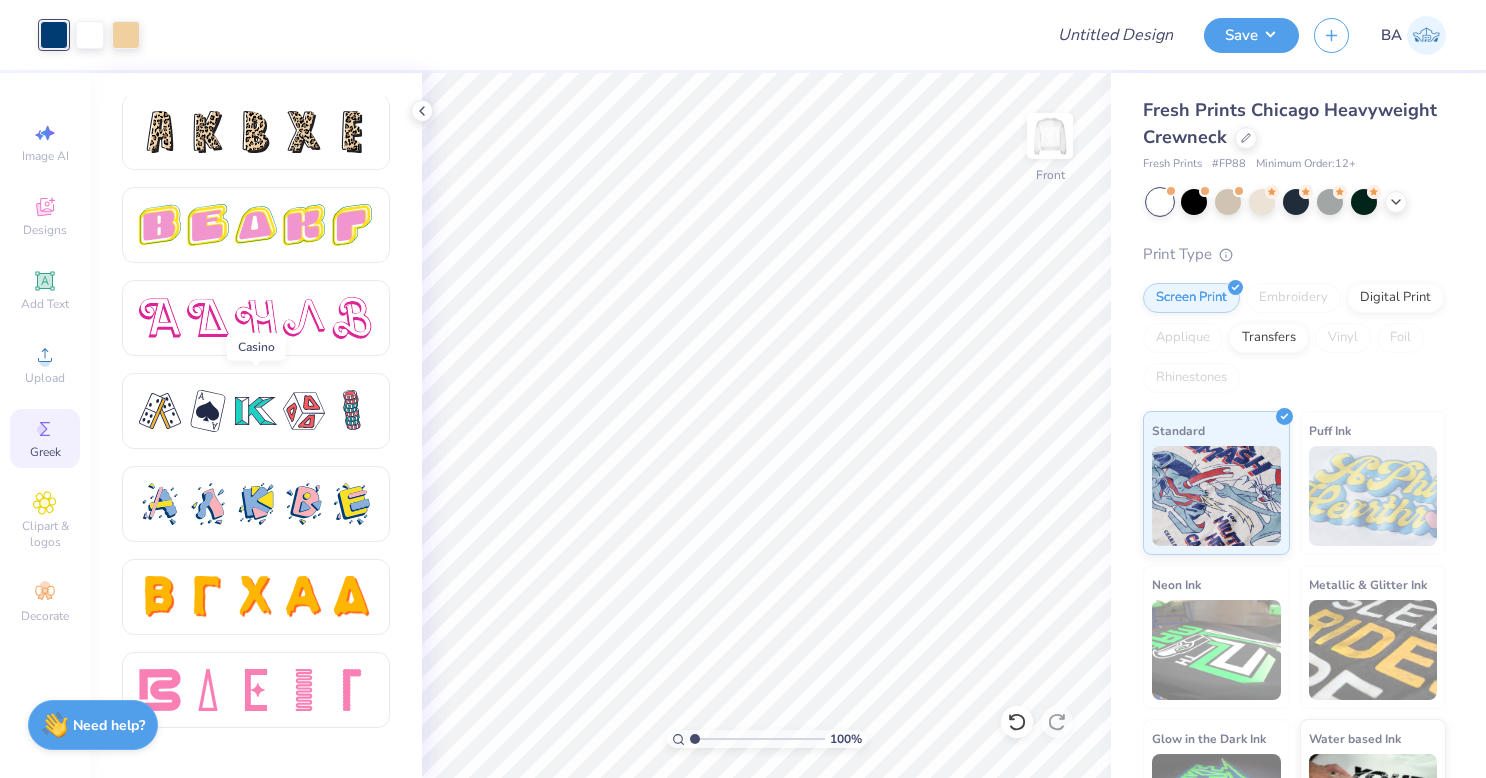 click at bounding box center (256, 411) 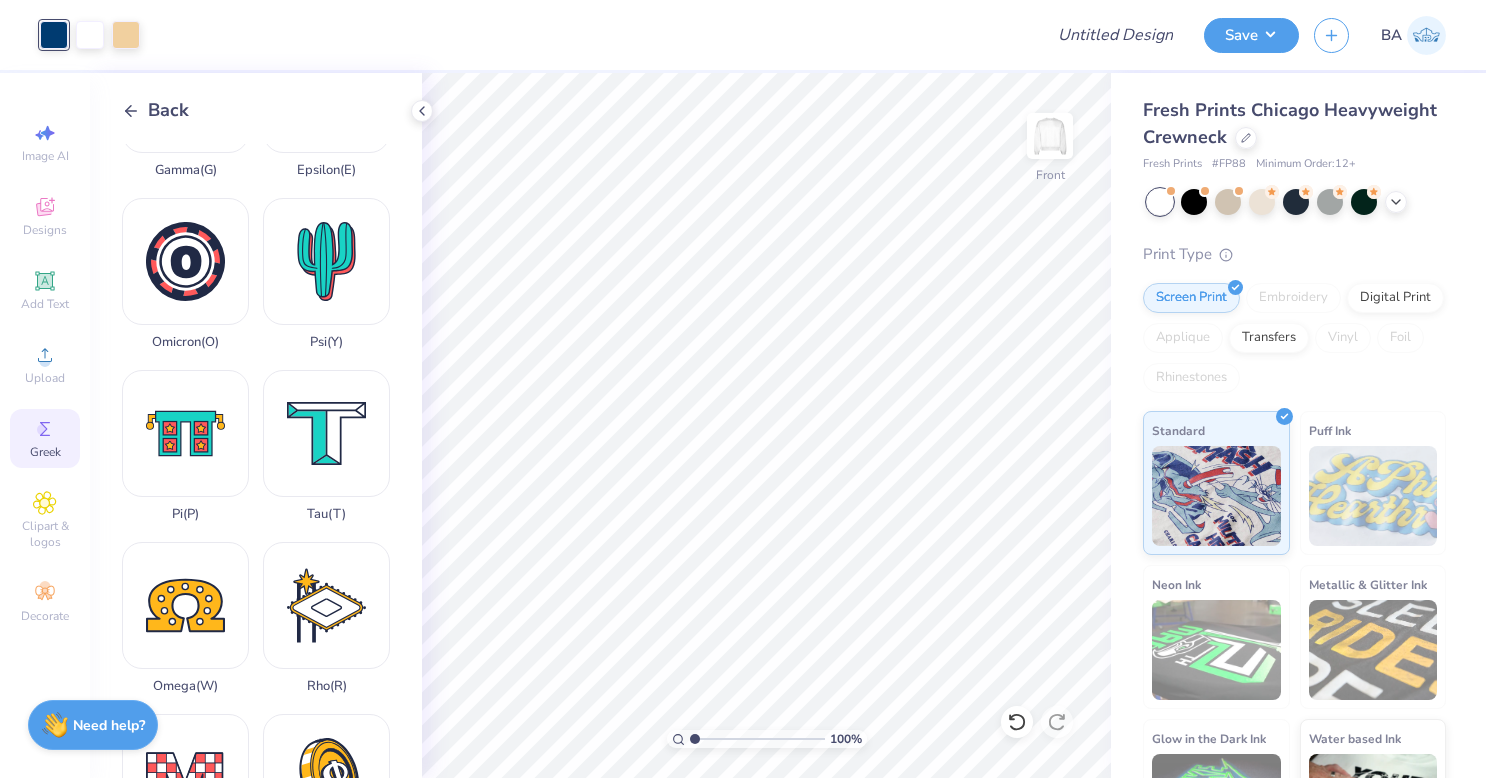 scroll, scrollTop: 809, scrollLeft: 0, axis: vertical 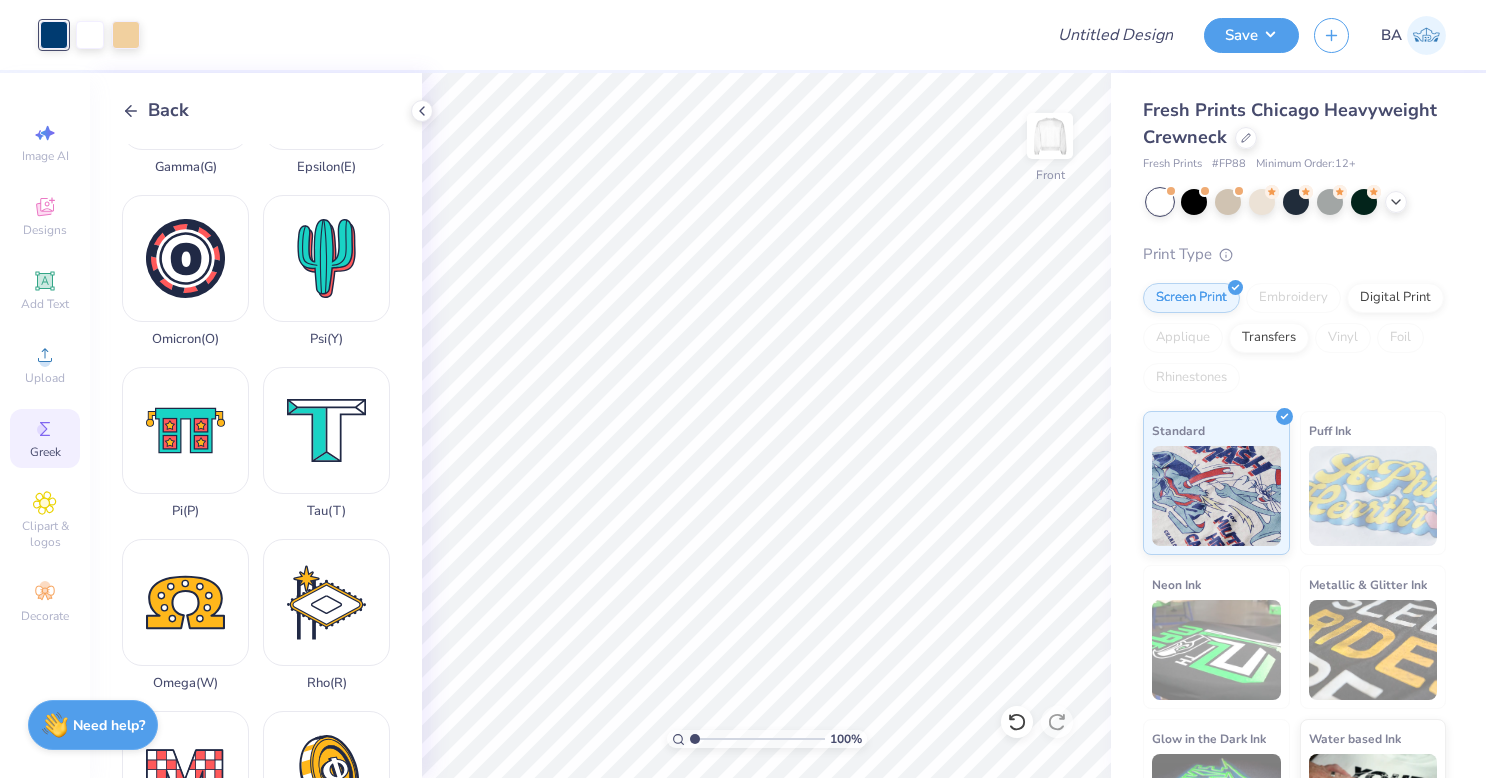 click 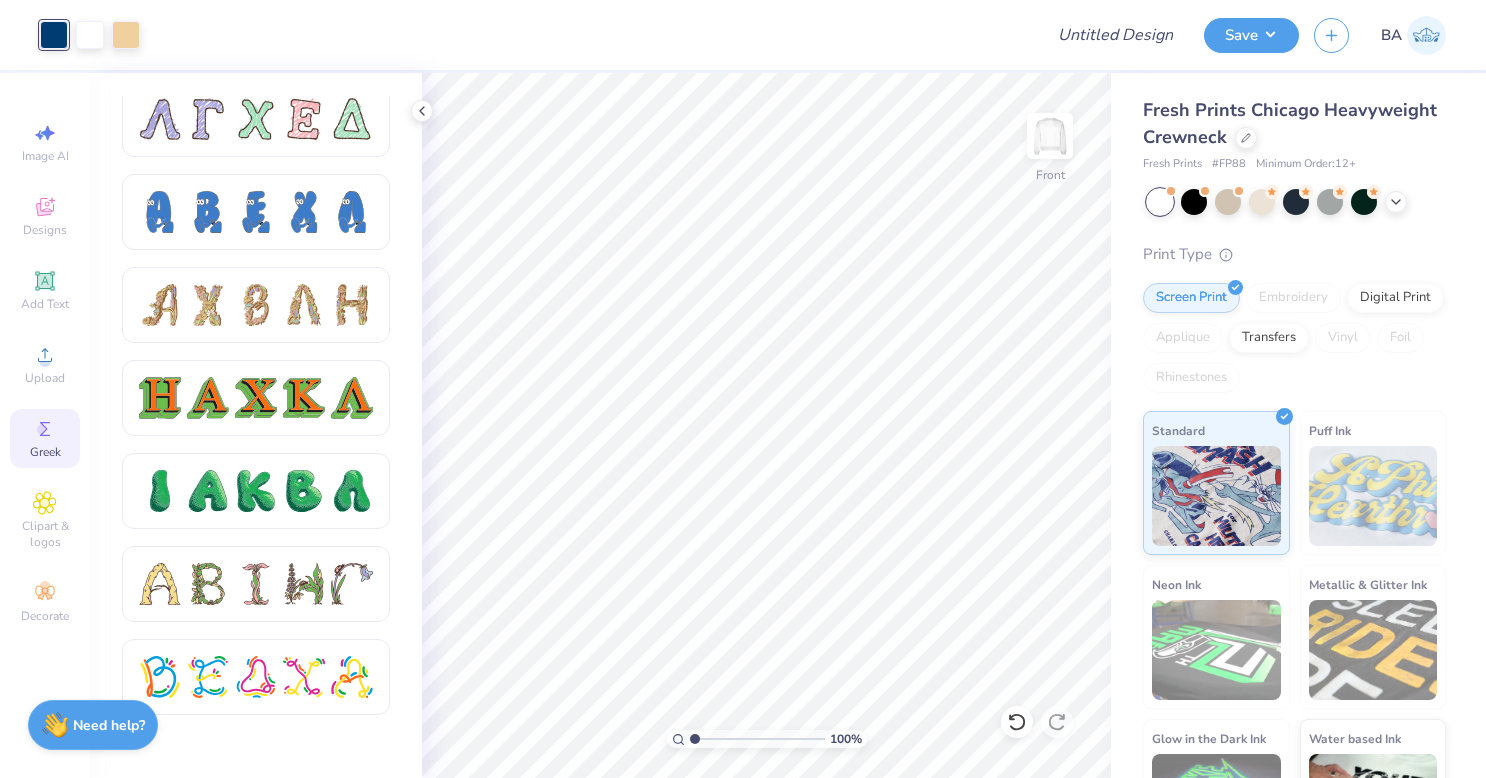 scroll, scrollTop: 1968, scrollLeft: 0, axis: vertical 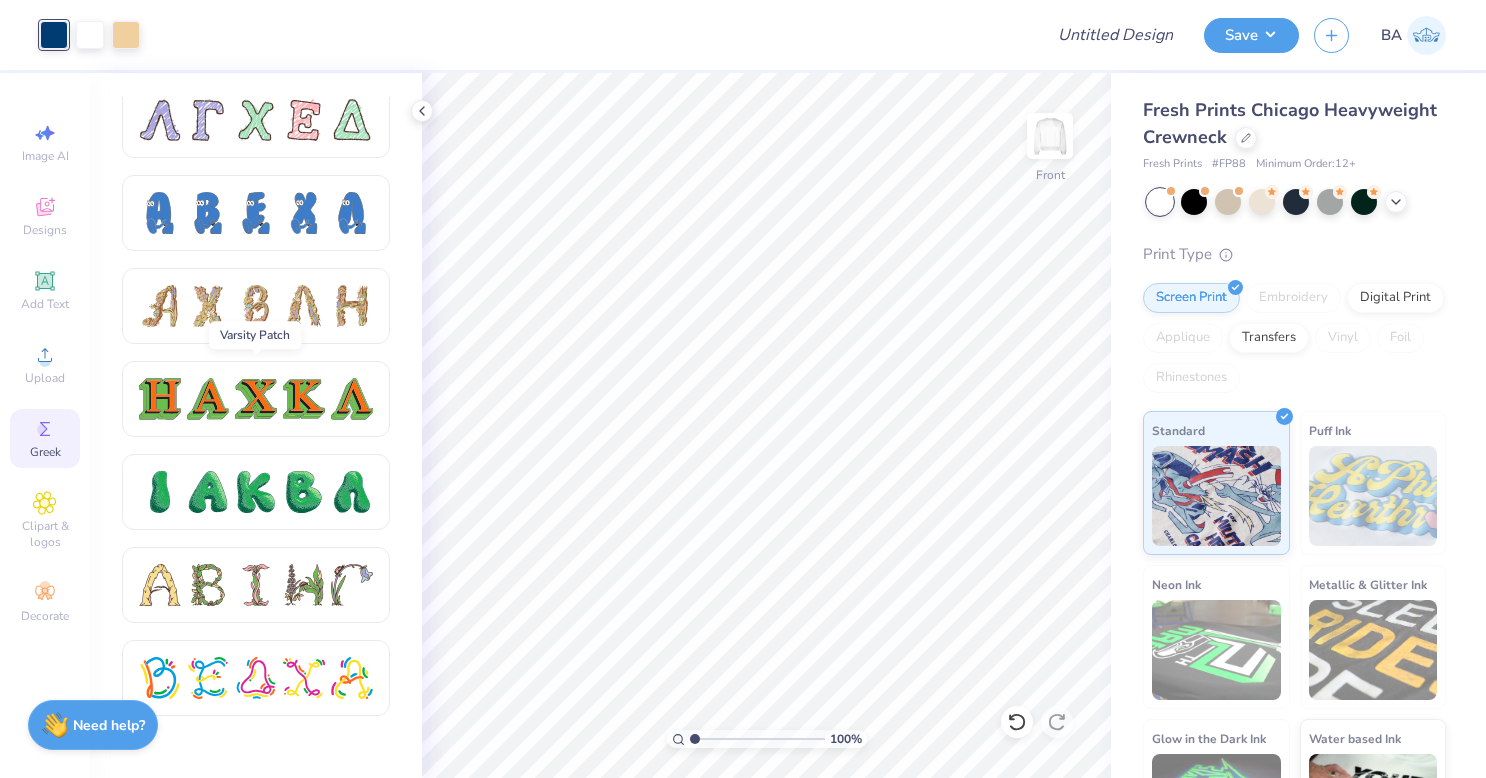 click at bounding box center [208, 399] 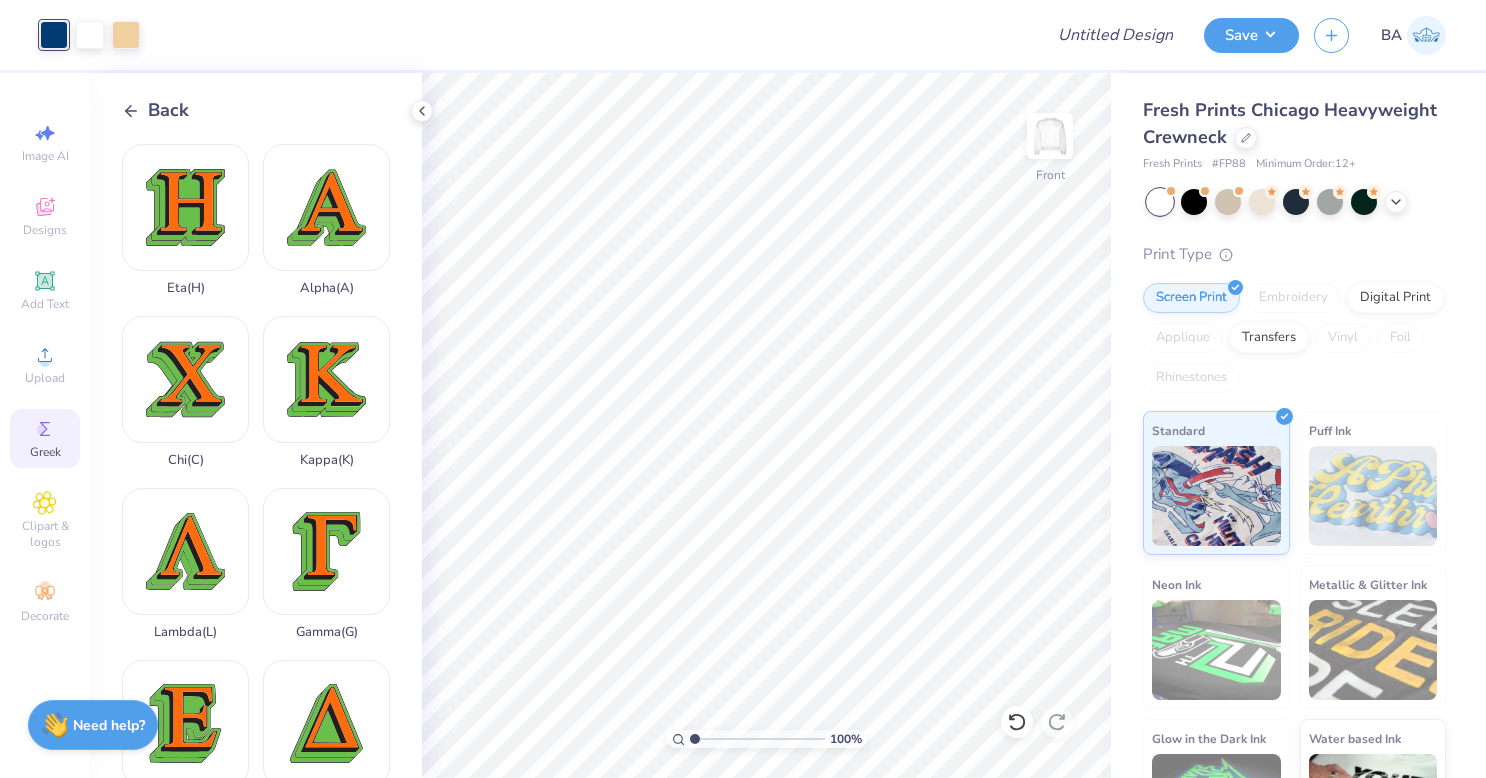 click at bounding box center (1050, 136) 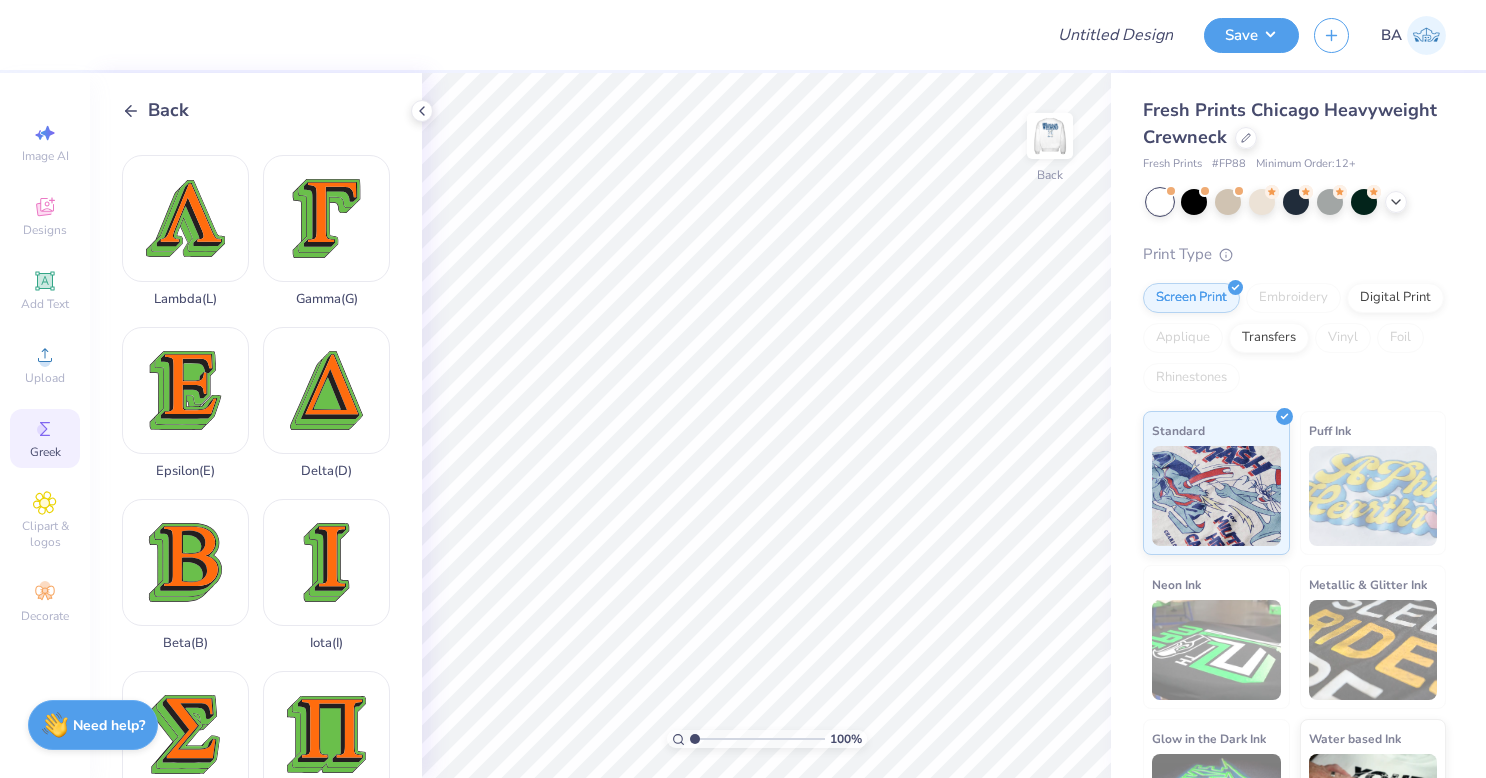 scroll, scrollTop: 339, scrollLeft: 0, axis: vertical 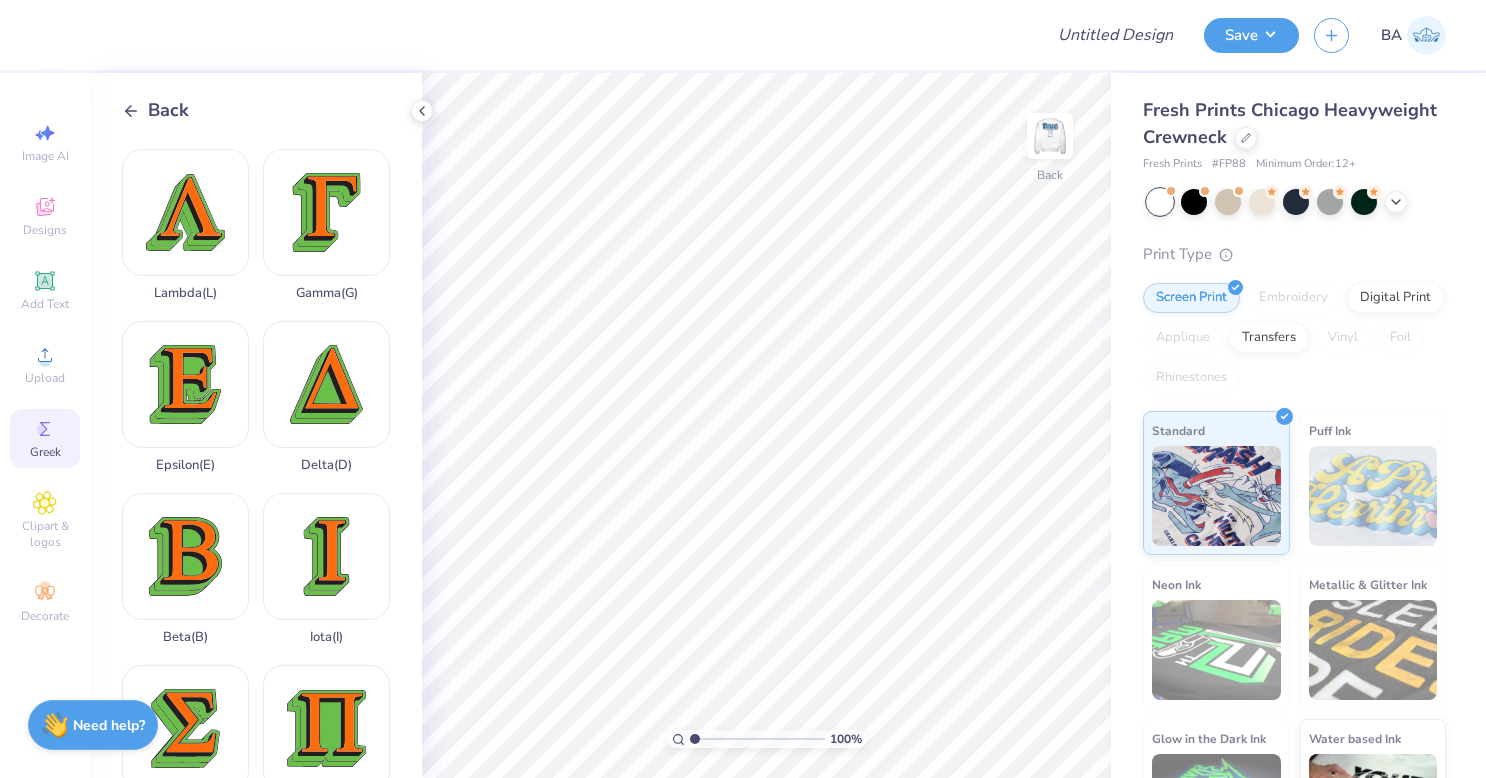 click on "Delta  ( D )" at bounding box center [326, 397] 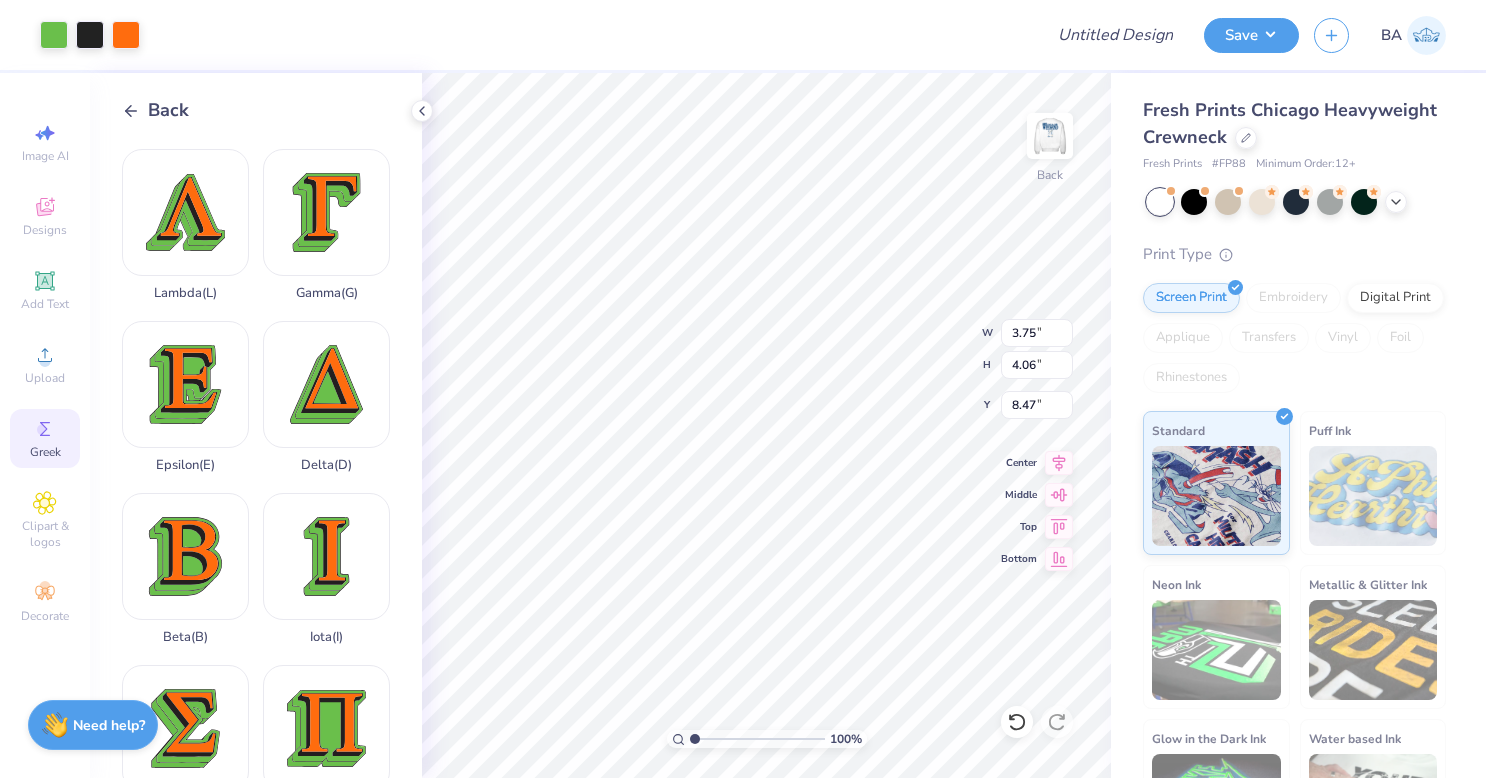 click on "Delta  ( D )" at bounding box center [326, 397] 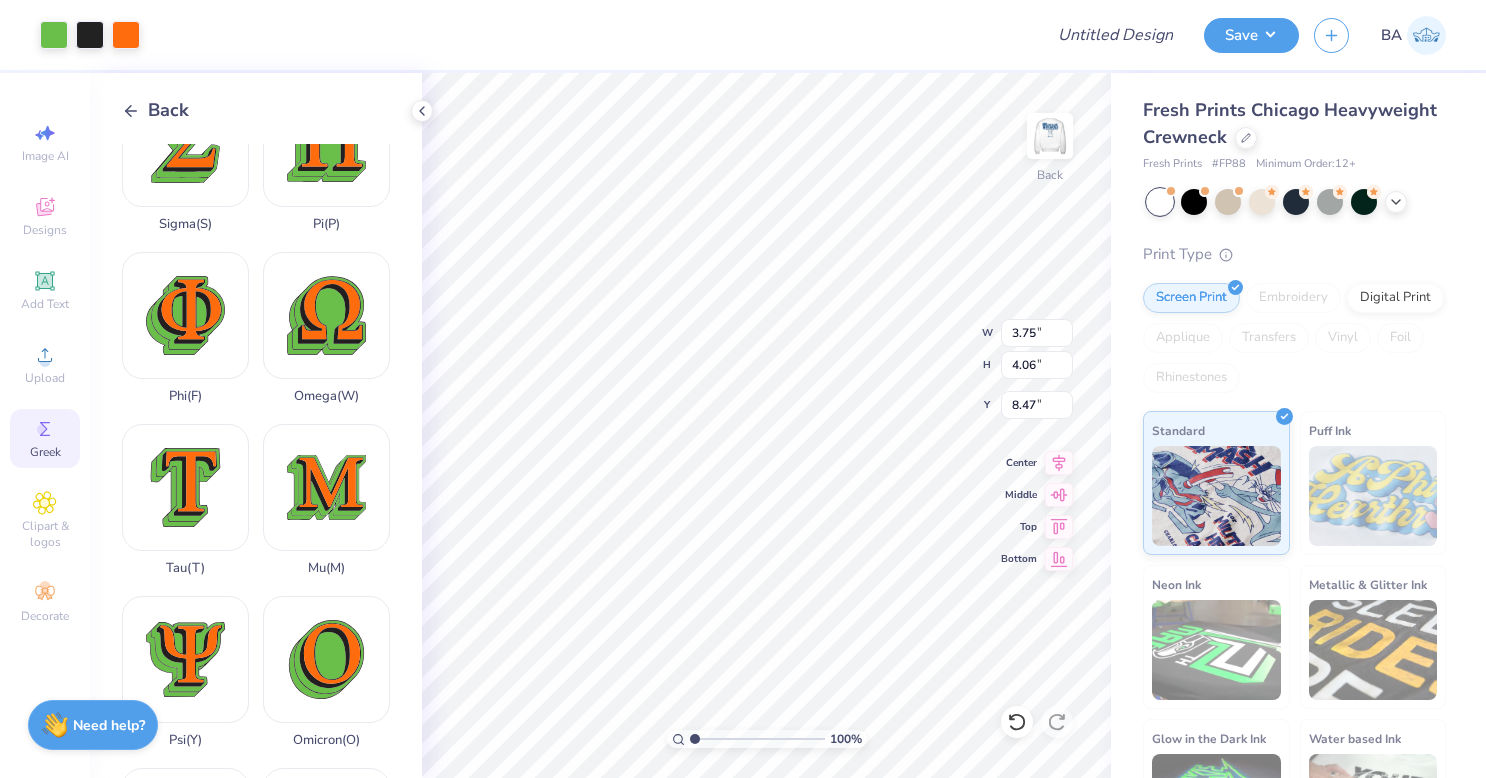 scroll, scrollTop: 927, scrollLeft: 0, axis: vertical 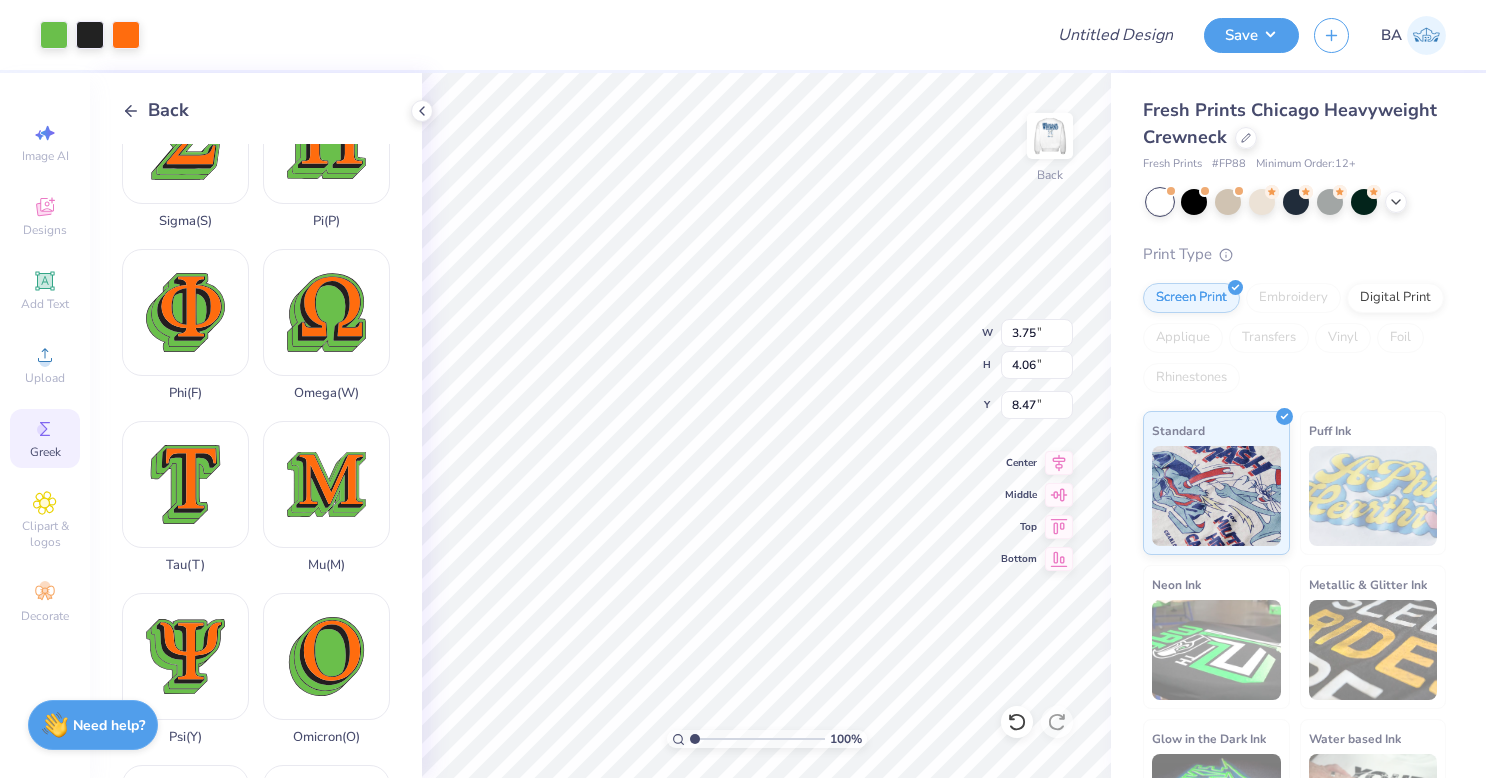 click on "Tau  ( T )" at bounding box center [185, 497] 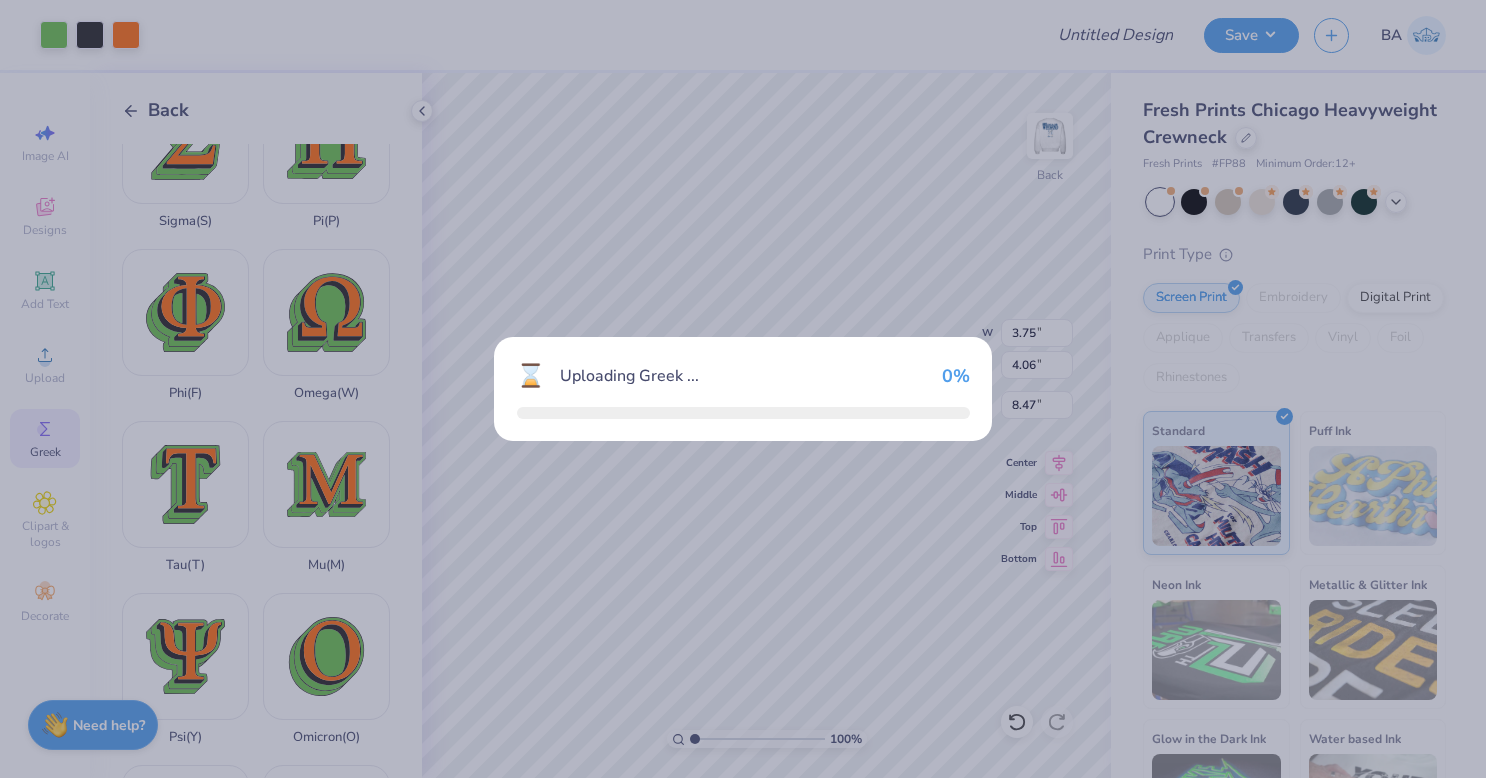 type on "3.52" 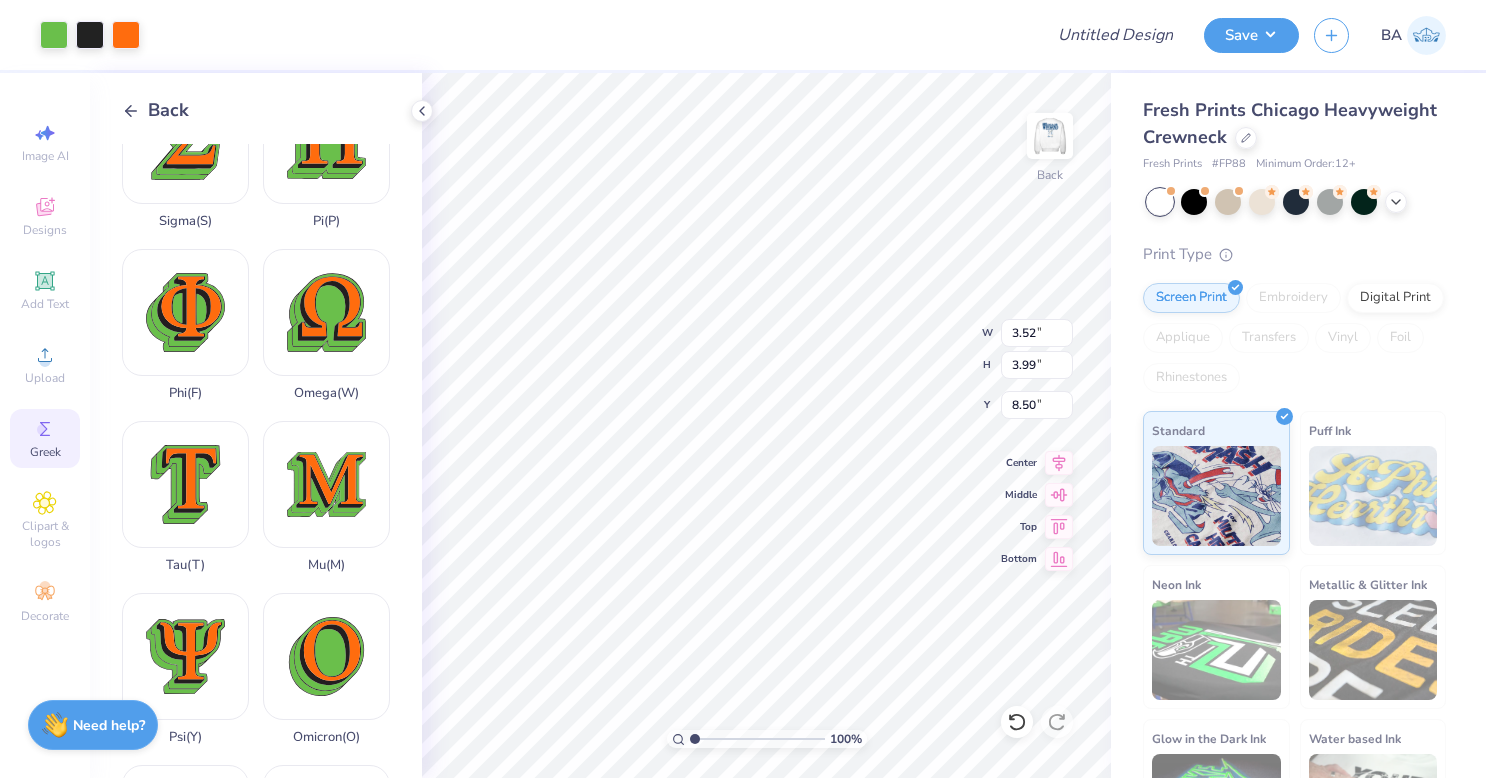 type on "4.48" 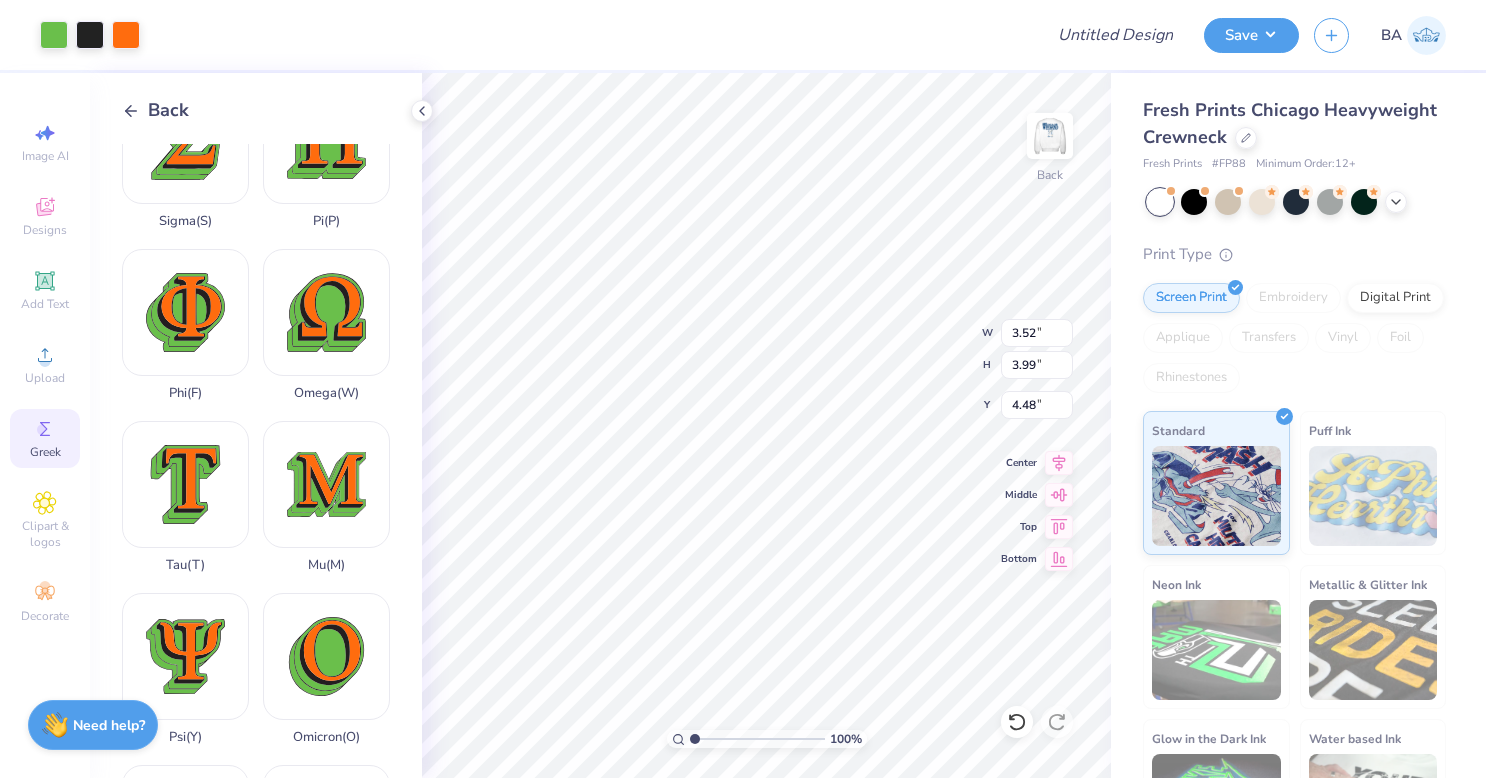 type on "3.75" 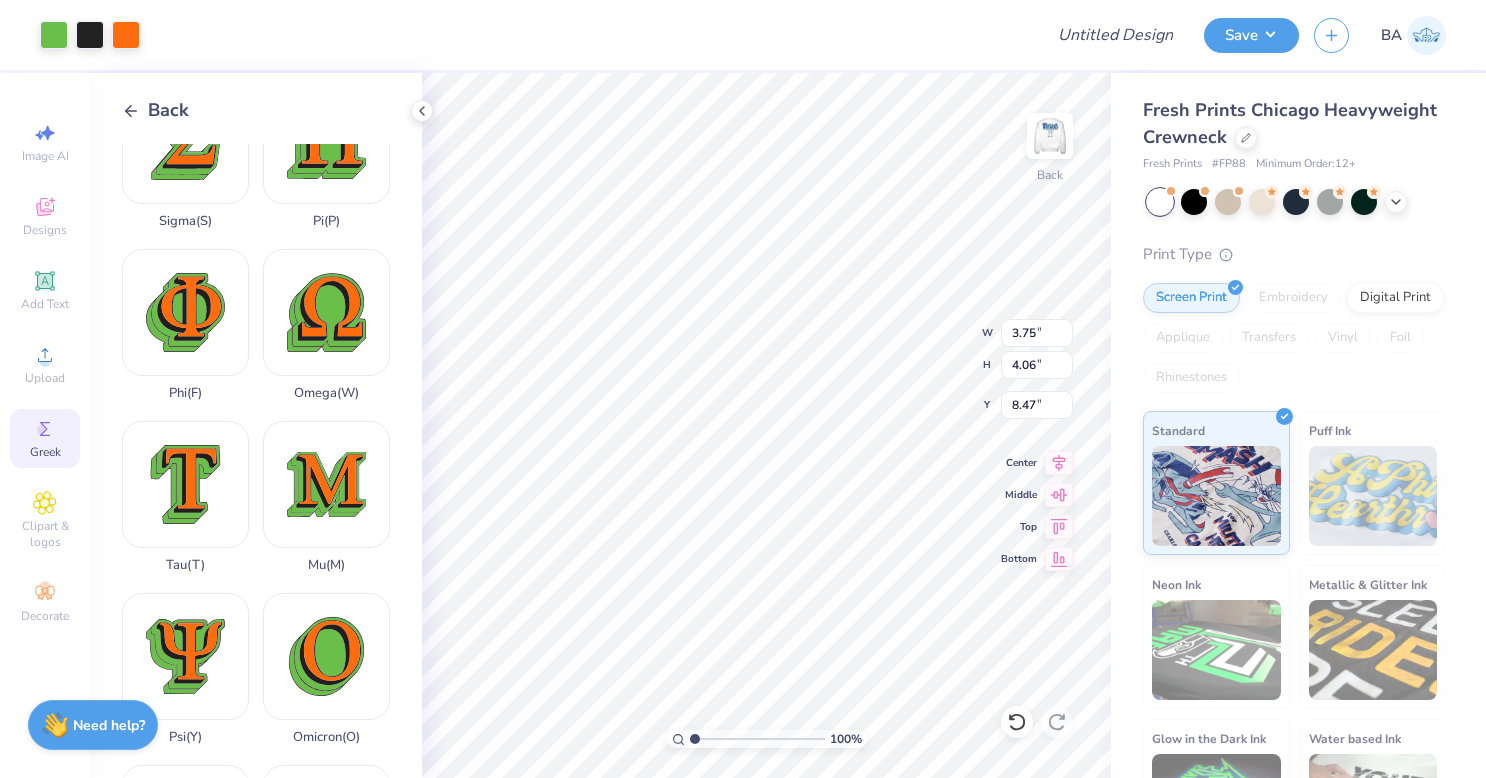 type on "4.48" 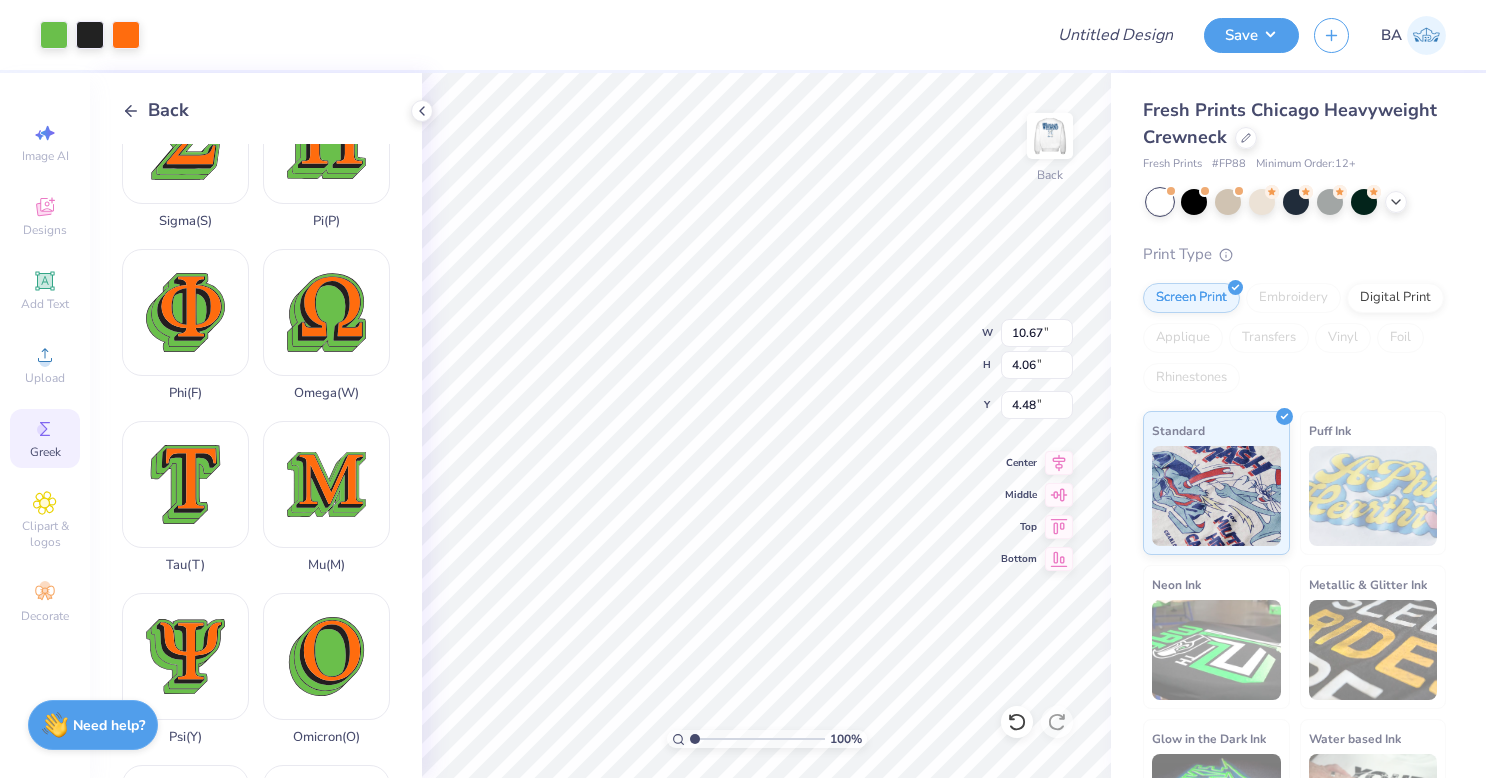 type on "4.17" 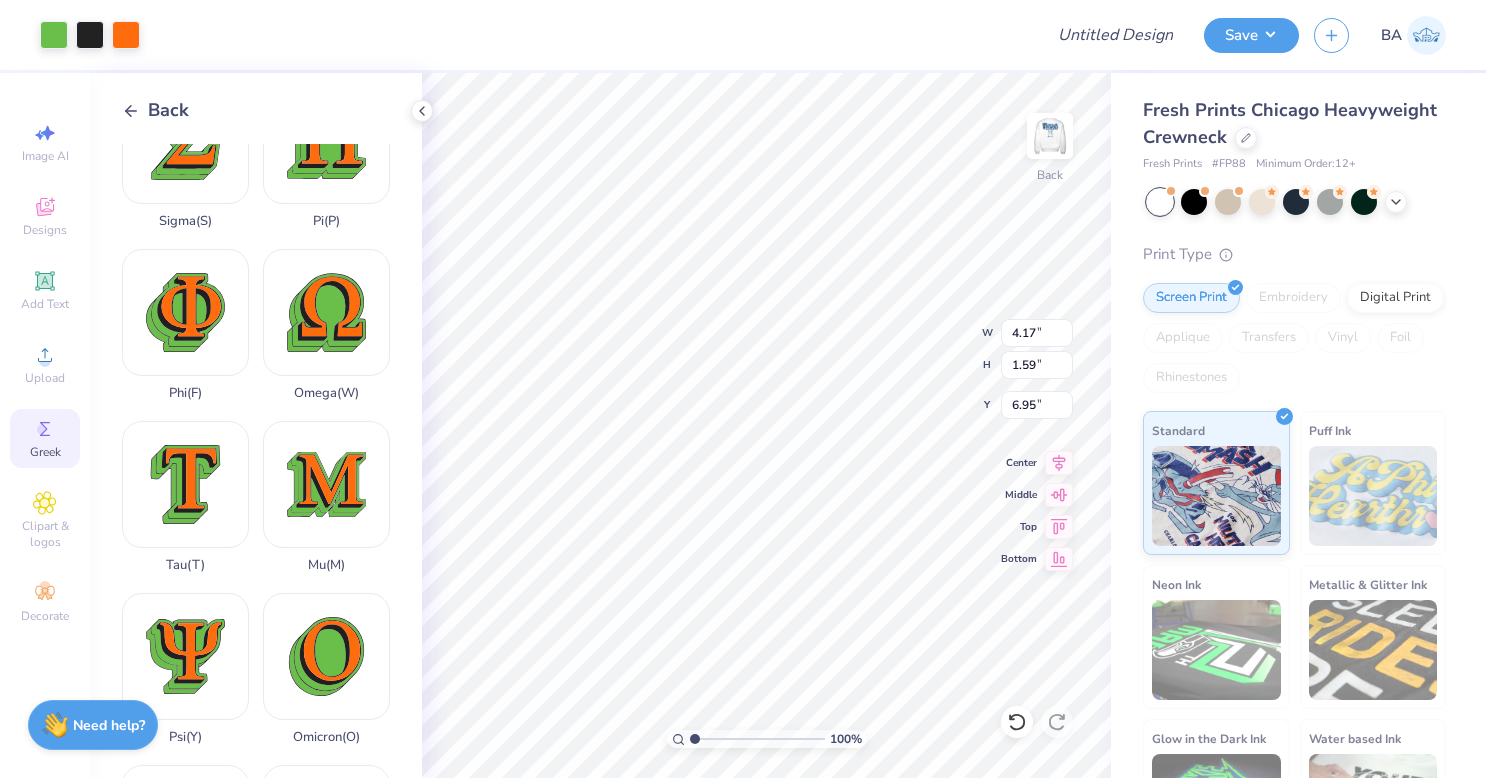 type on "3.00" 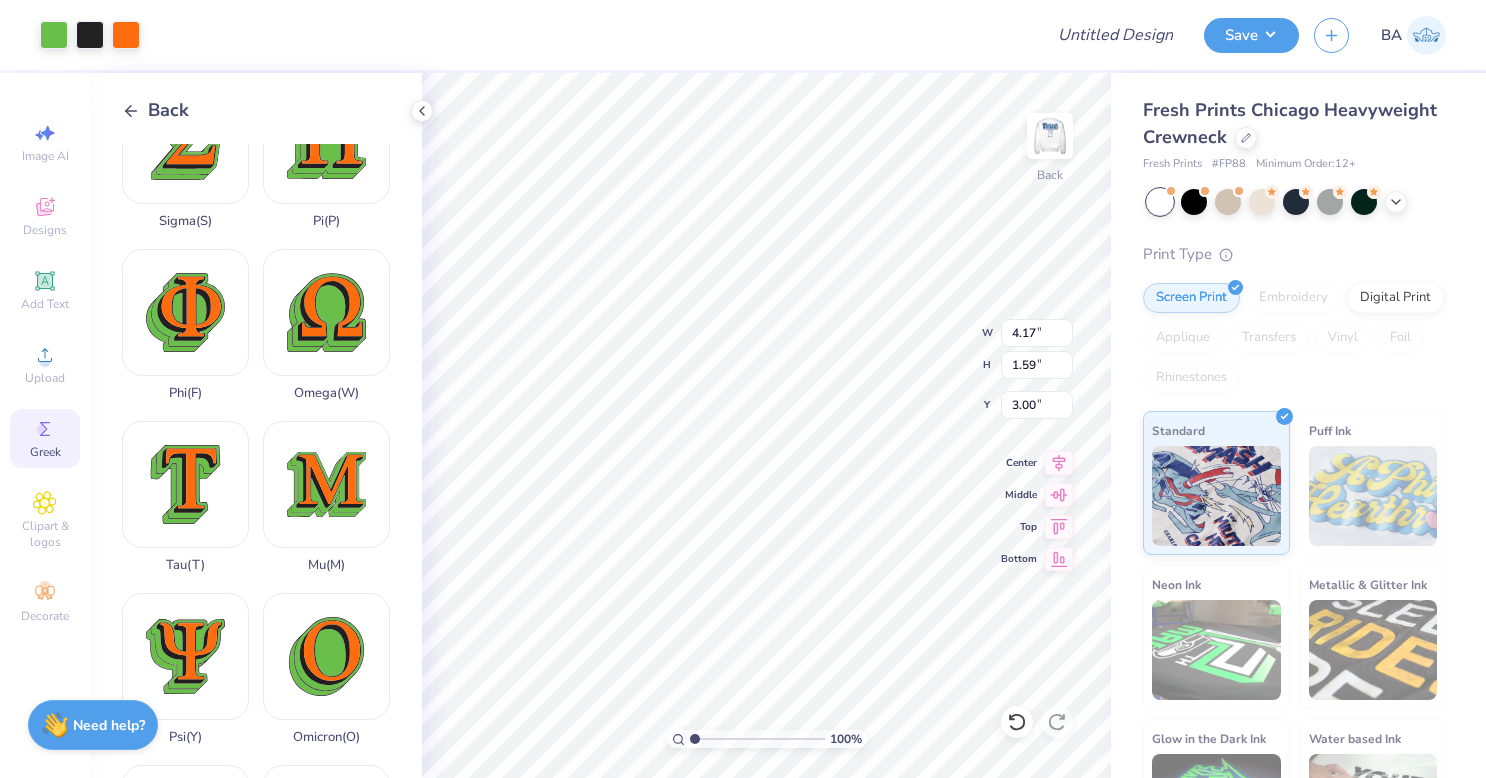 click on "100  % Back W 4.17 4.17 " H 1.59 1.59 " Y 3.00 3.00 " Center Middle Top Bottom" at bounding box center (766, 425) 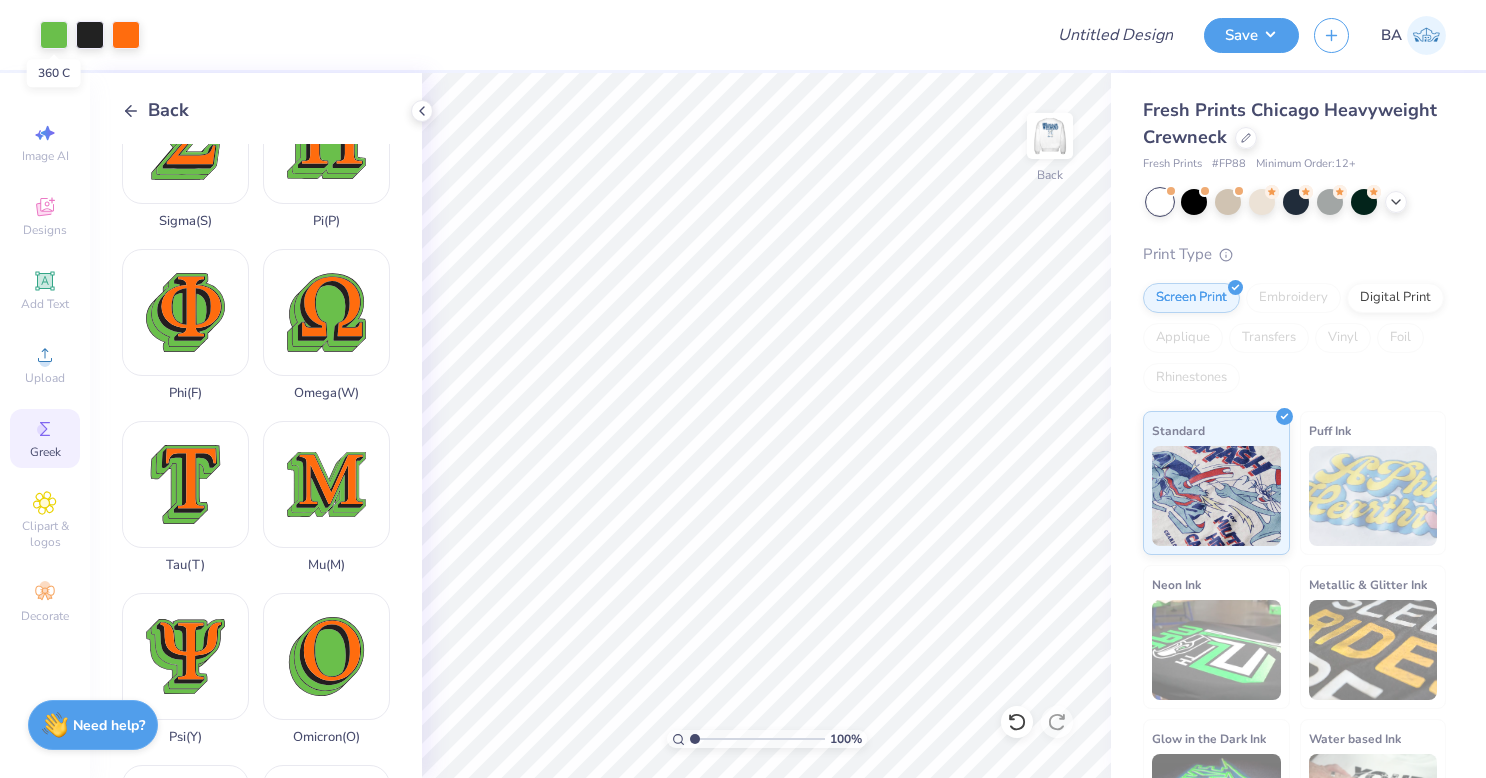 click at bounding box center [54, 35] 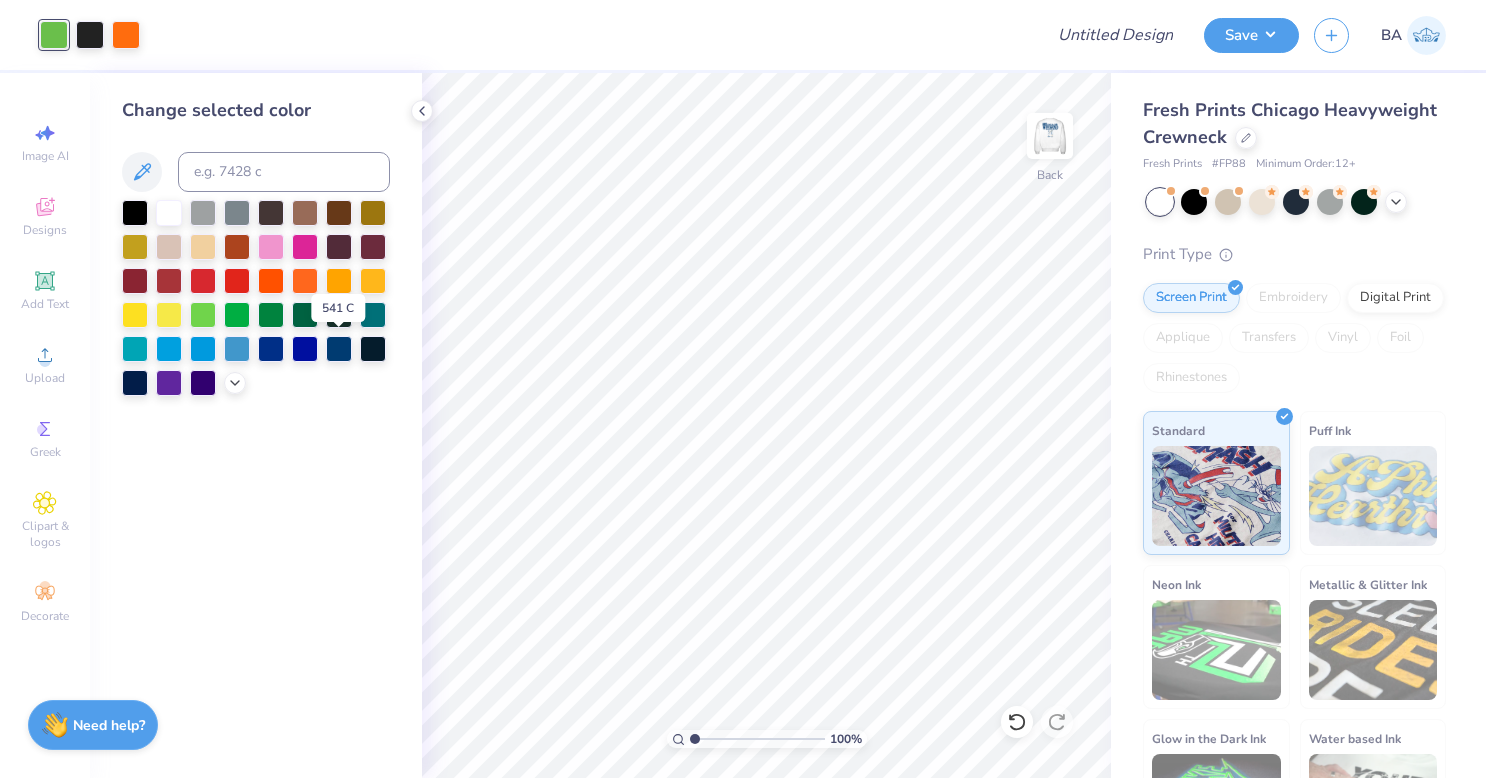 click at bounding box center (339, 349) 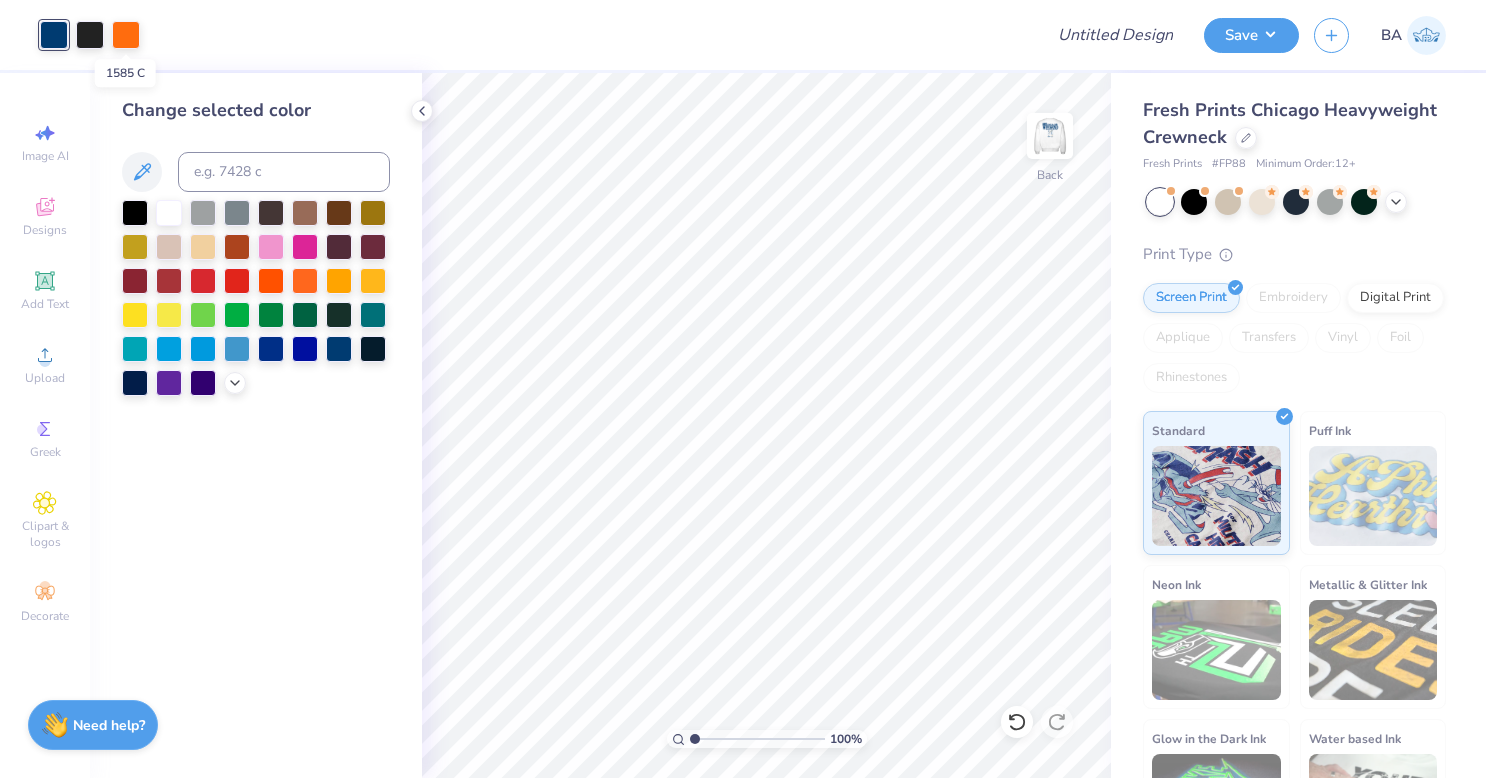 click at bounding box center [126, 35] 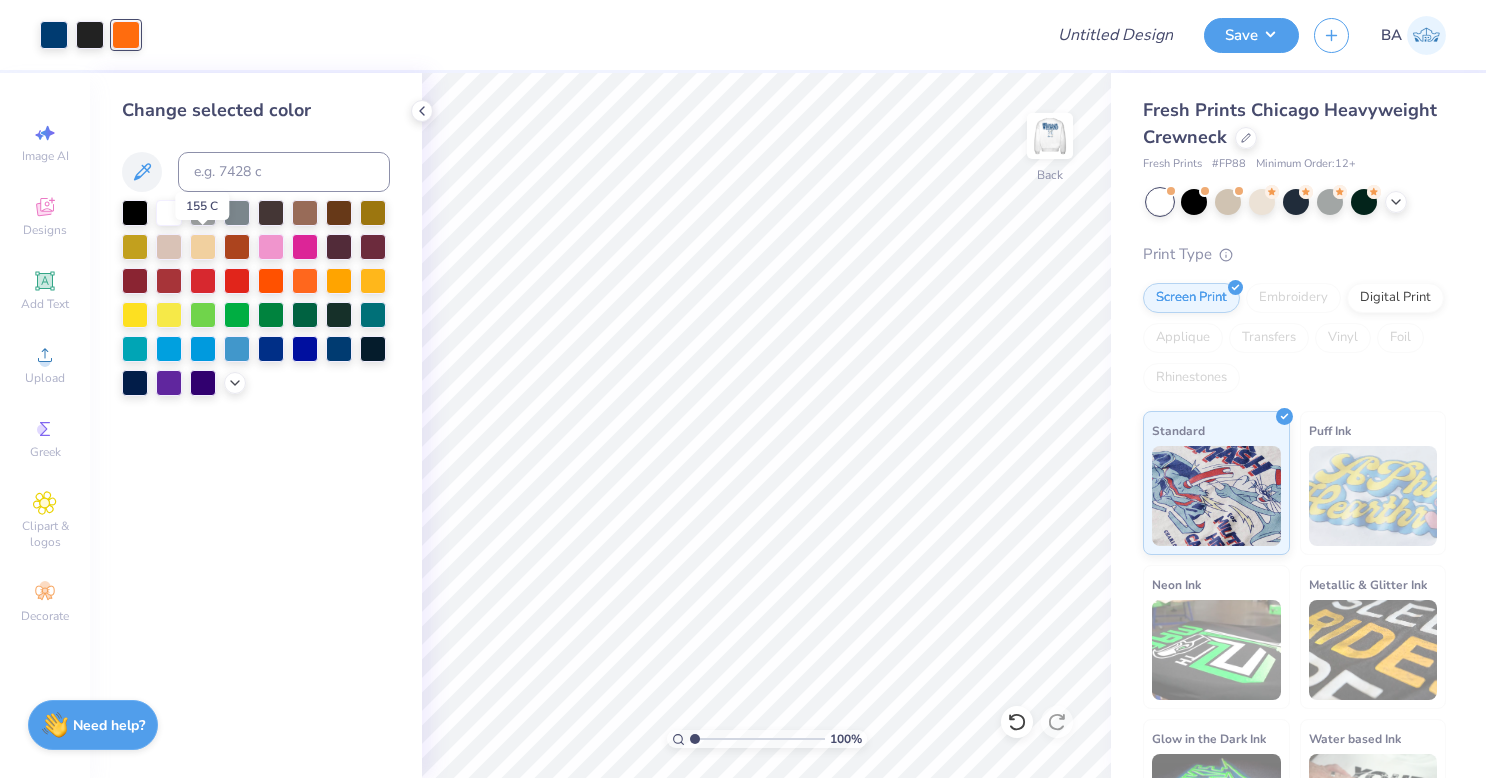 click at bounding box center [203, 247] 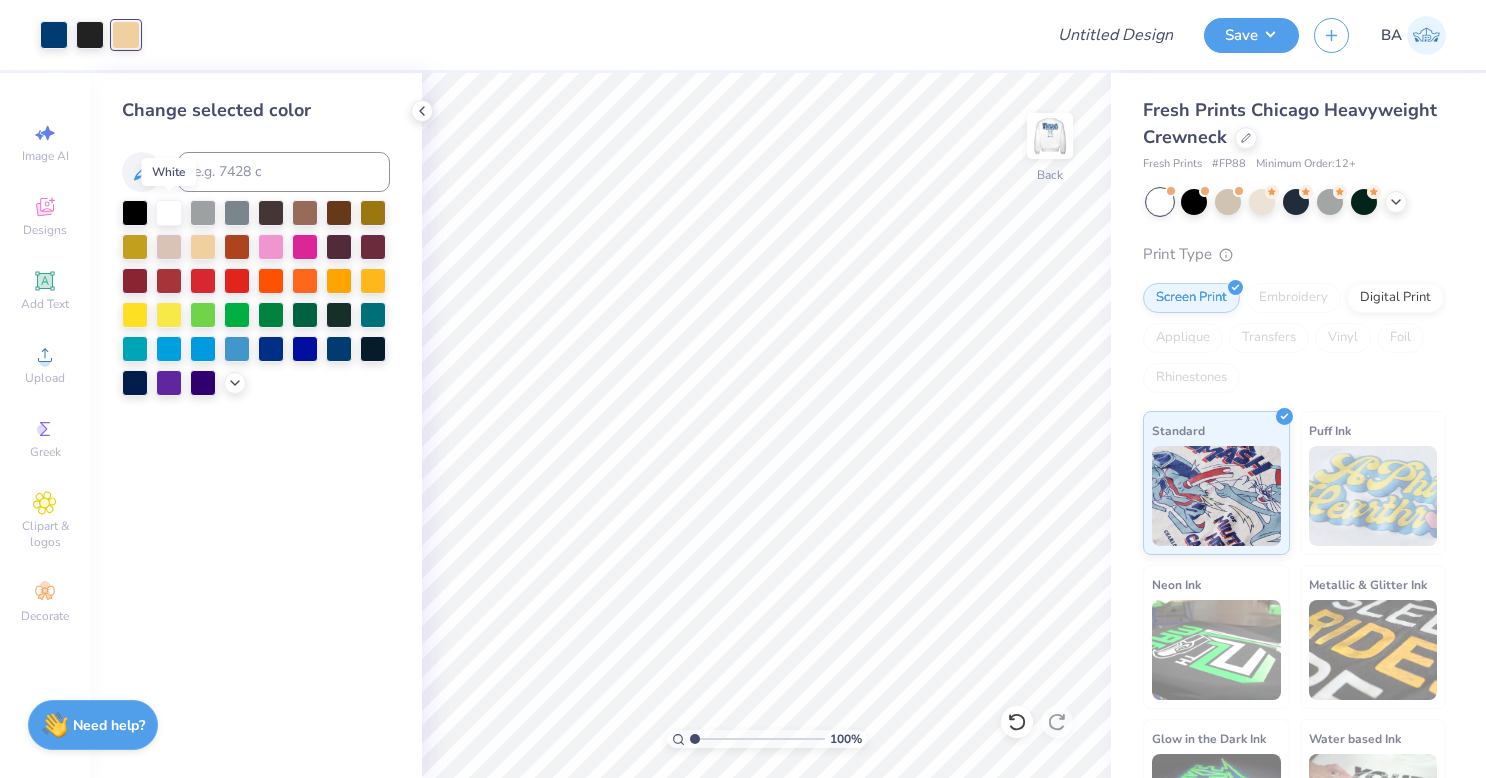 click at bounding box center (169, 213) 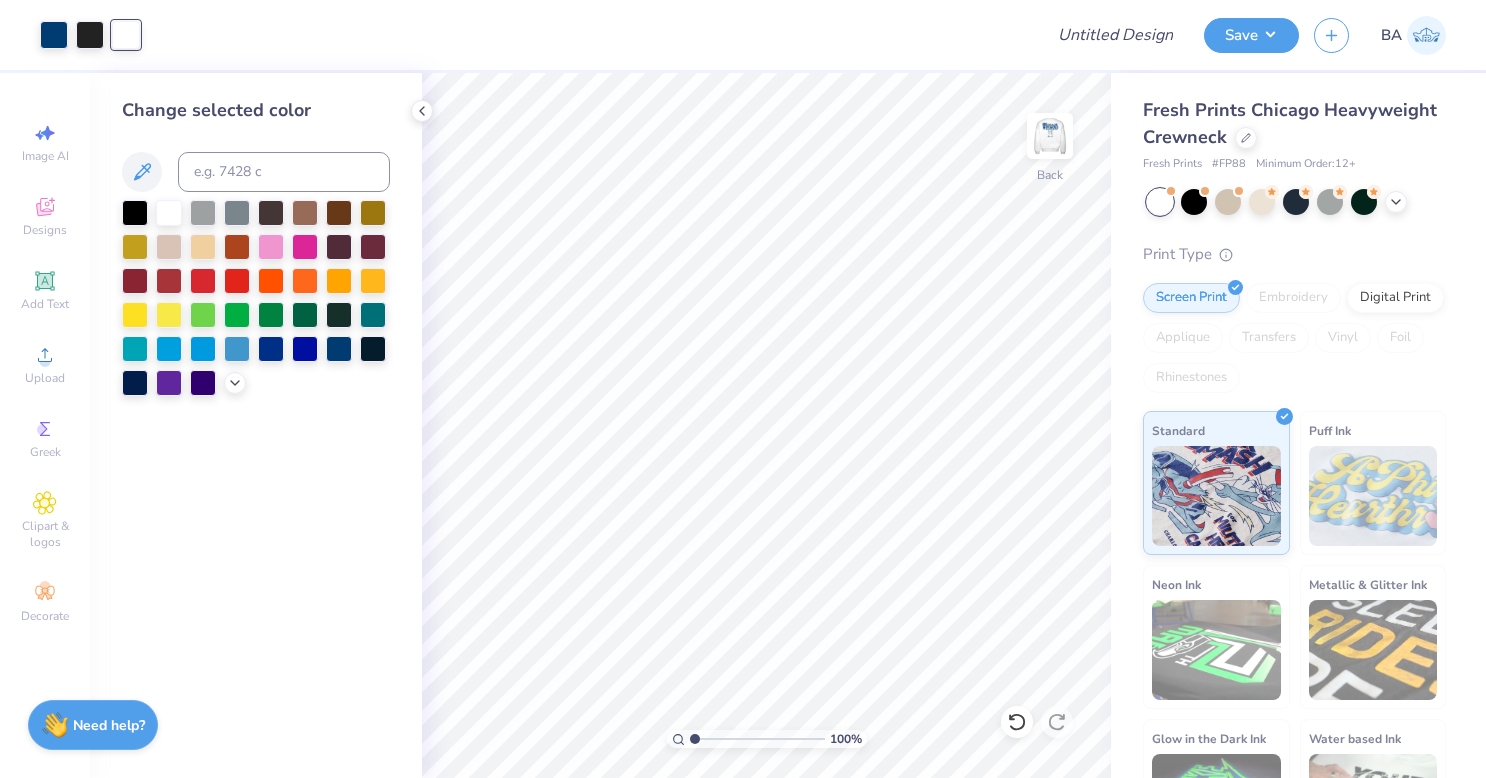 click at bounding box center [90, 35] 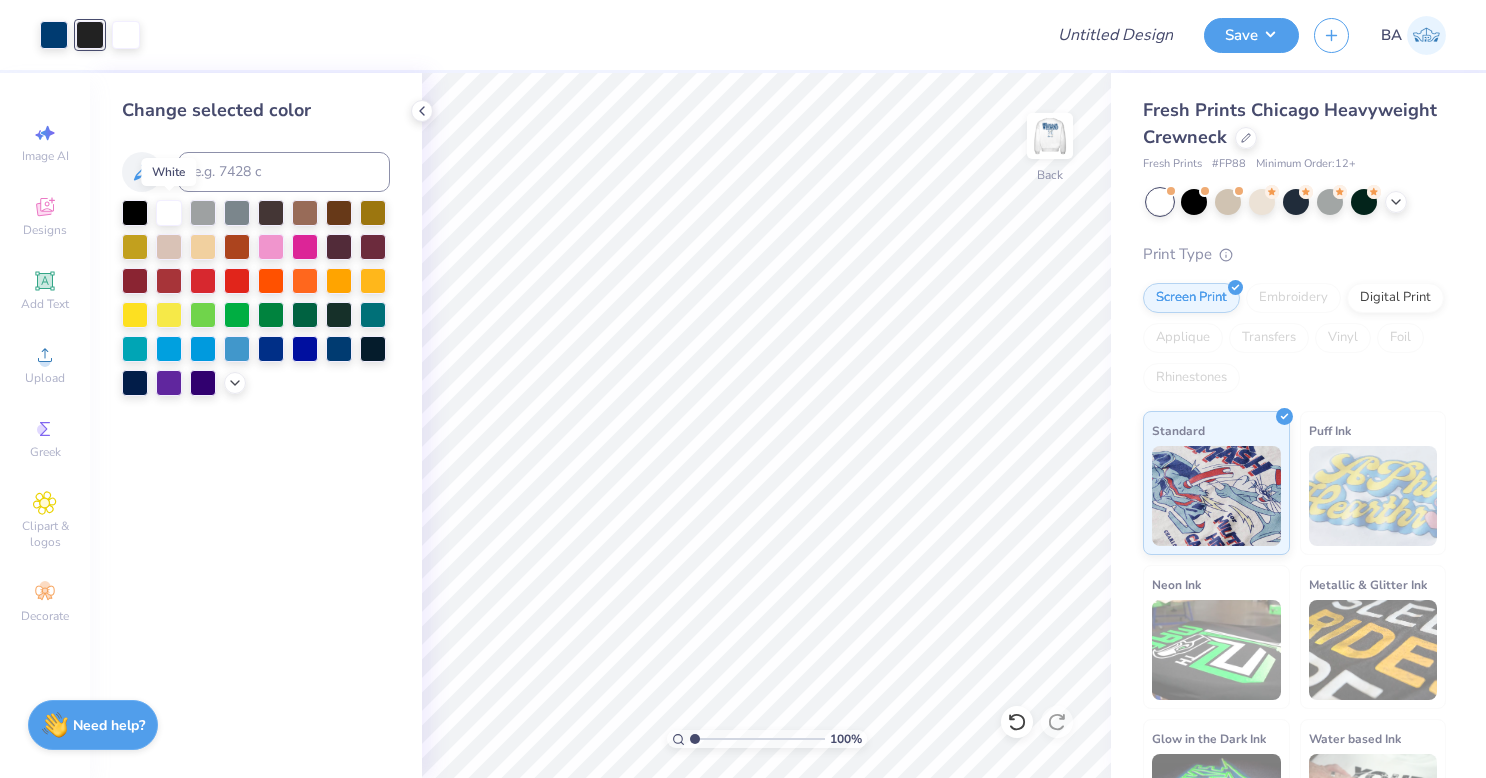 click at bounding box center (169, 213) 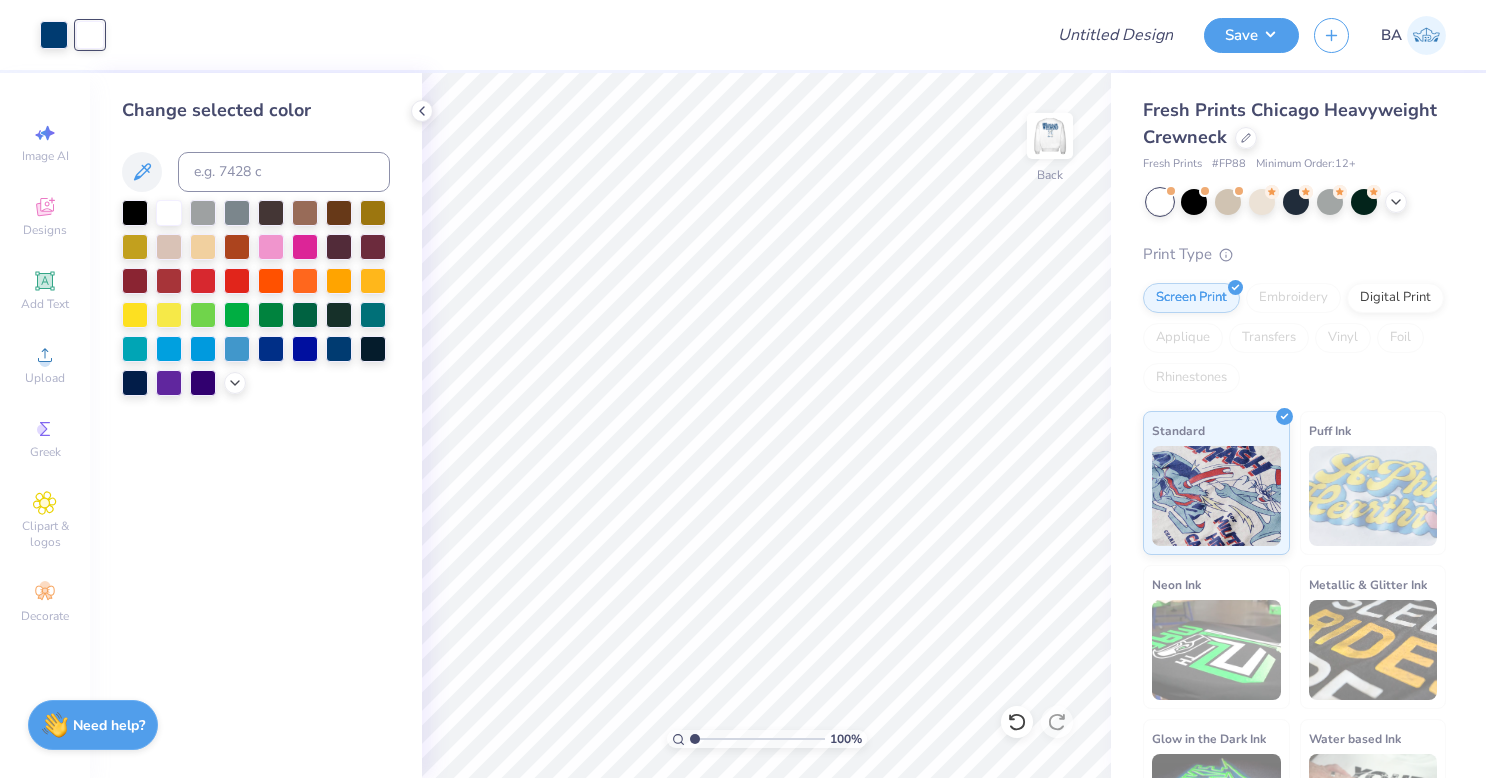 click 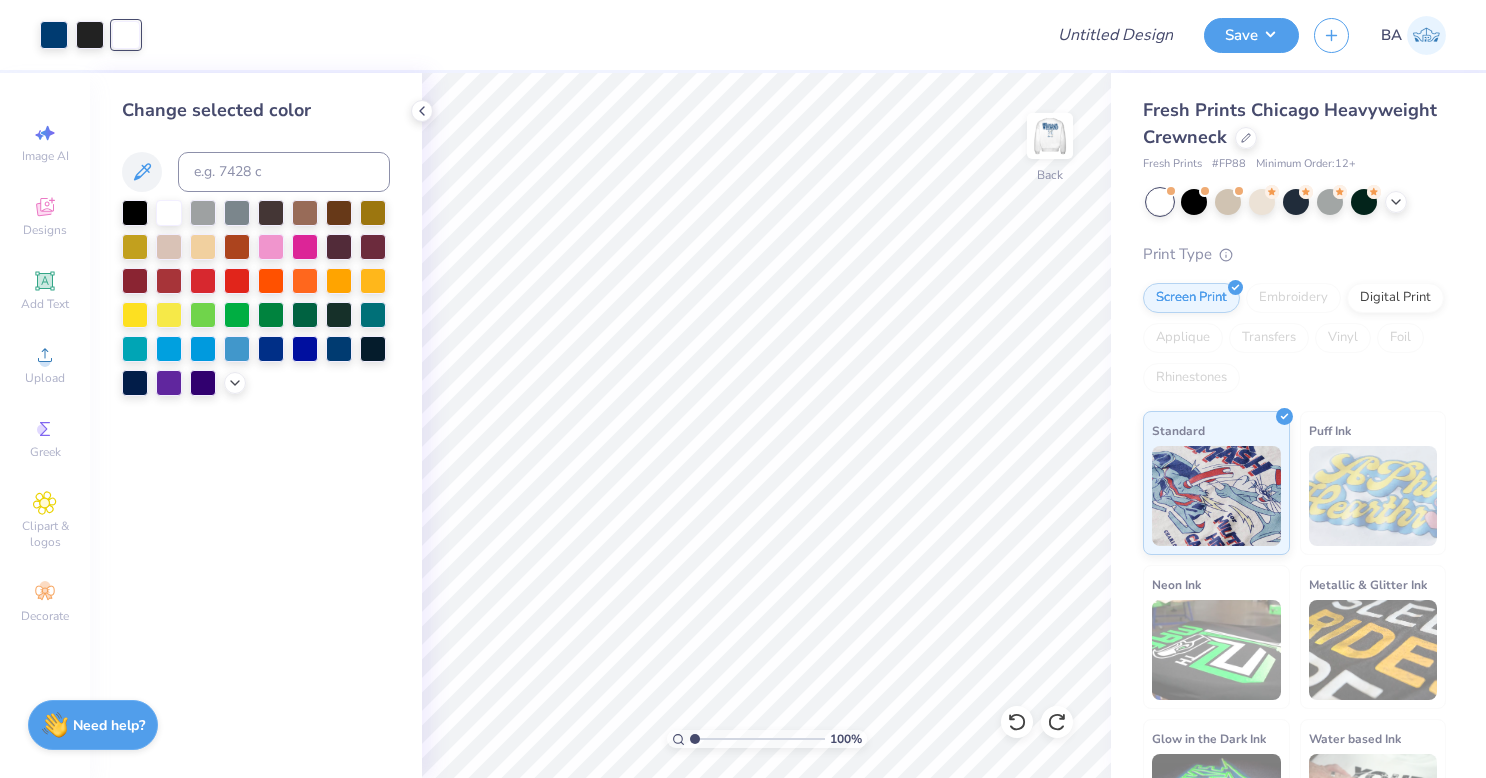 click at bounding box center [90, 35] 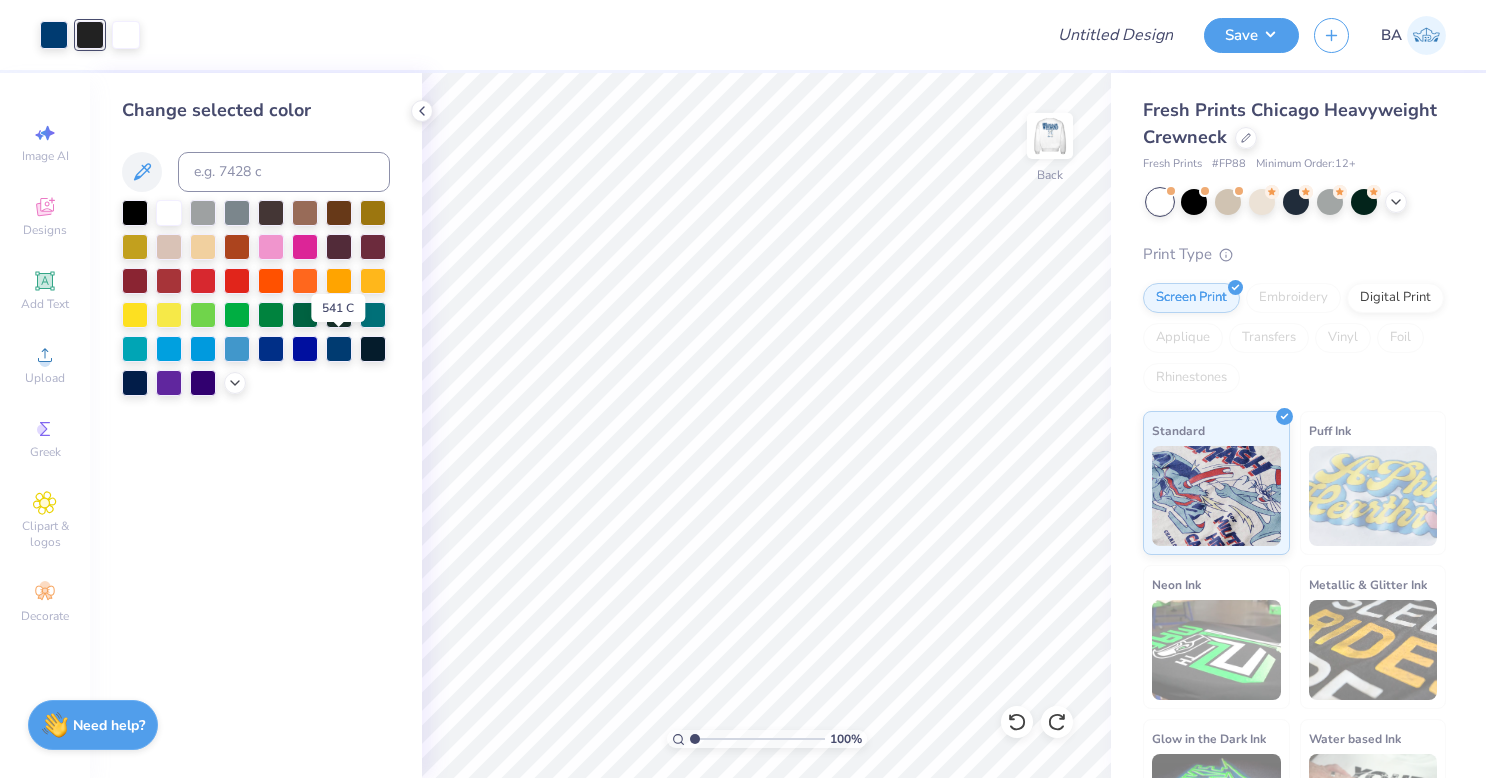 click at bounding box center [339, 349] 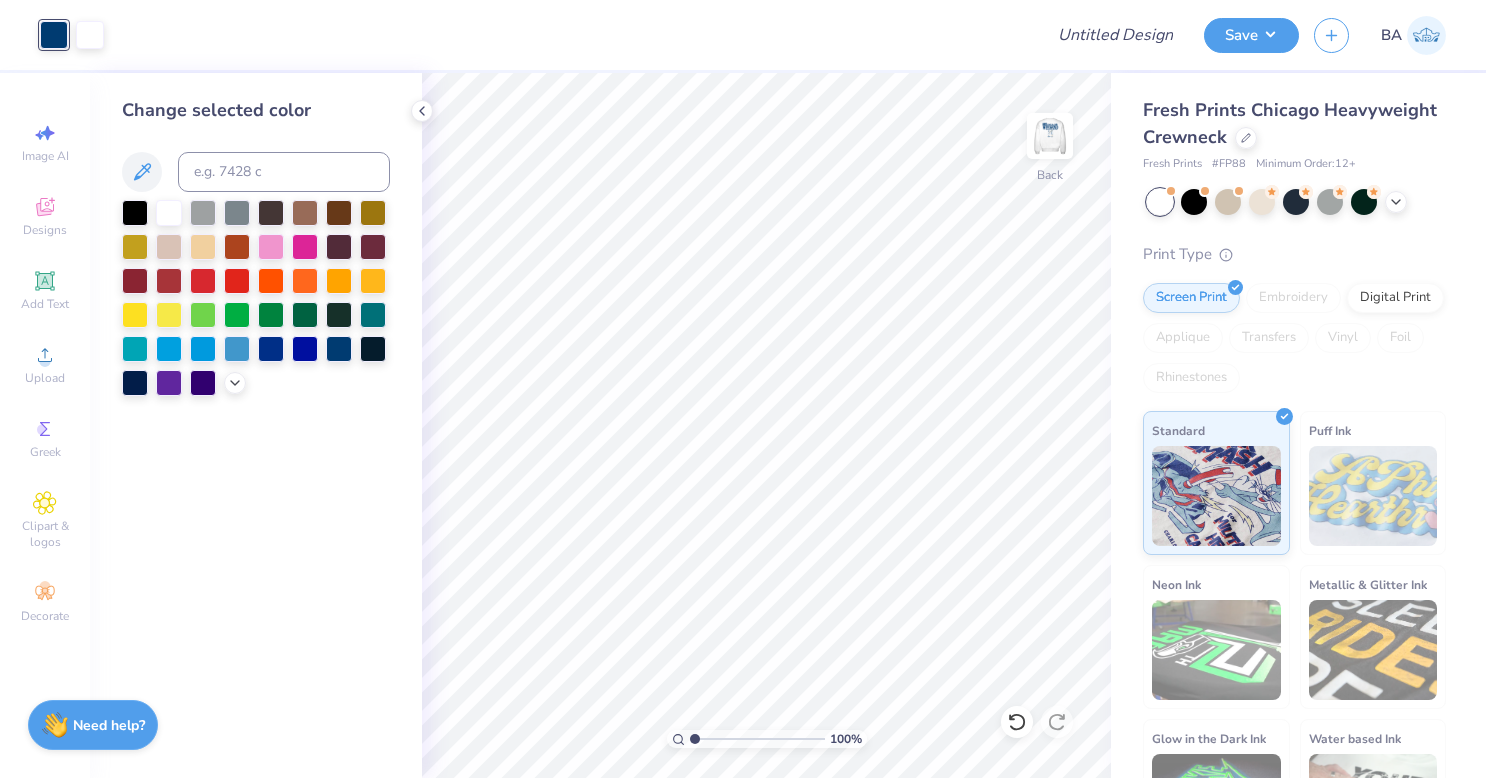 click on "Change selected color" at bounding box center [256, 425] 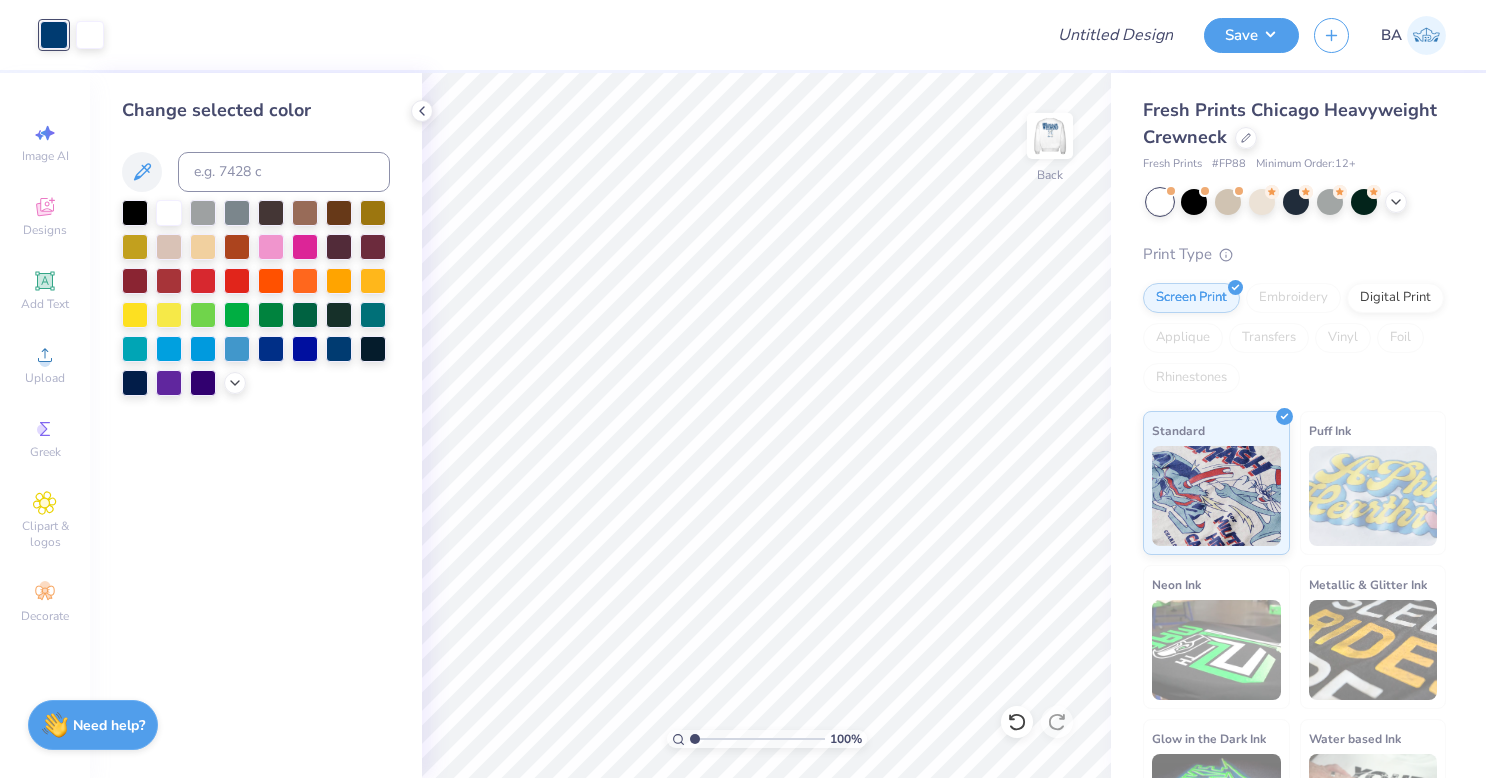 click at bounding box center [1050, 136] 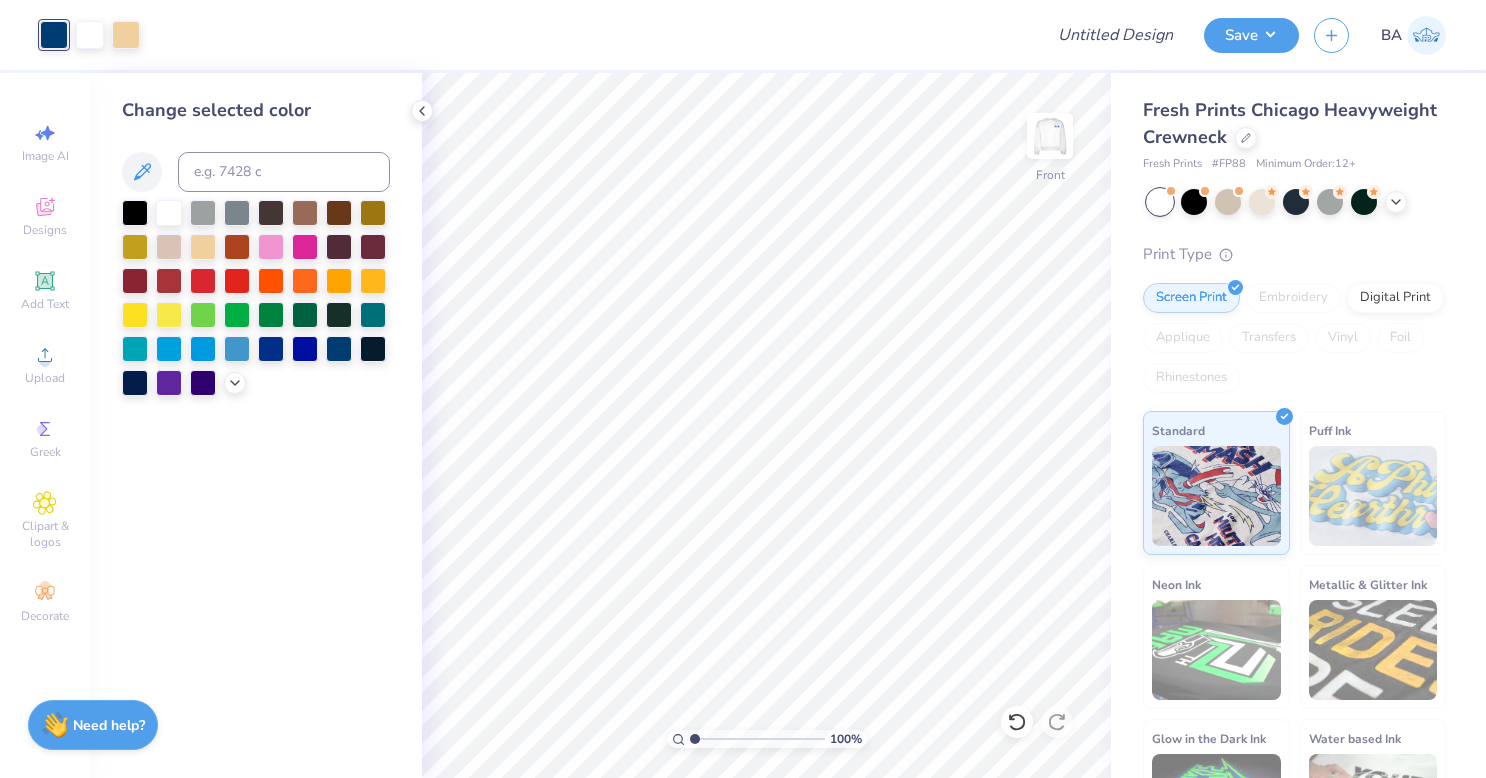 click at bounding box center (1050, 136) 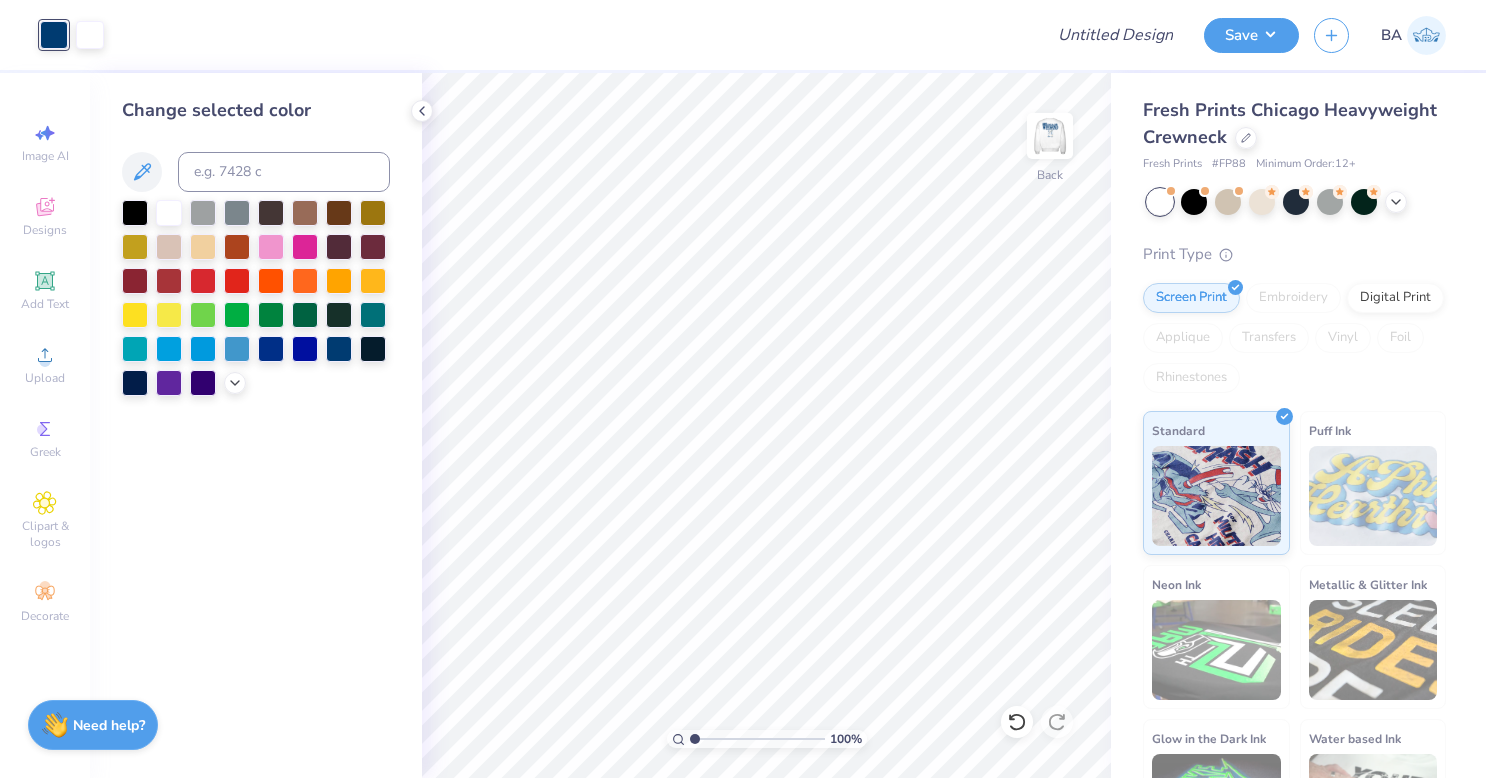 click at bounding box center (1050, 136) 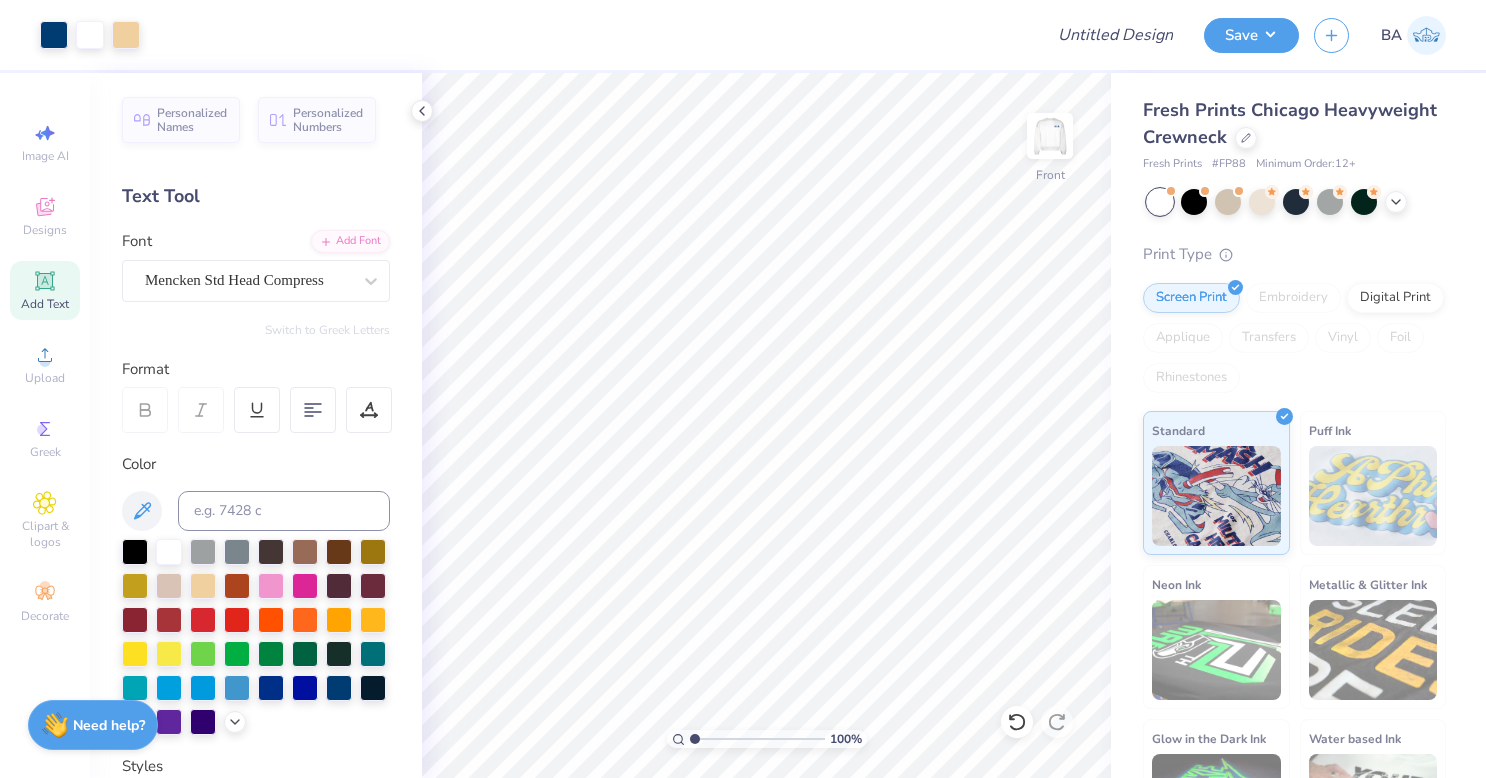 click at bounding box center (1050, 136) 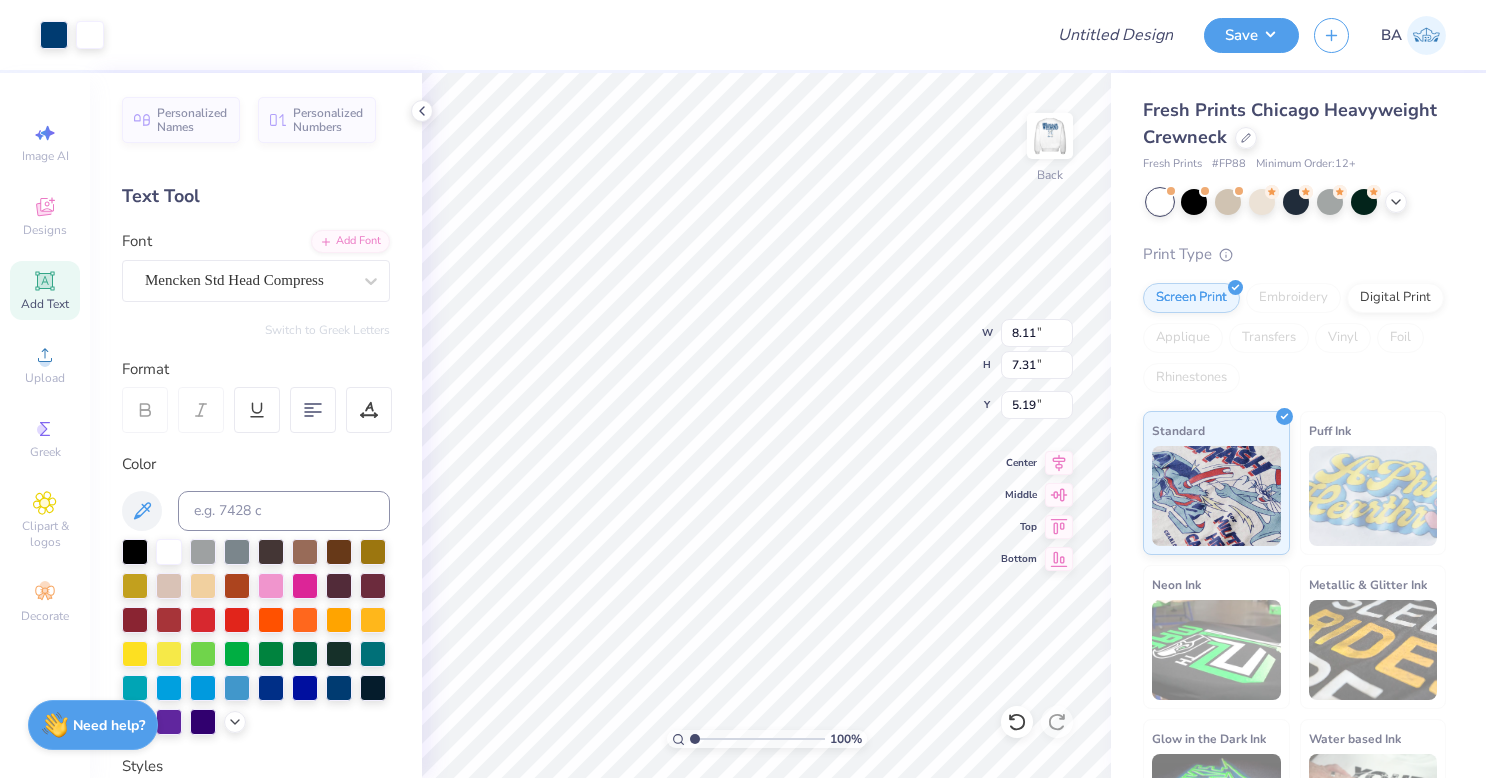 type on "8.11" 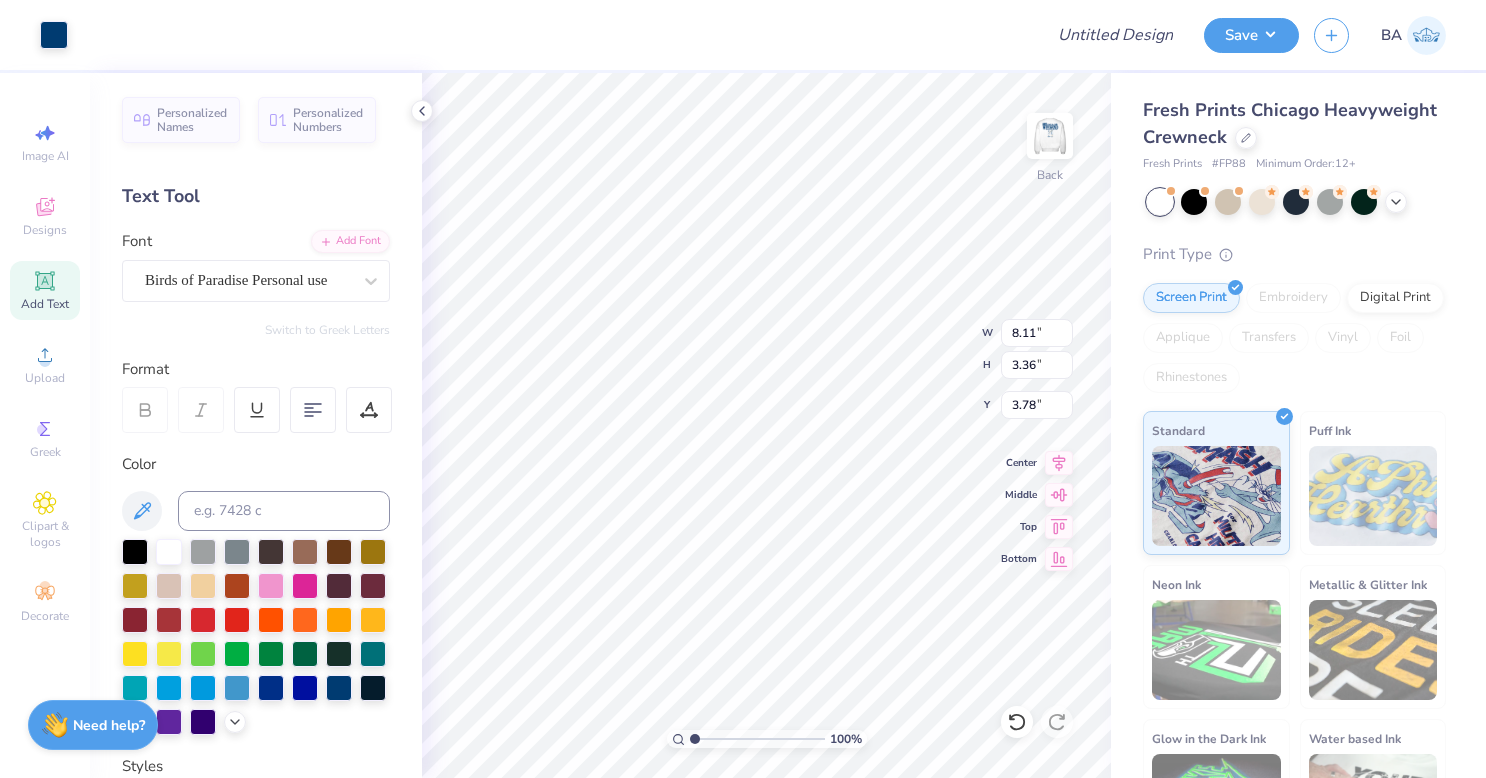 type on "3.78" 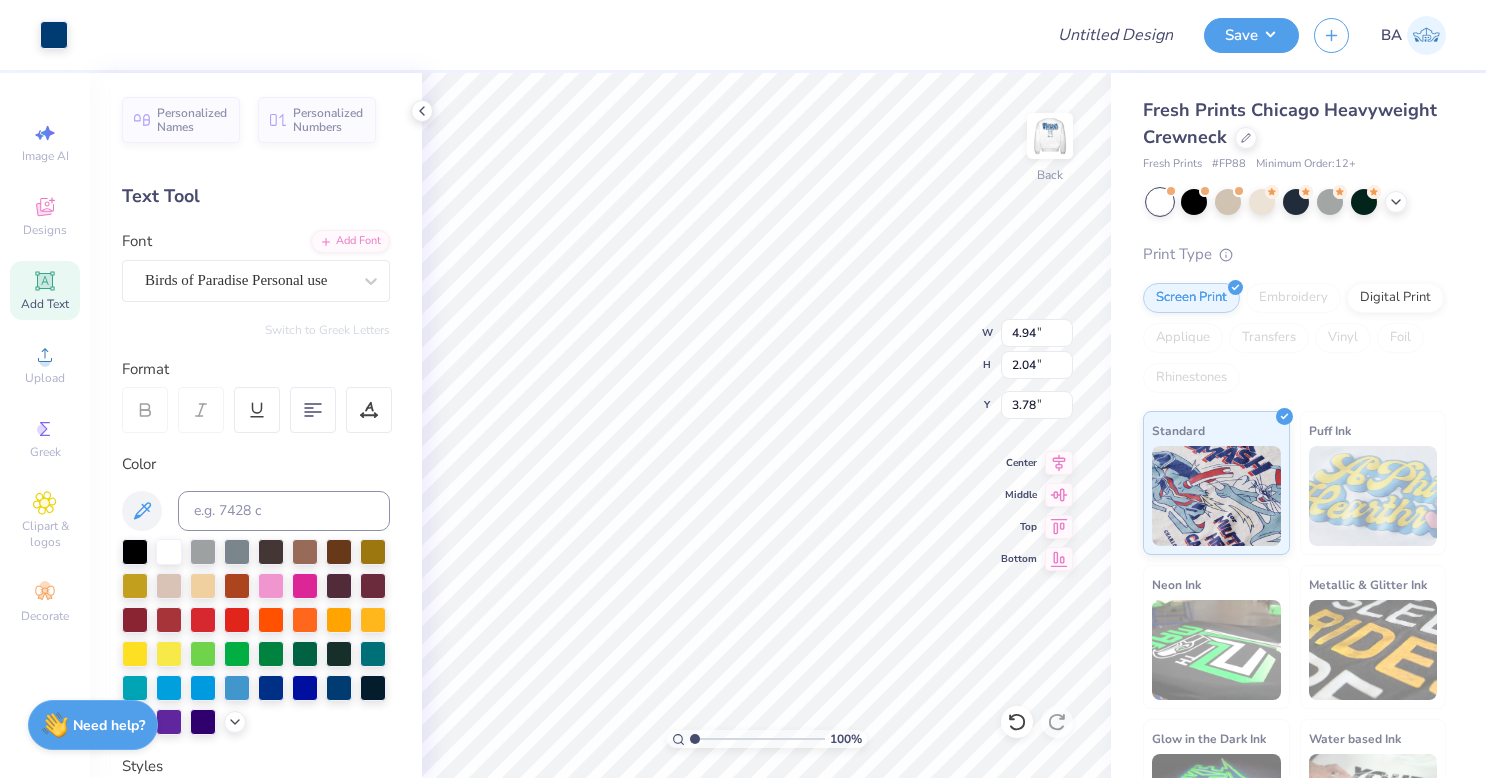 type on "4.94" 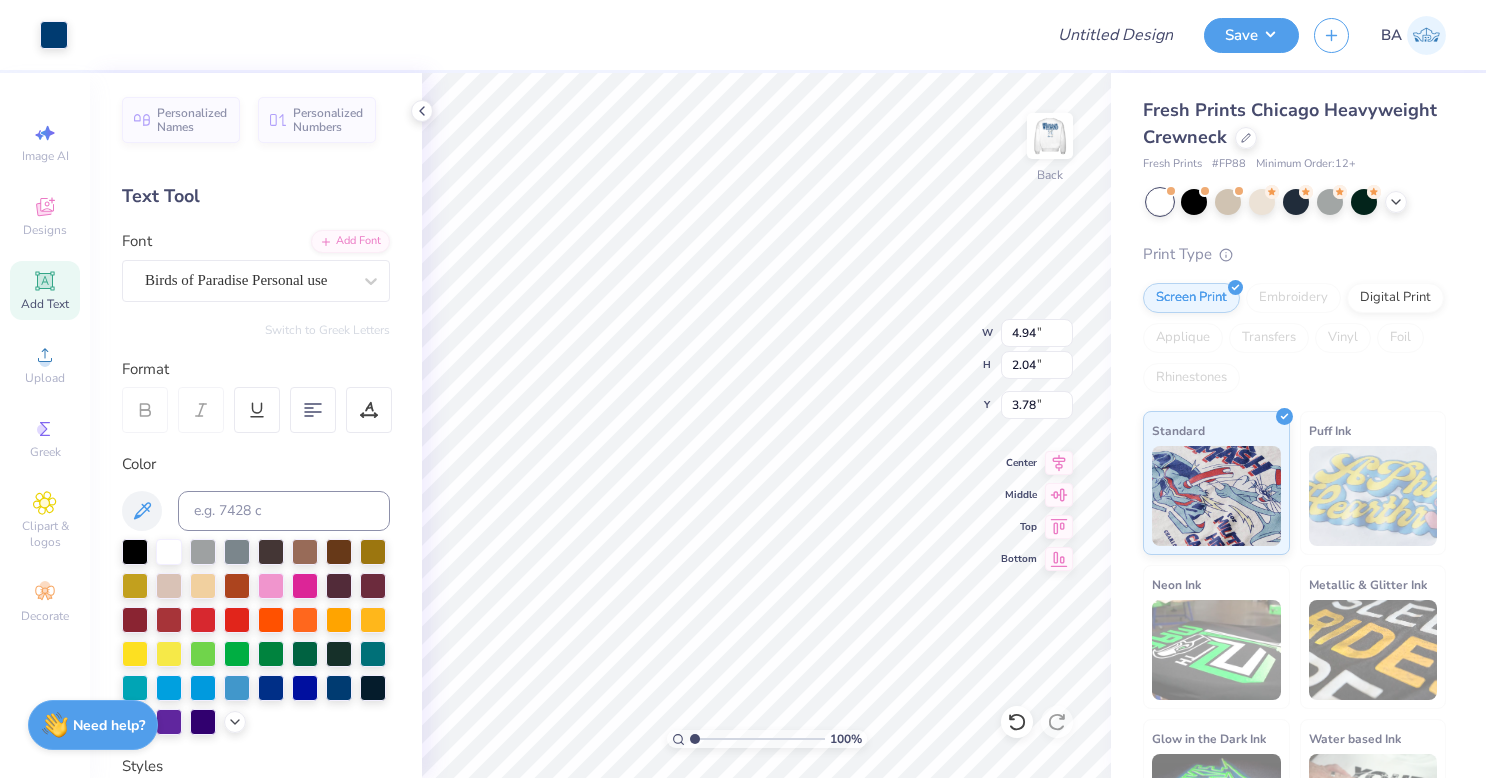 type on "4.03" 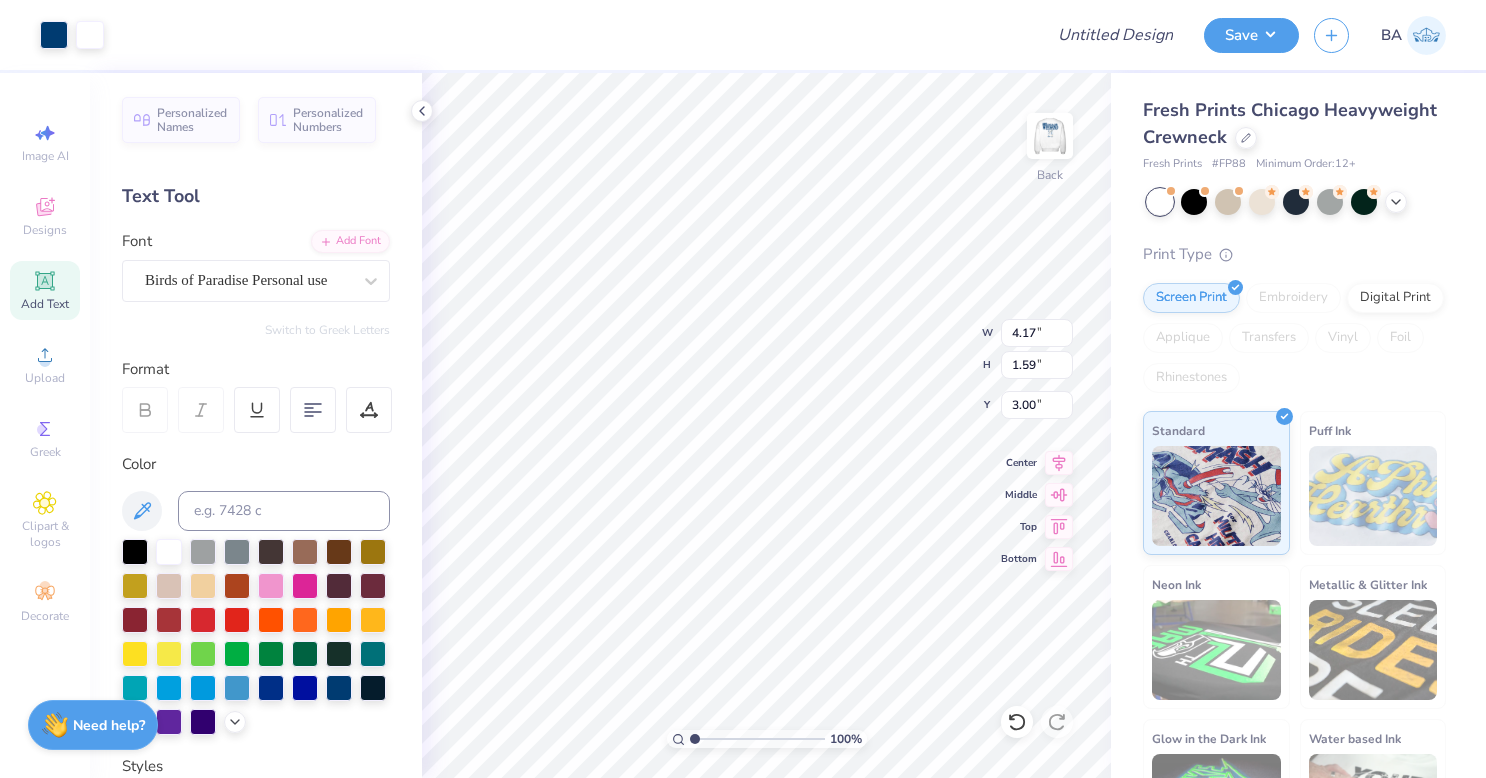 type on "2.89" 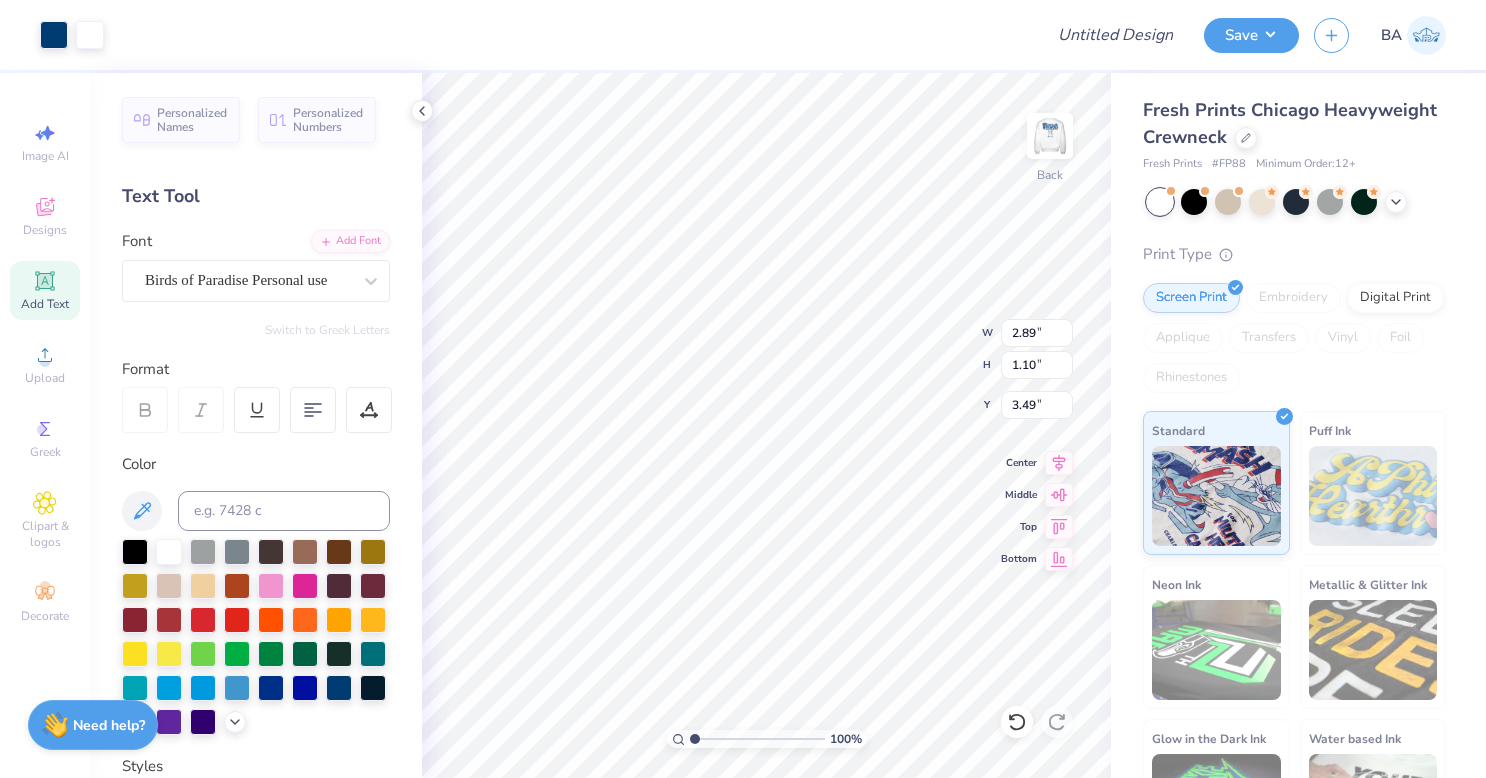 click on "100  % Back W 2.89 2.89 " H 1.10 1.10 " Y 3.49 3.49 " Center Middle Top Bottom" at bounding box center (766, 425) 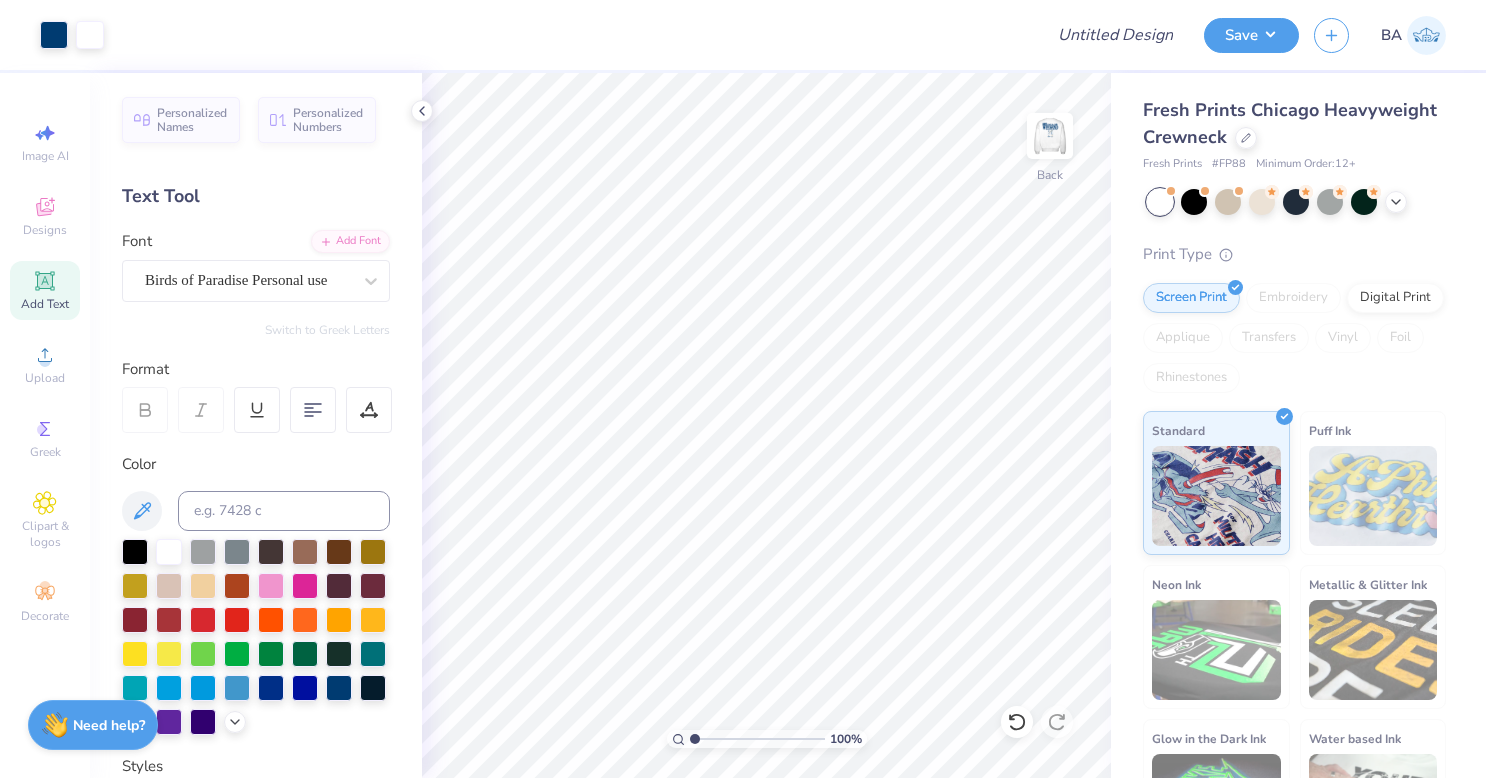 click on "Save" at bounding box center (1251, 35) 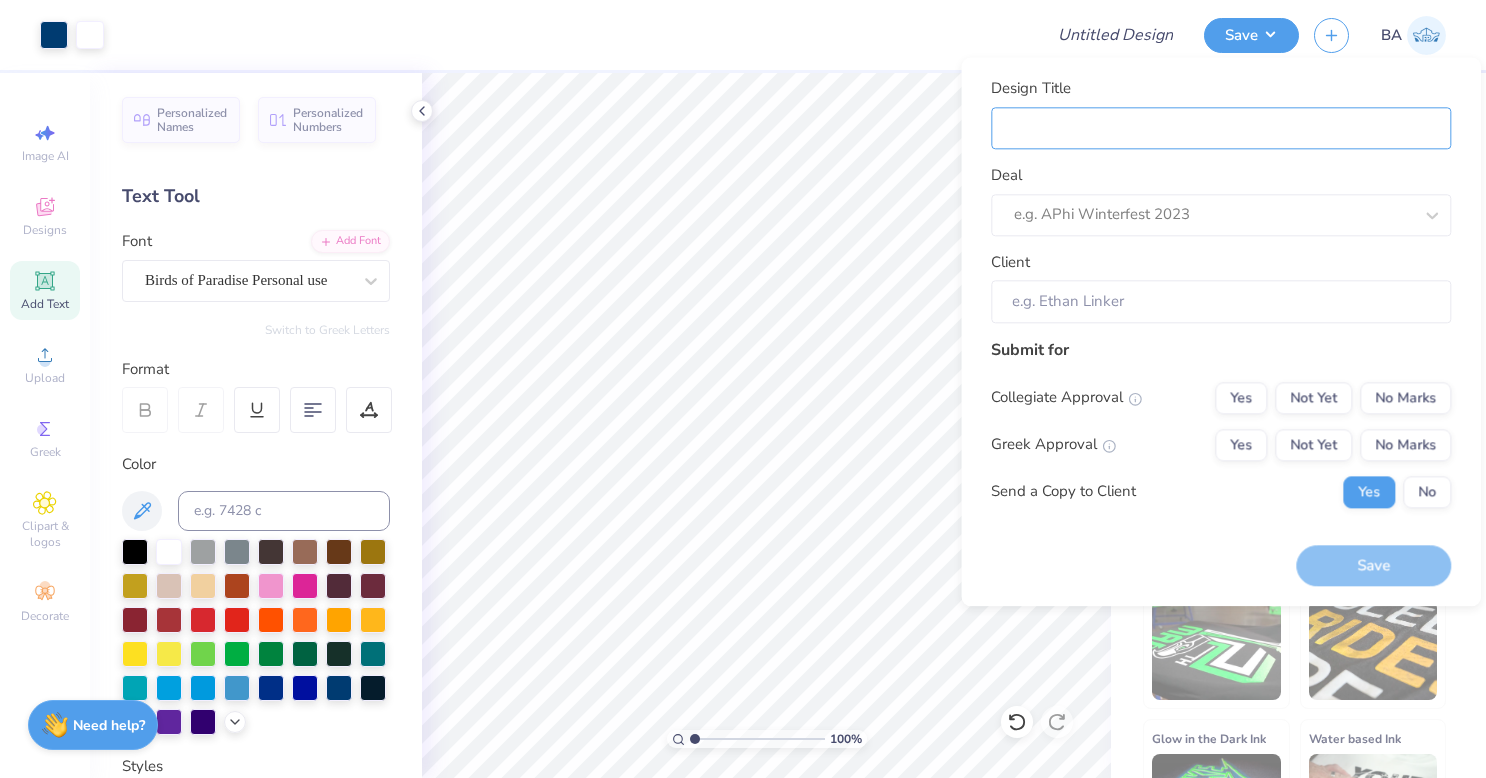 click on "Design Title" at bounding box center (1221, 128) 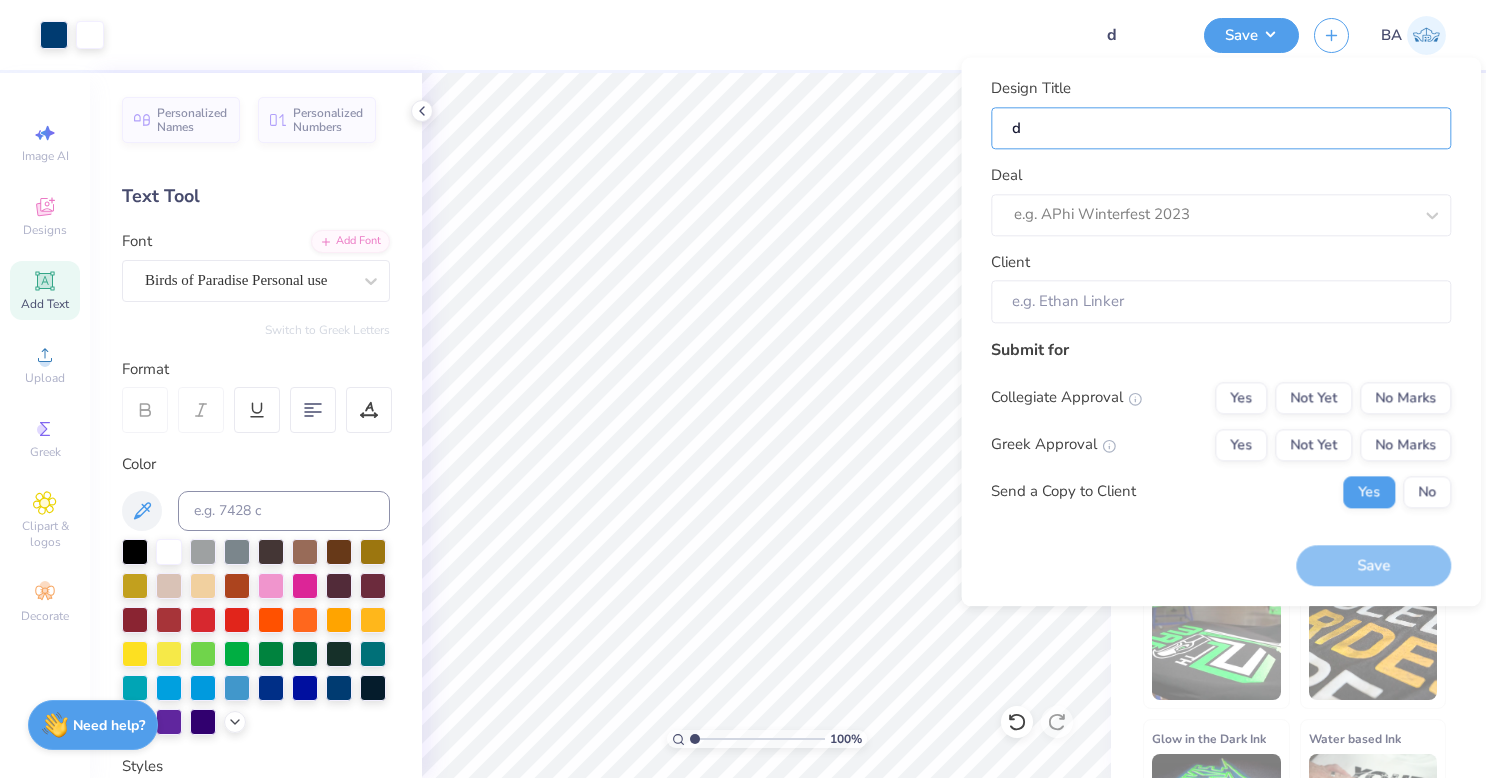 type on "de" 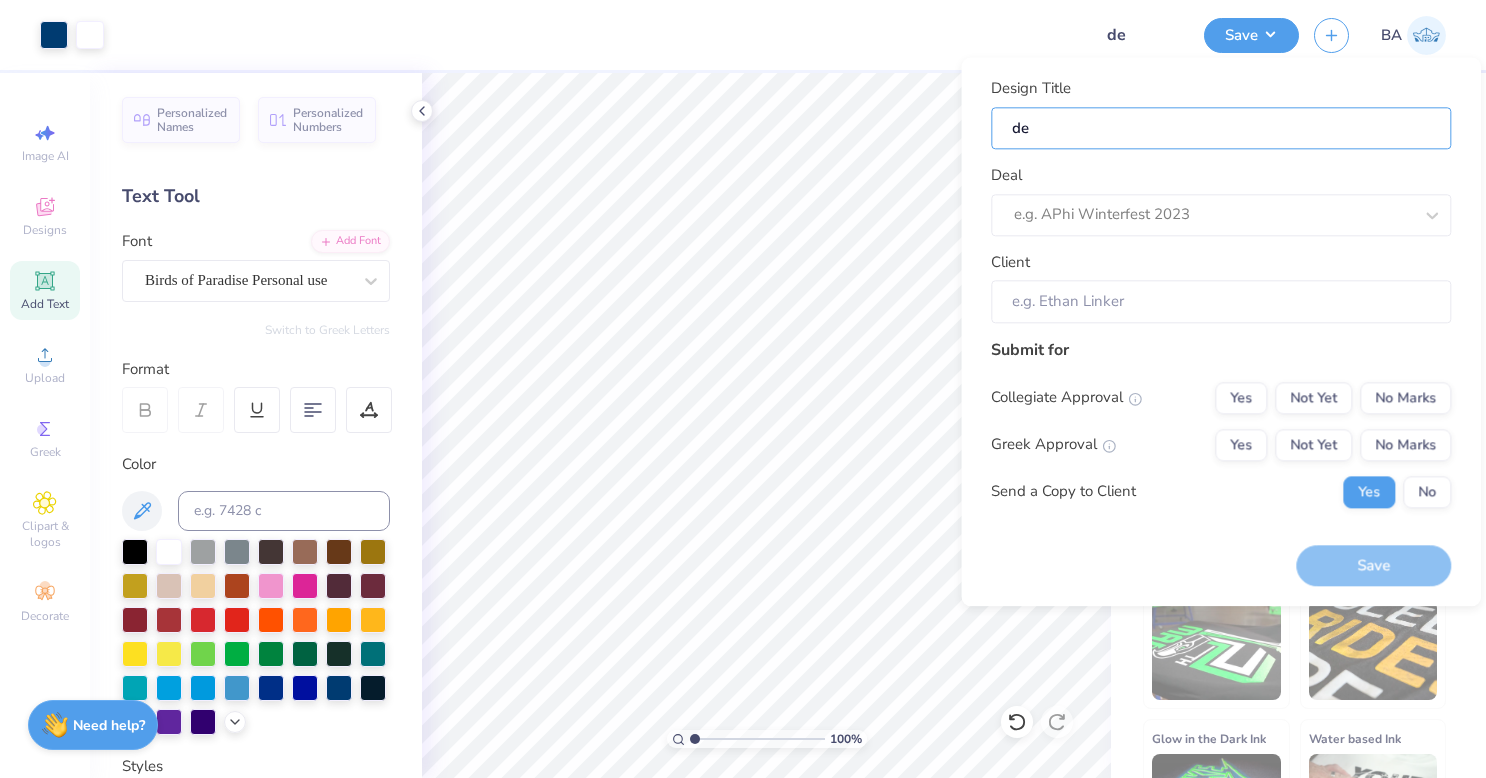 type on "del" 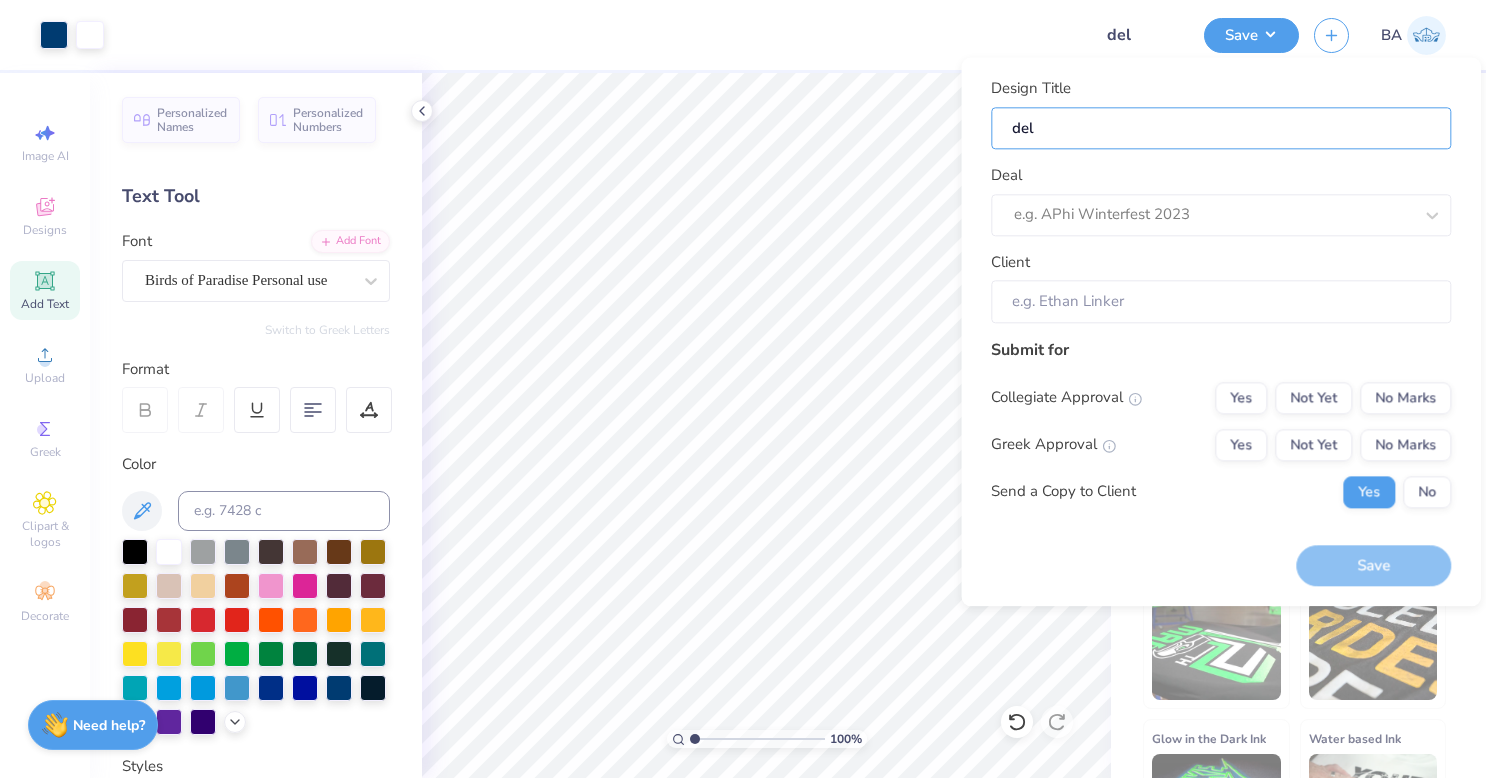 type on "delt" 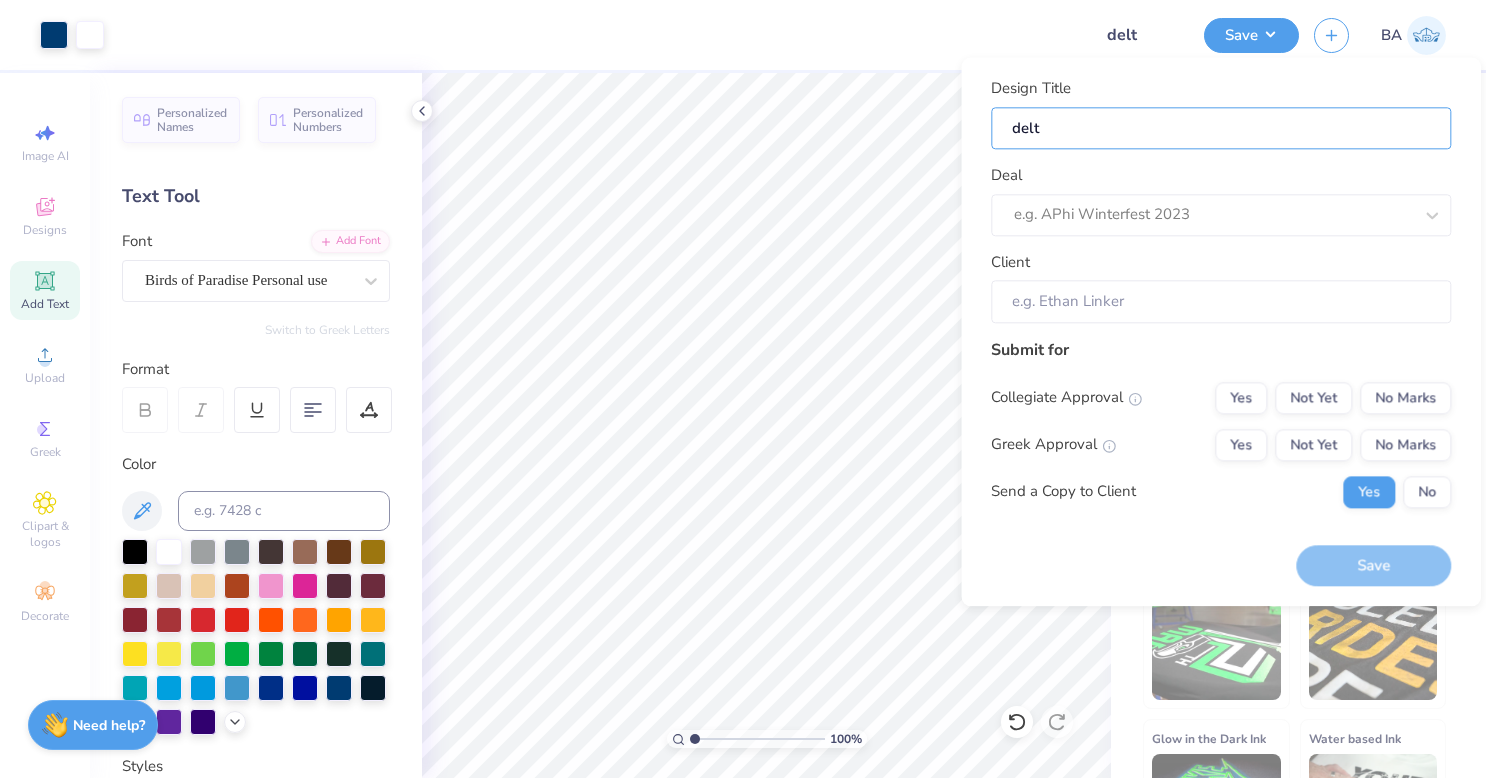 type on "del" 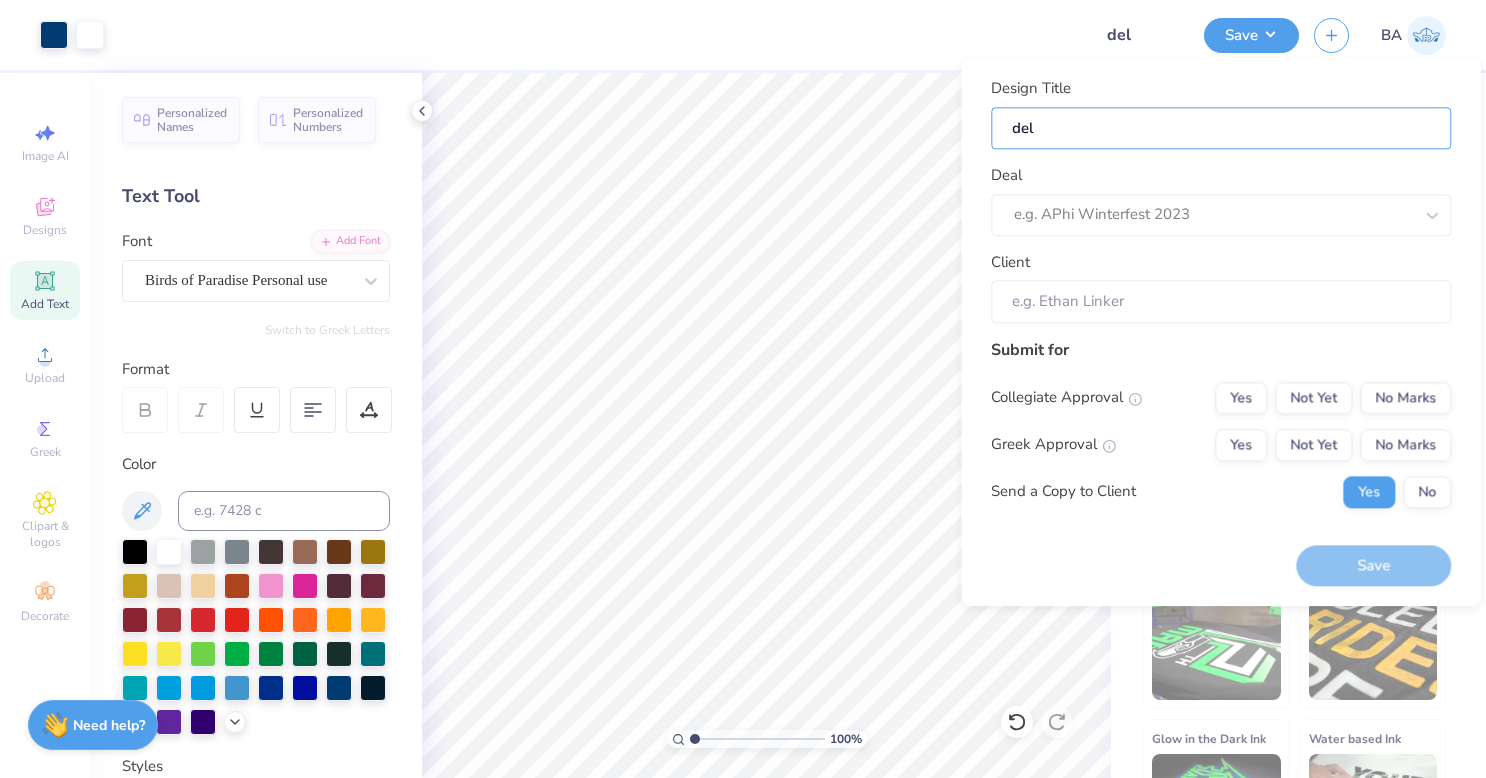 type on "de" 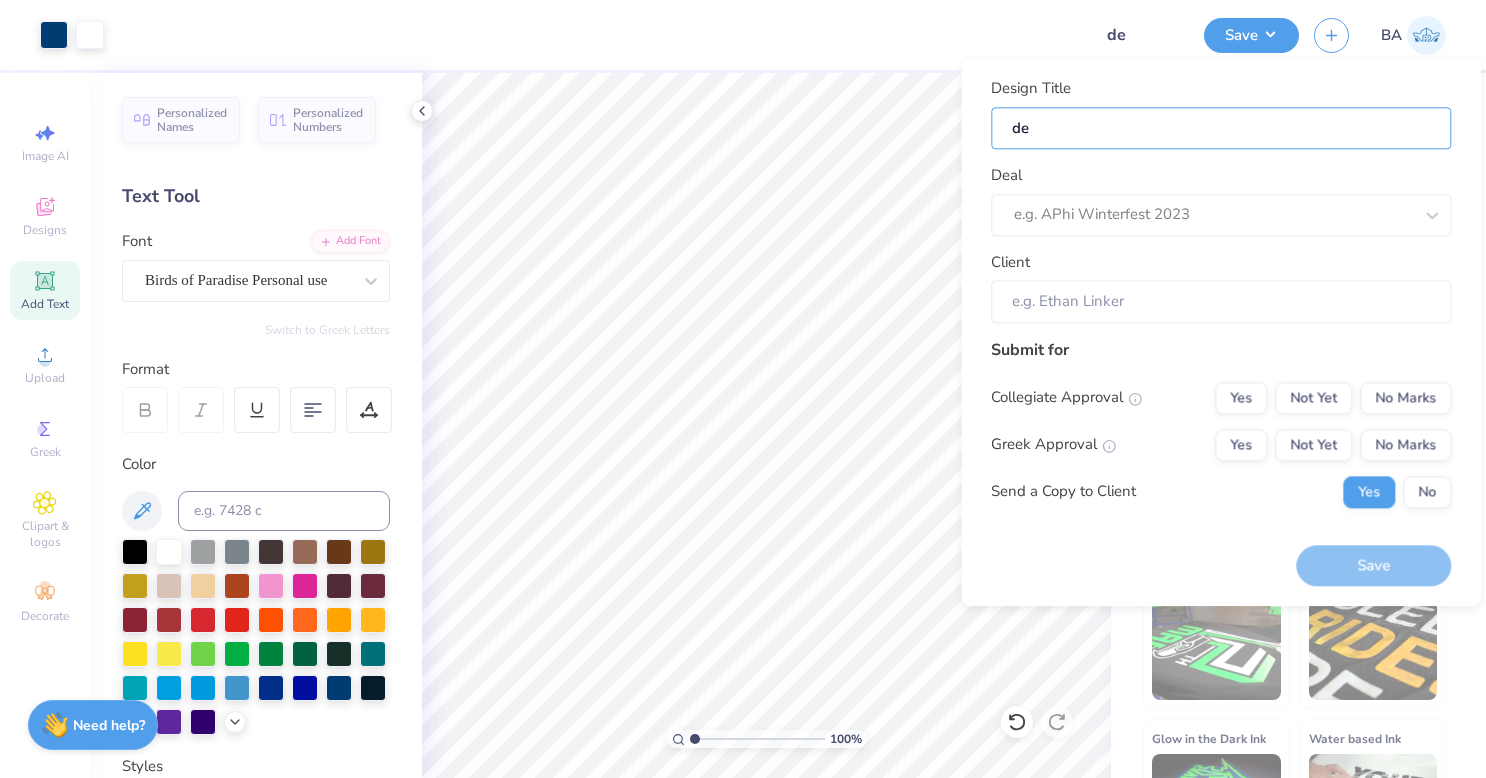 type on "d" 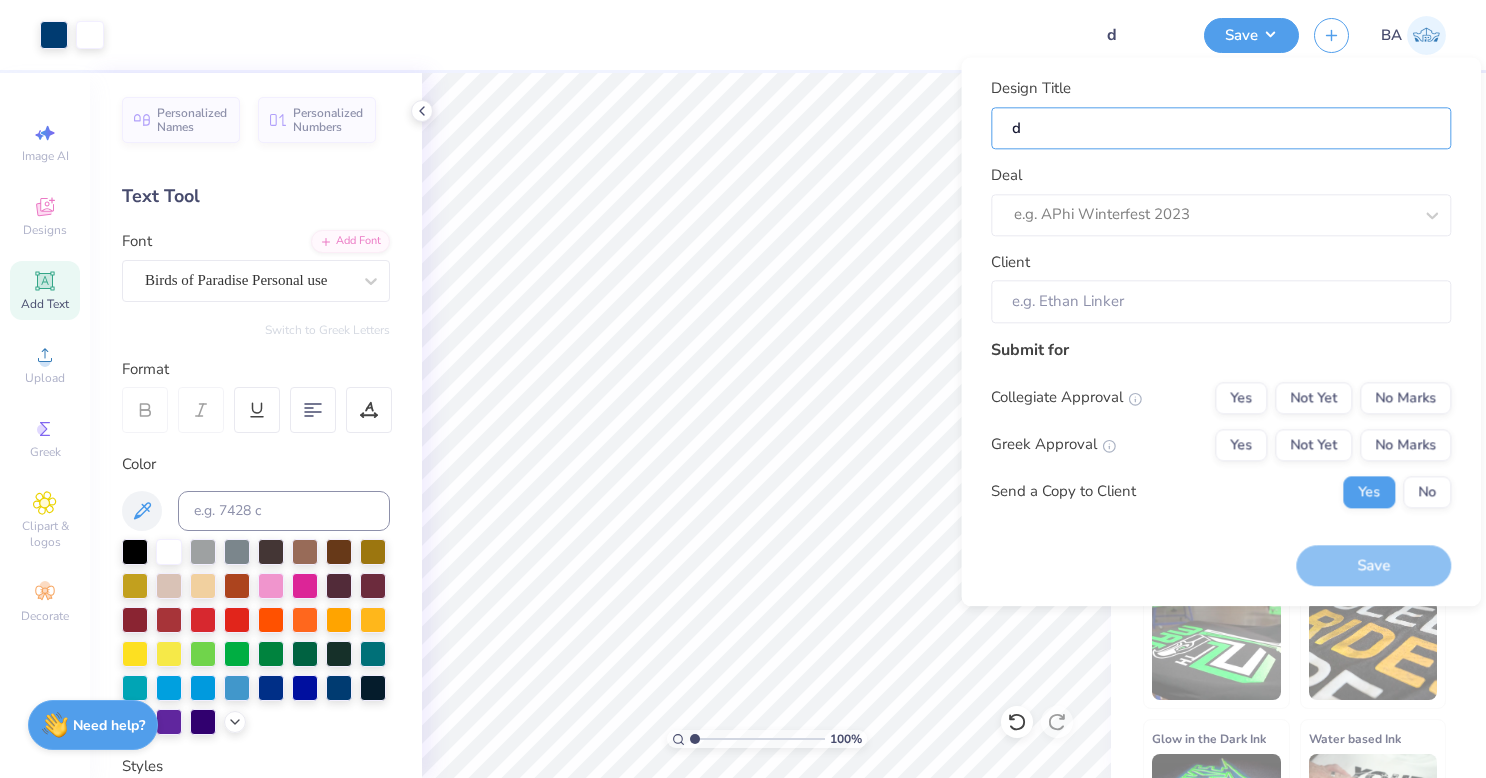 type 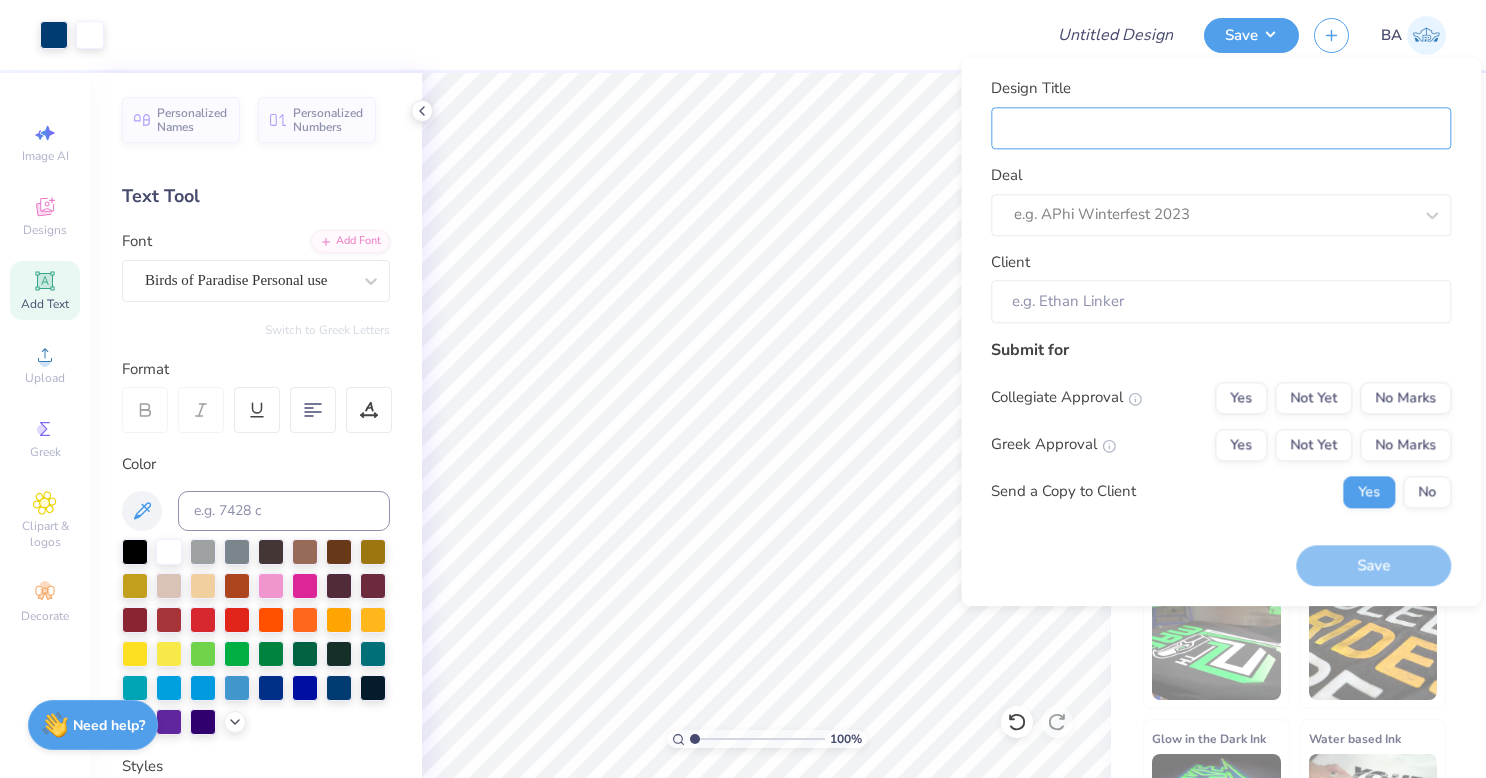 type on "M" 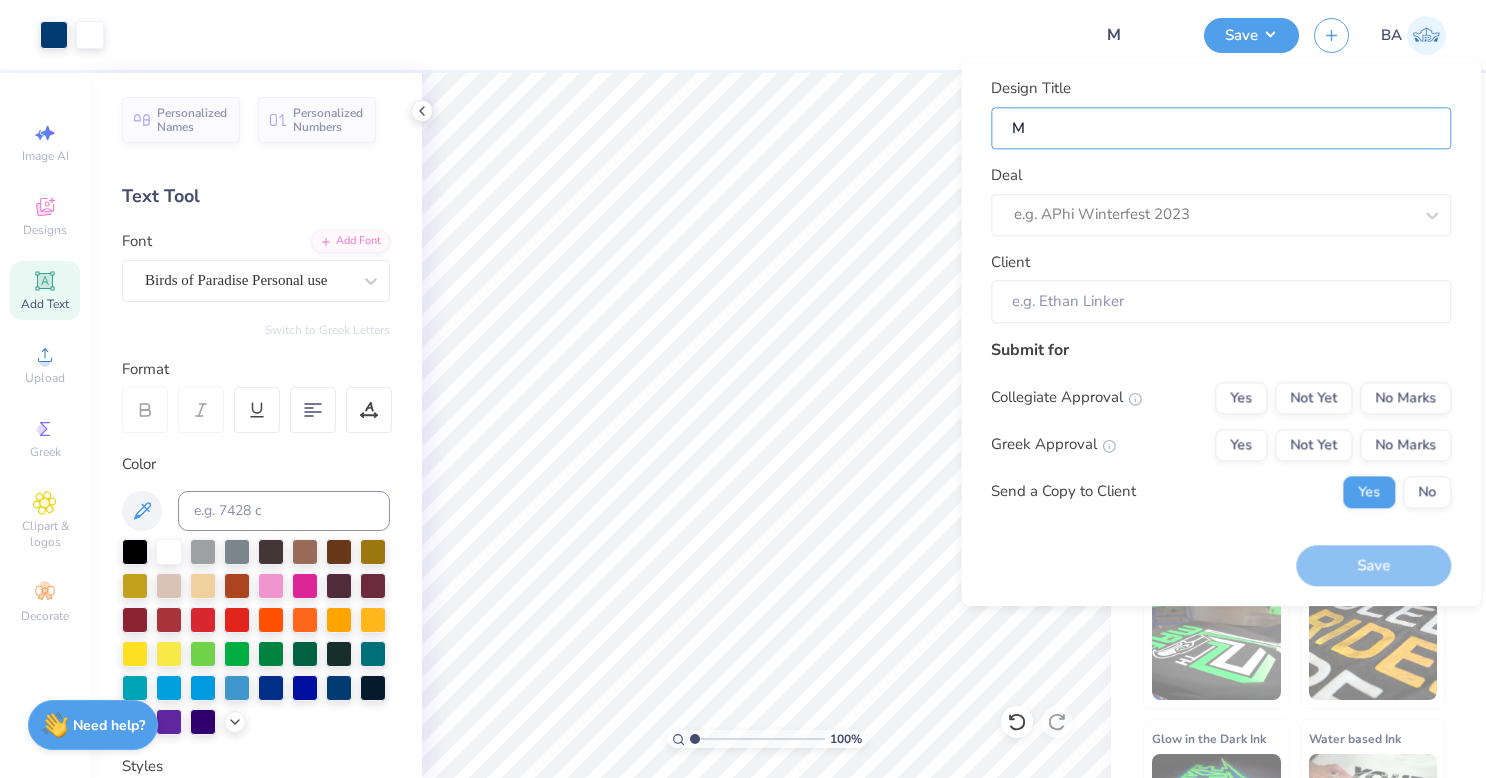 type on "Mo" 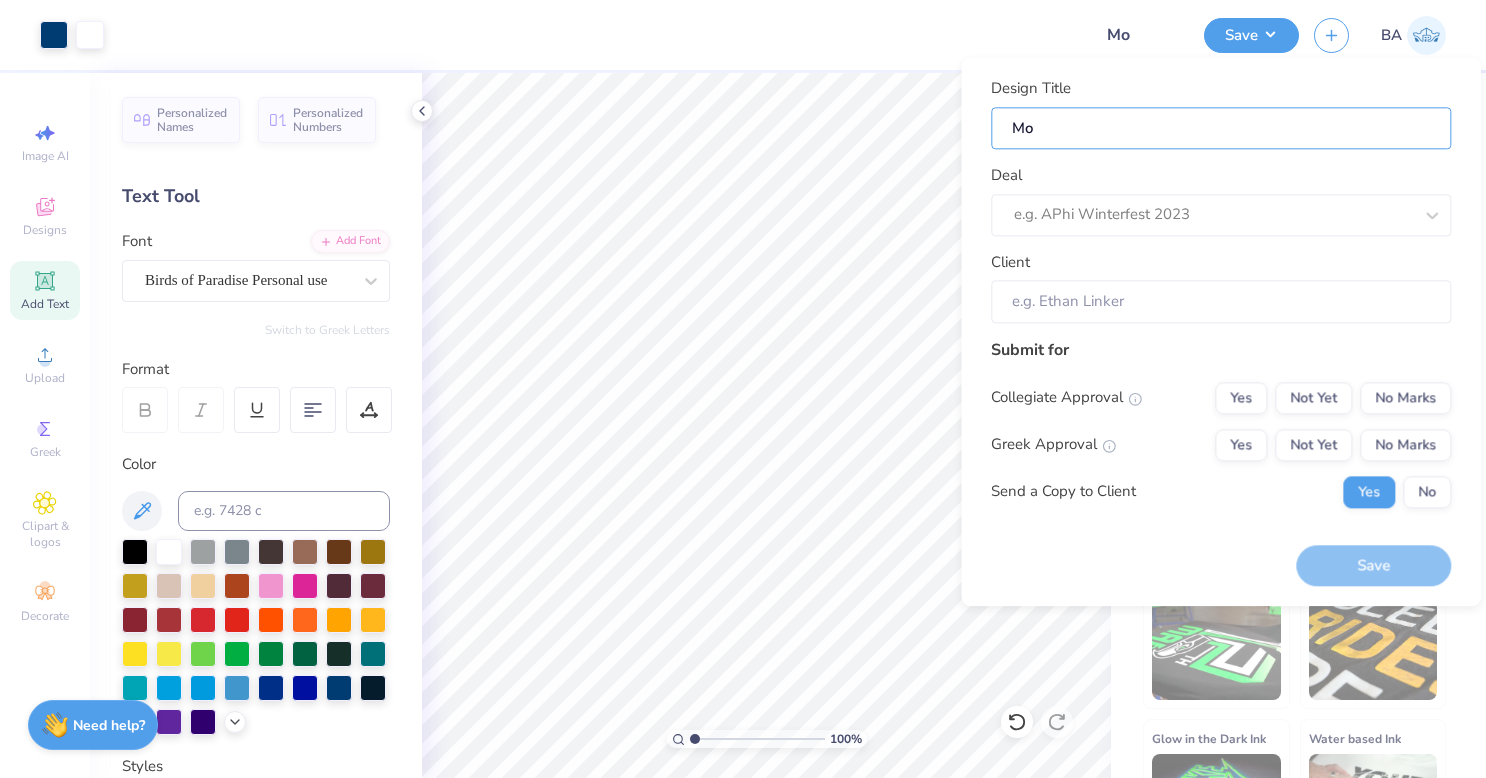 type on "M" 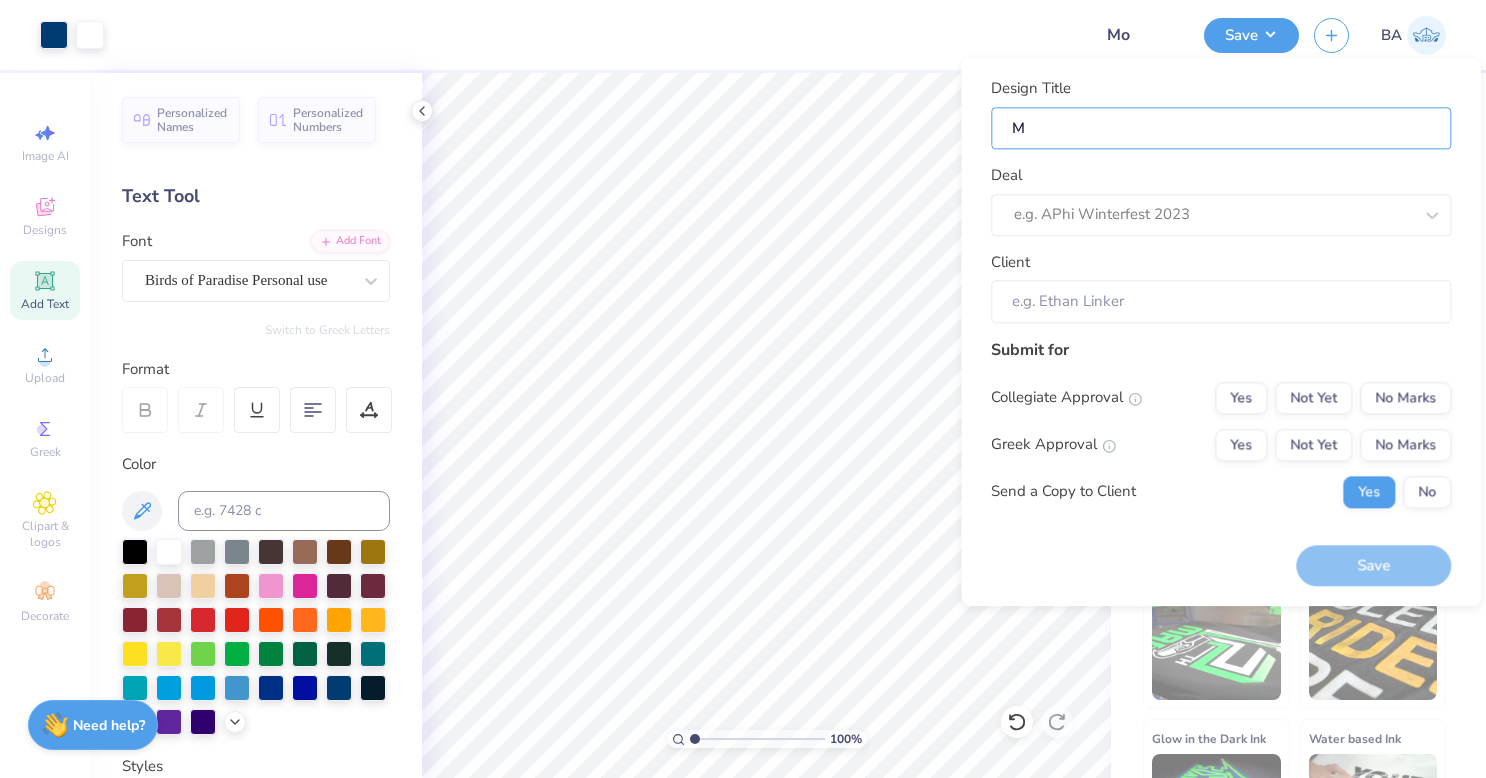 type on "M" 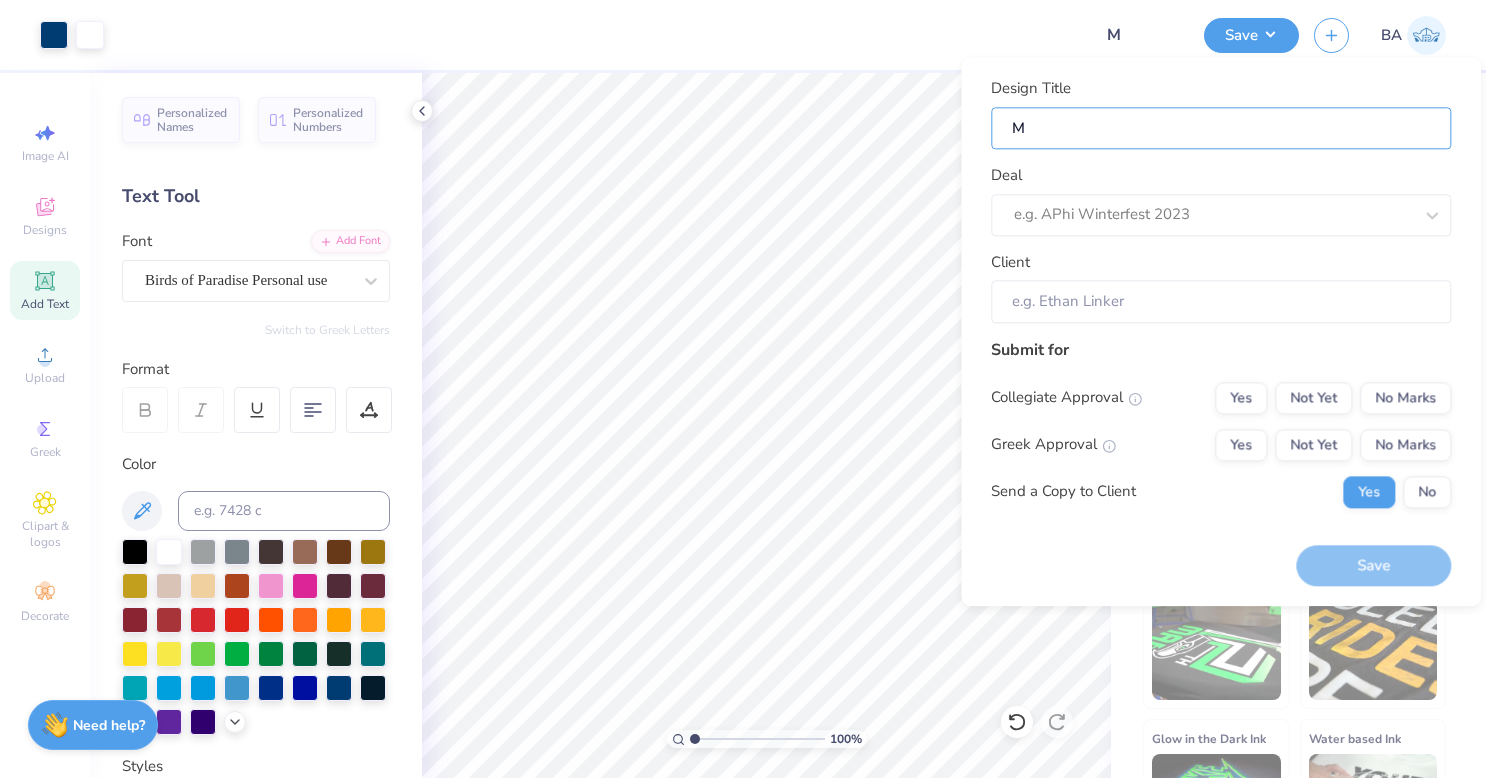 type 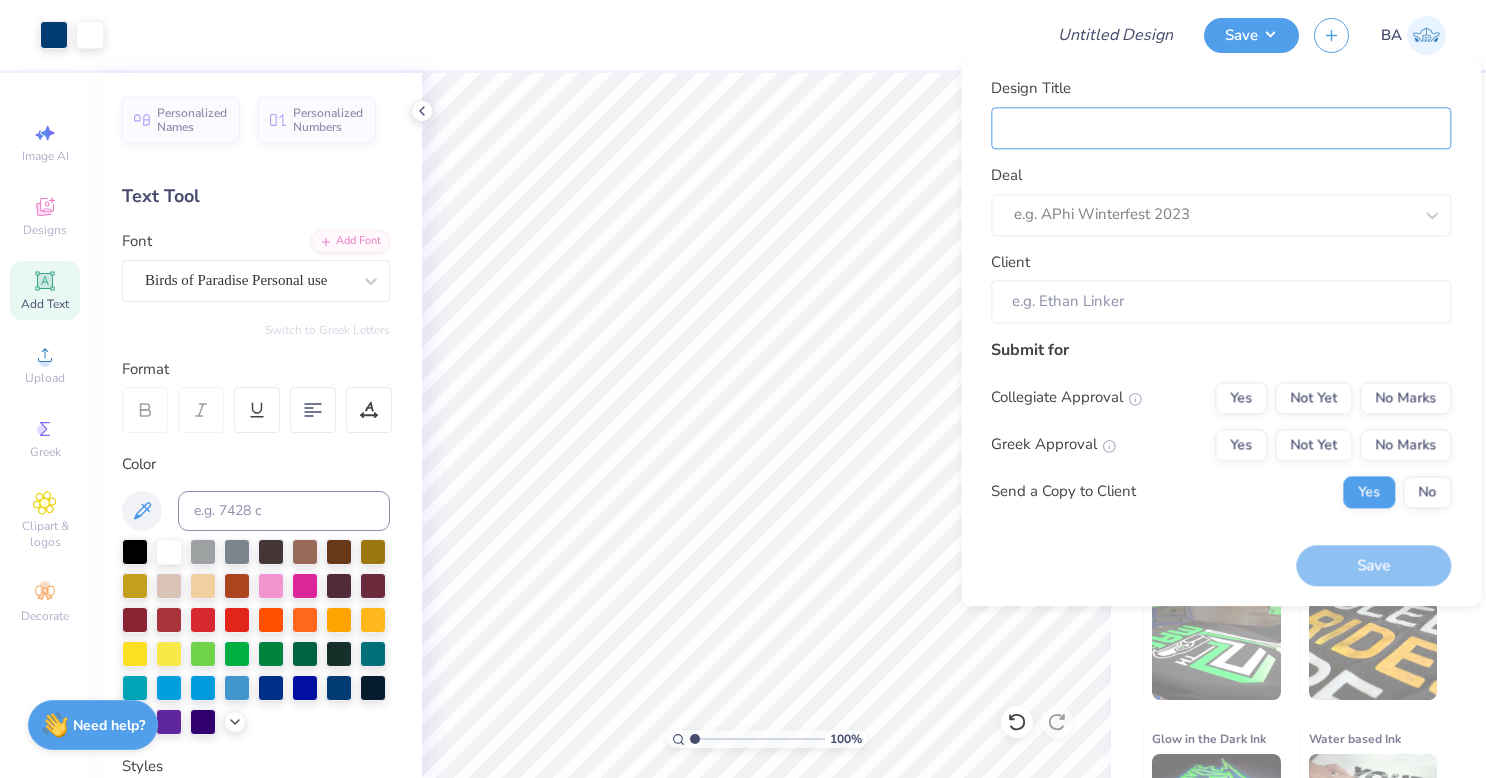 type on "D" 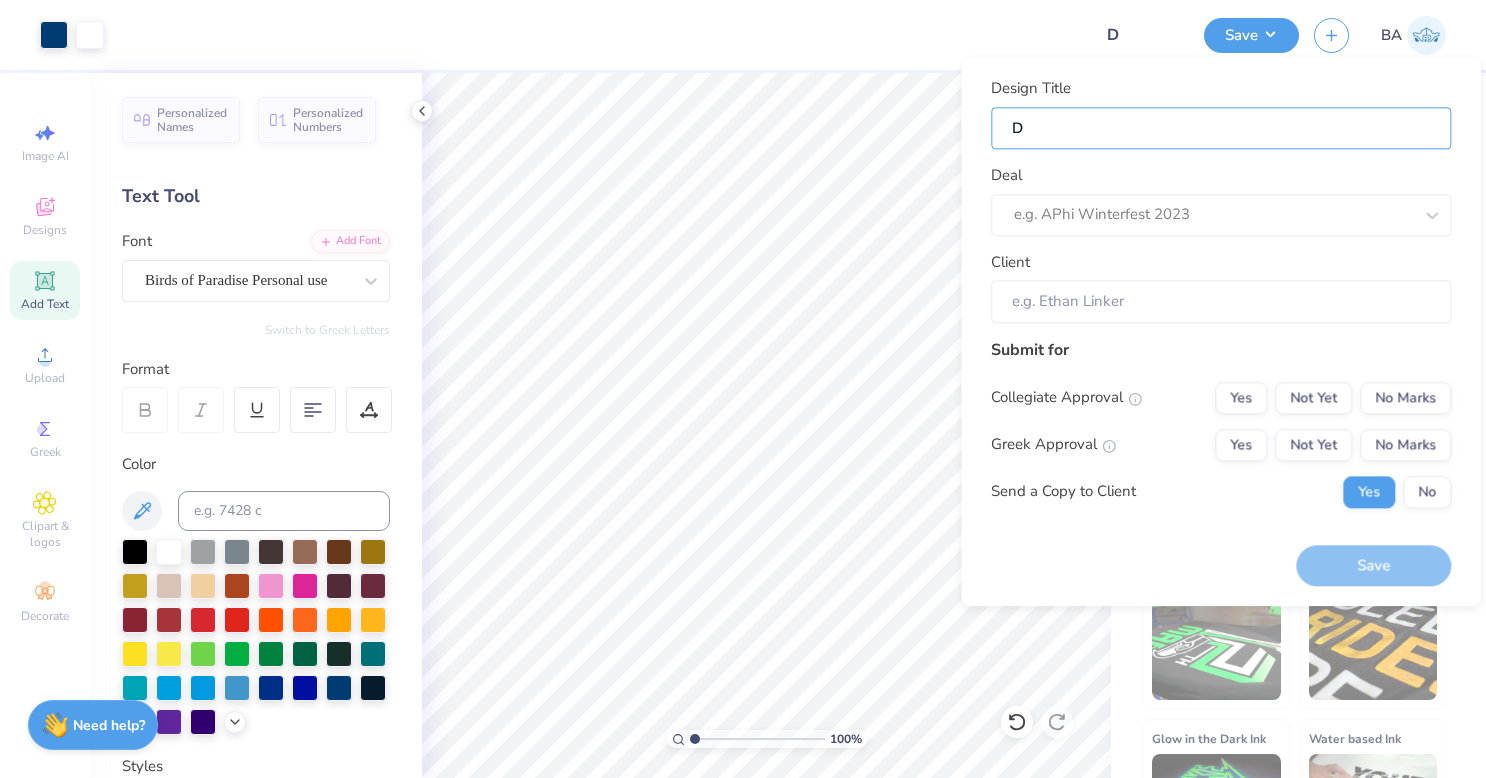 type on "DE" 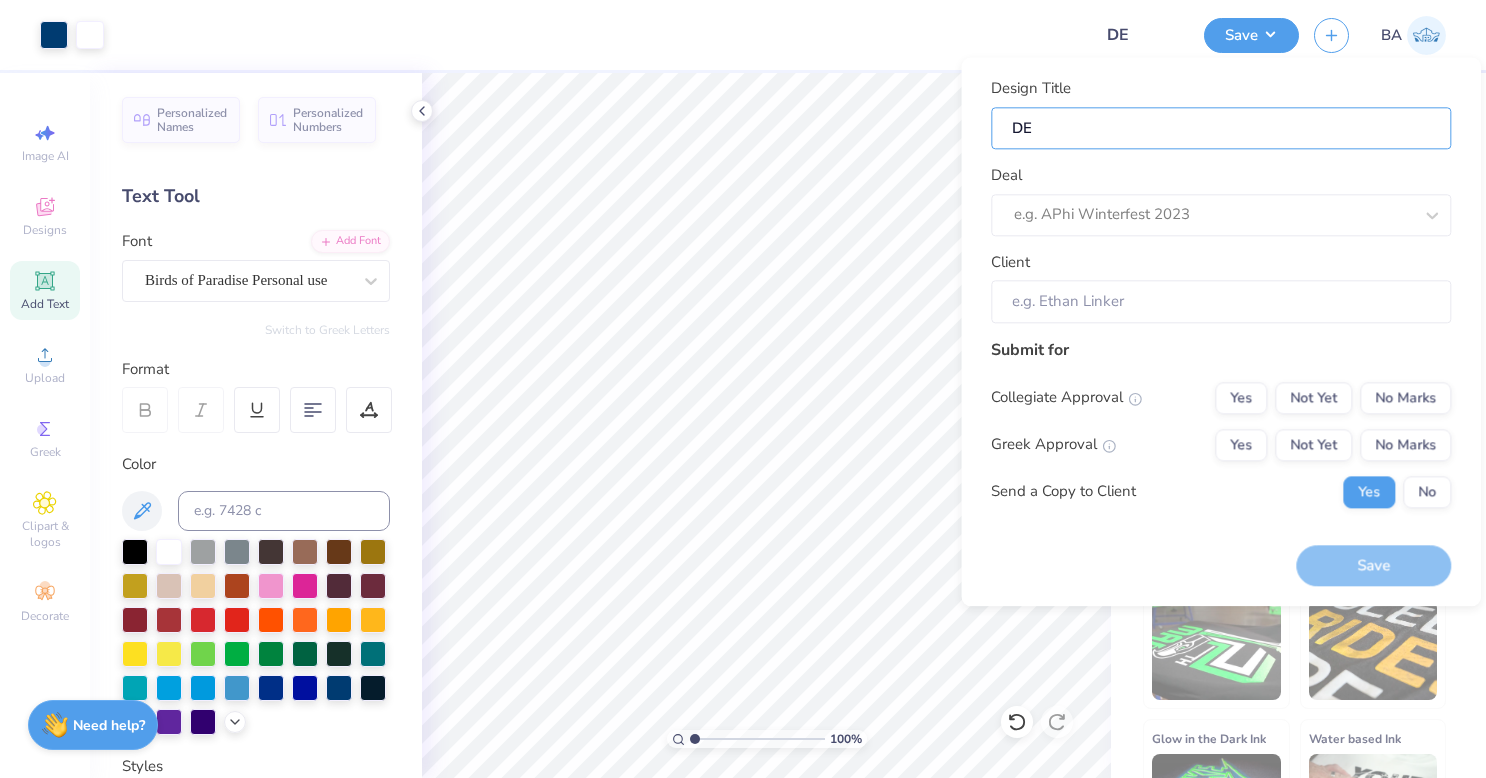 type on "DEL" 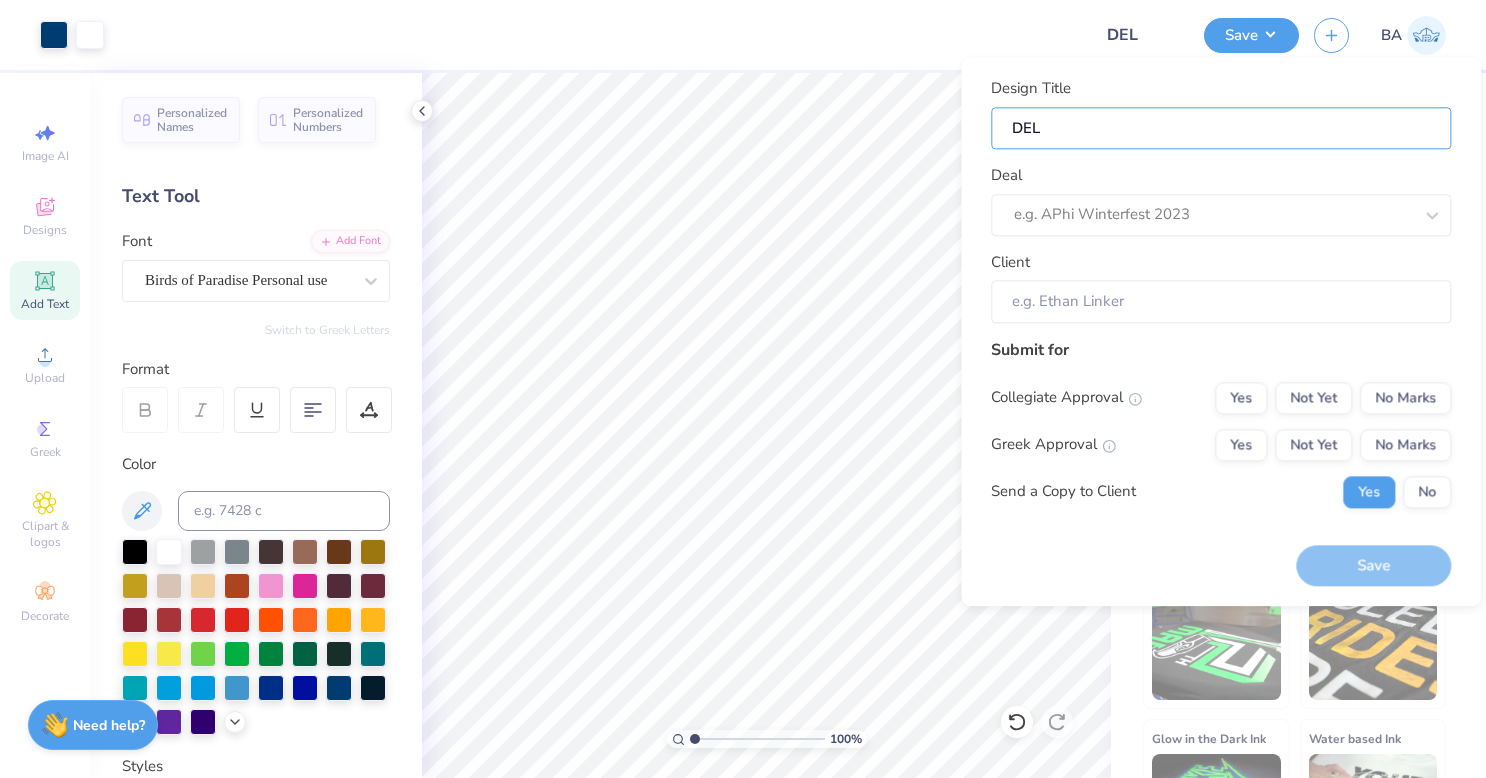 type on "DELT" 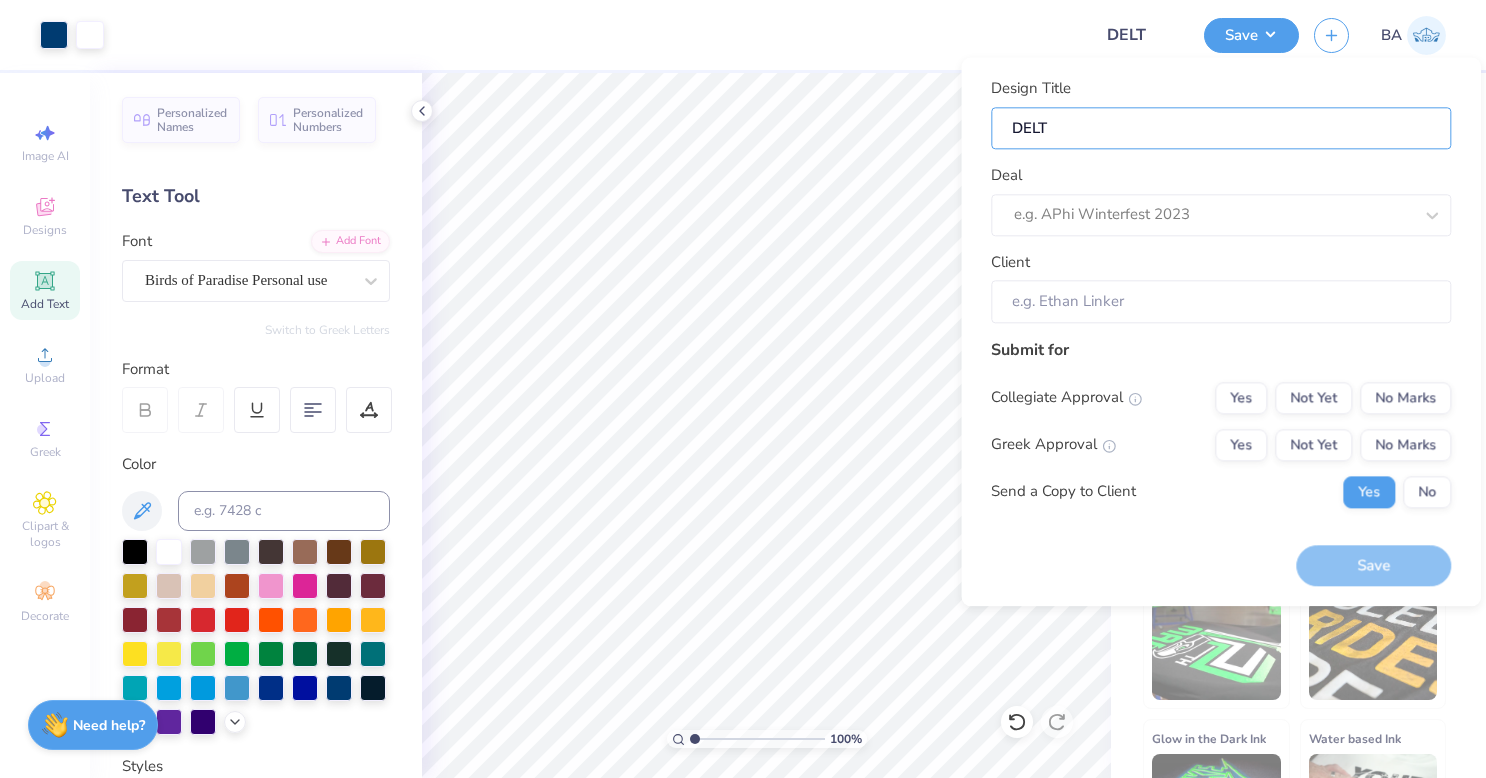 type on "DELT" 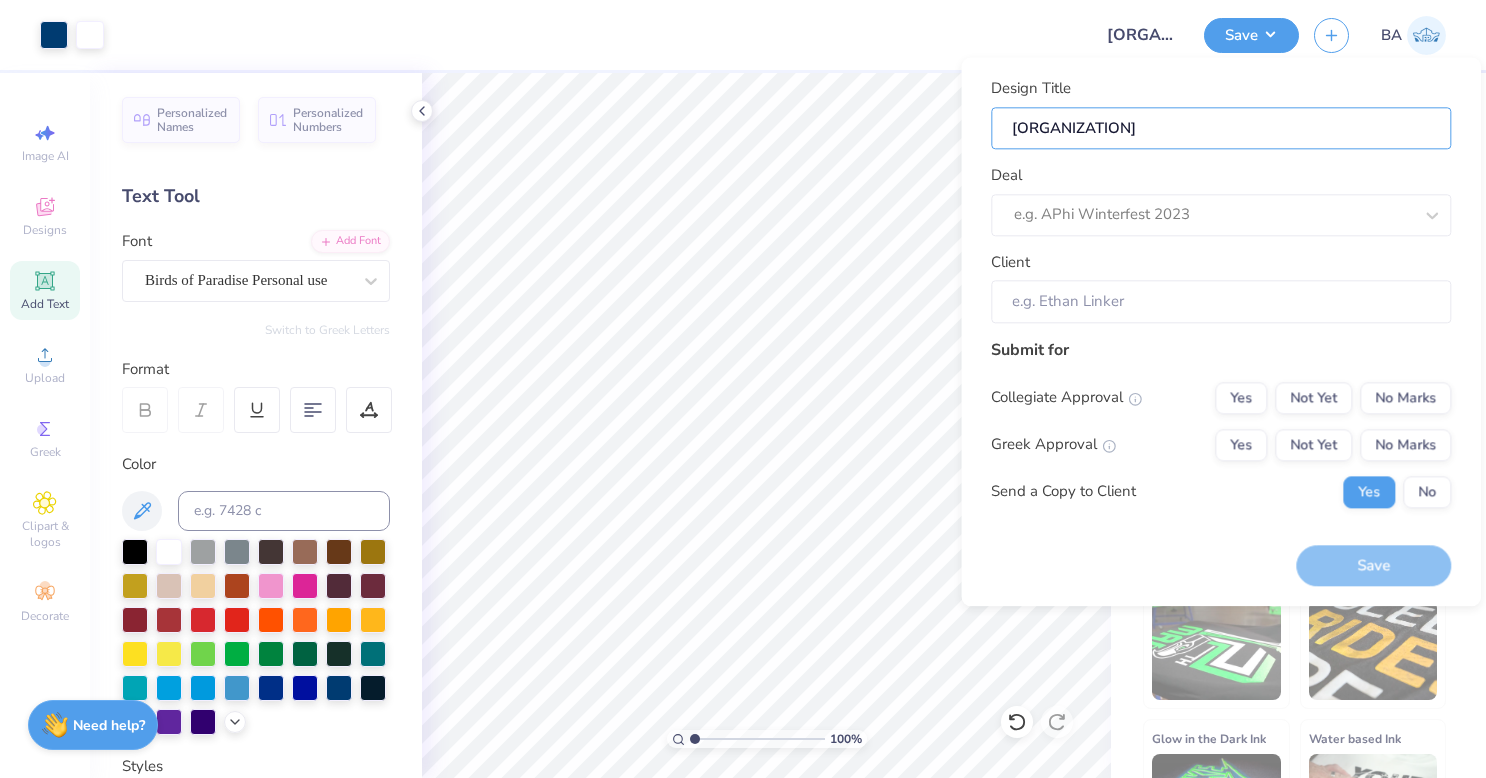 type on "DELT Mo" 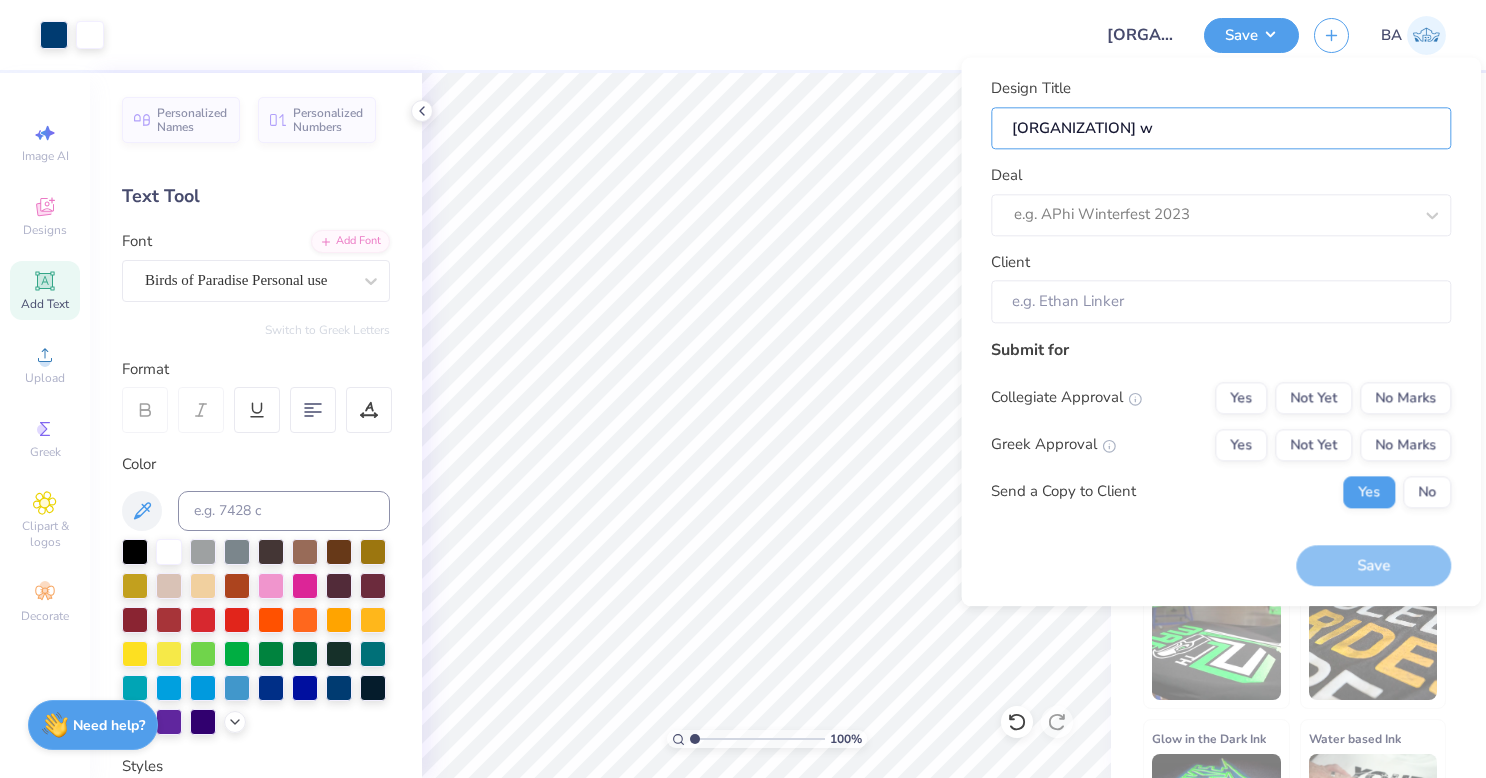 type on "DELT Moms we" 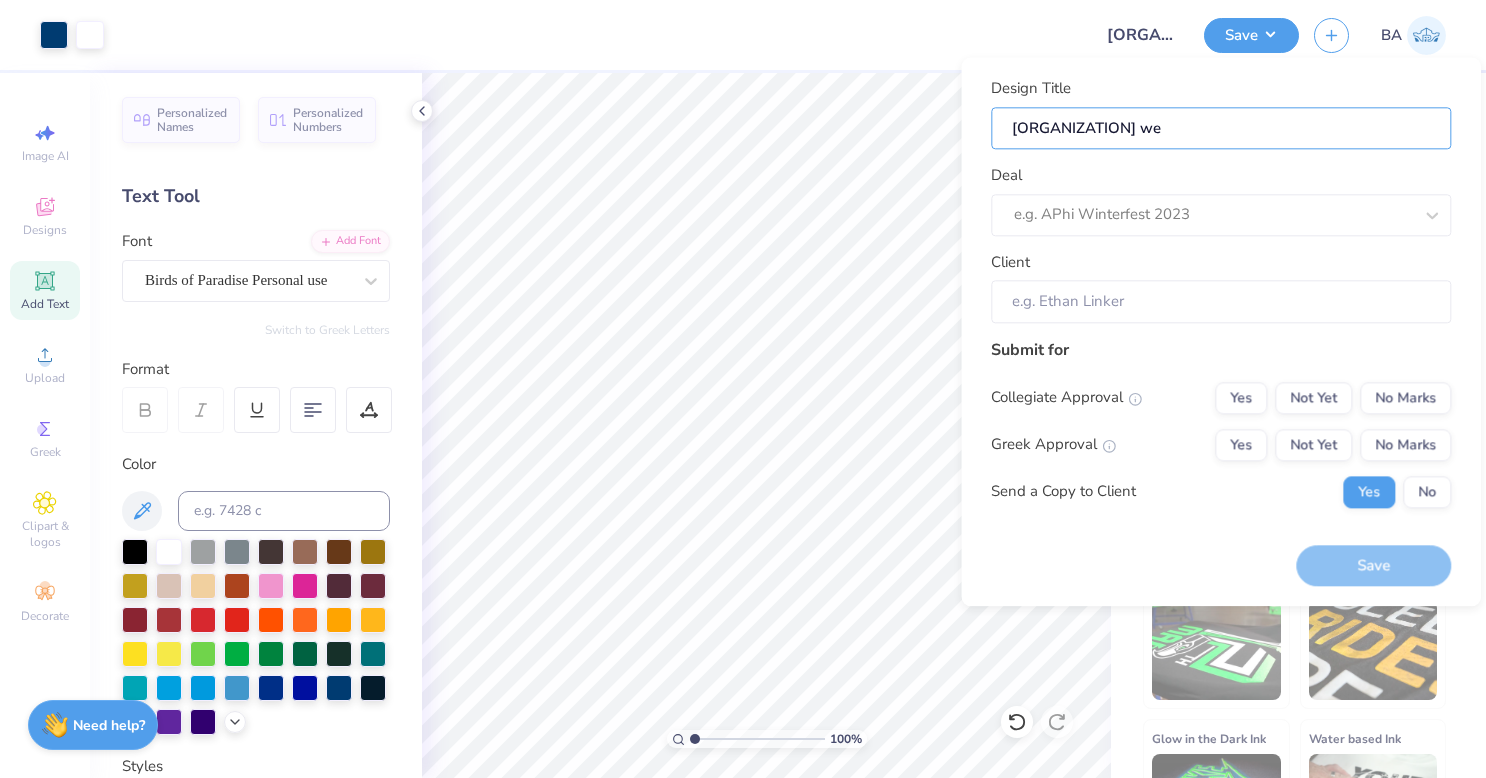 type on "DELT Moms wee" 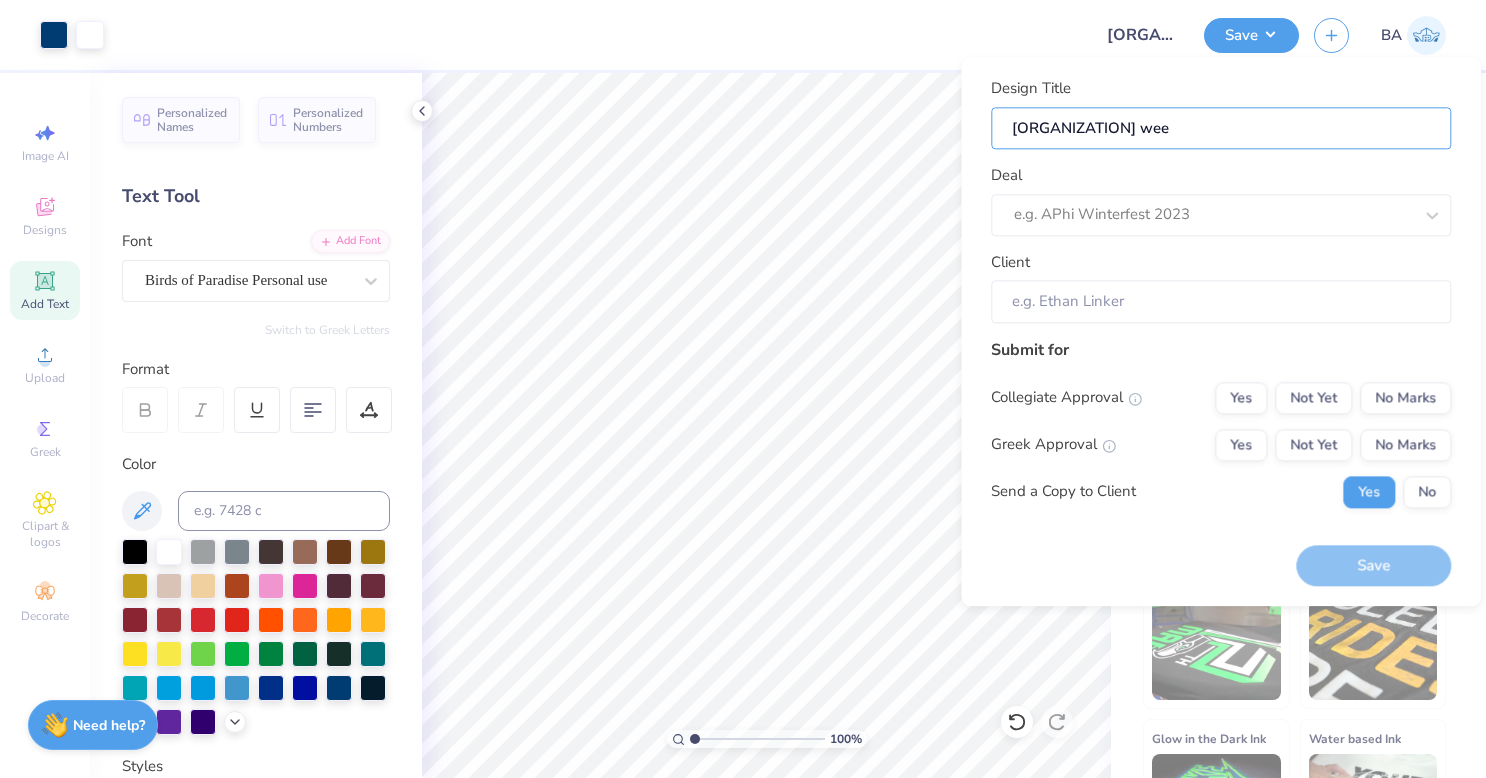 type on "DELT Moms week" 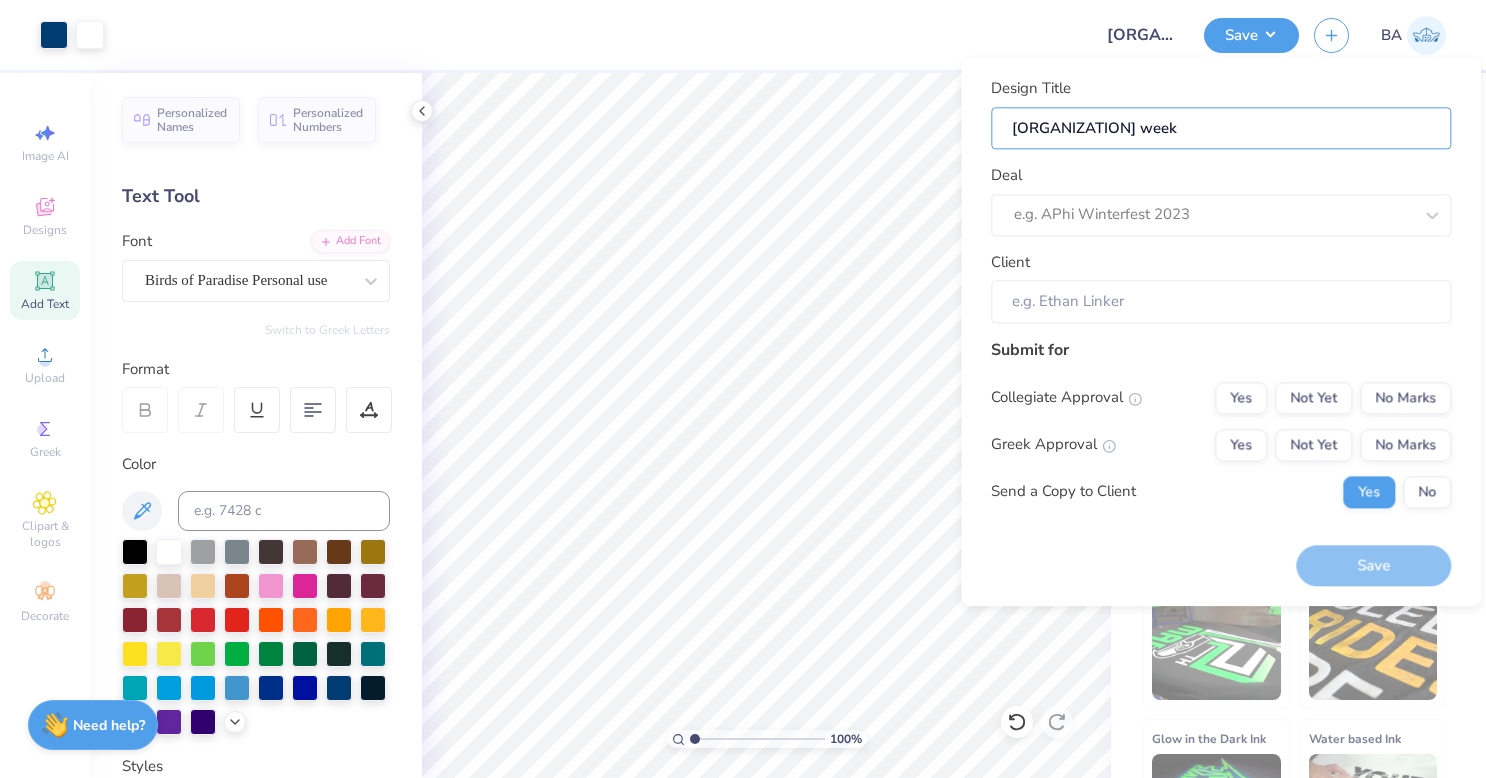 type on "DELT Moms weeke" 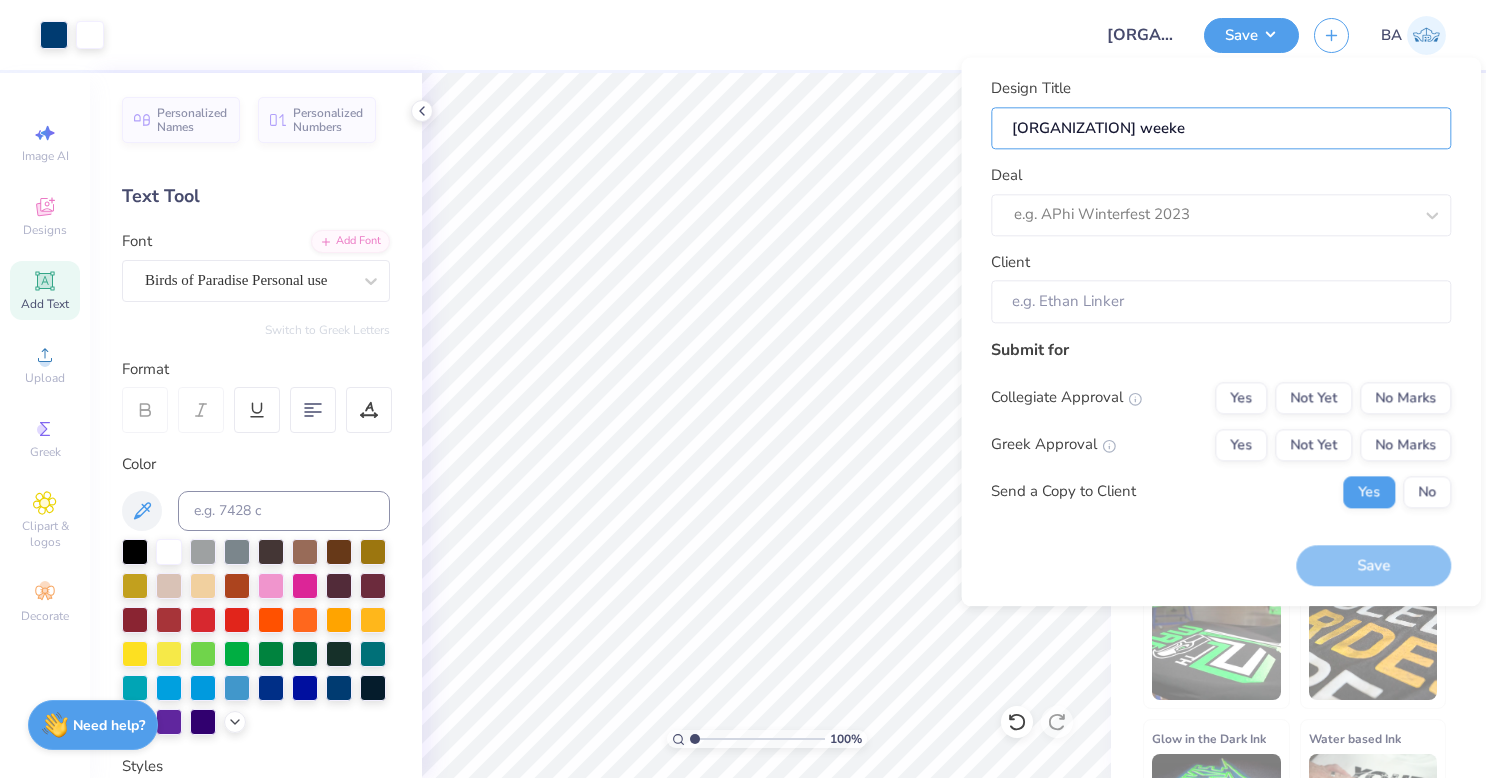 type on "DELT Moms weeken" 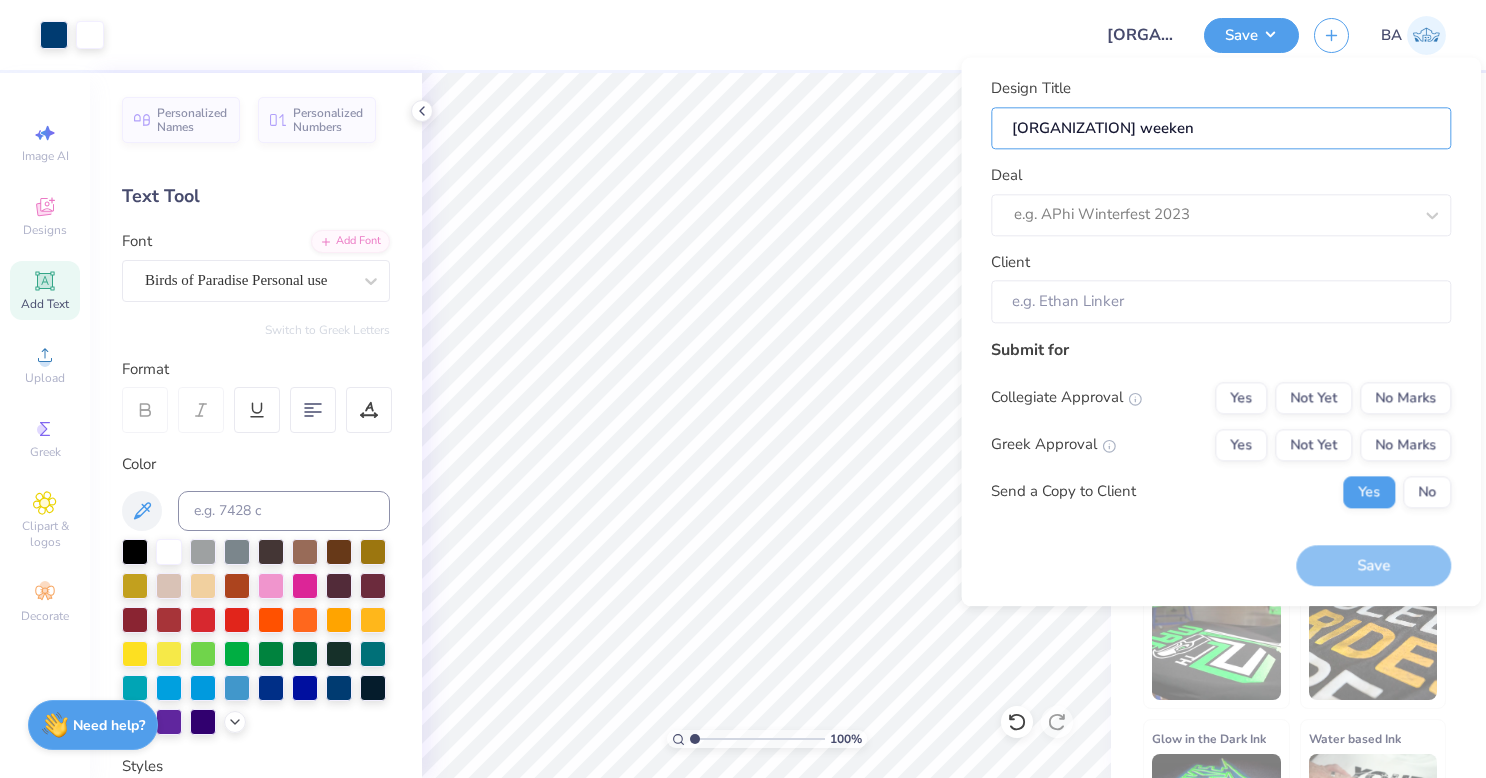 type on "DELT Moms weekend" 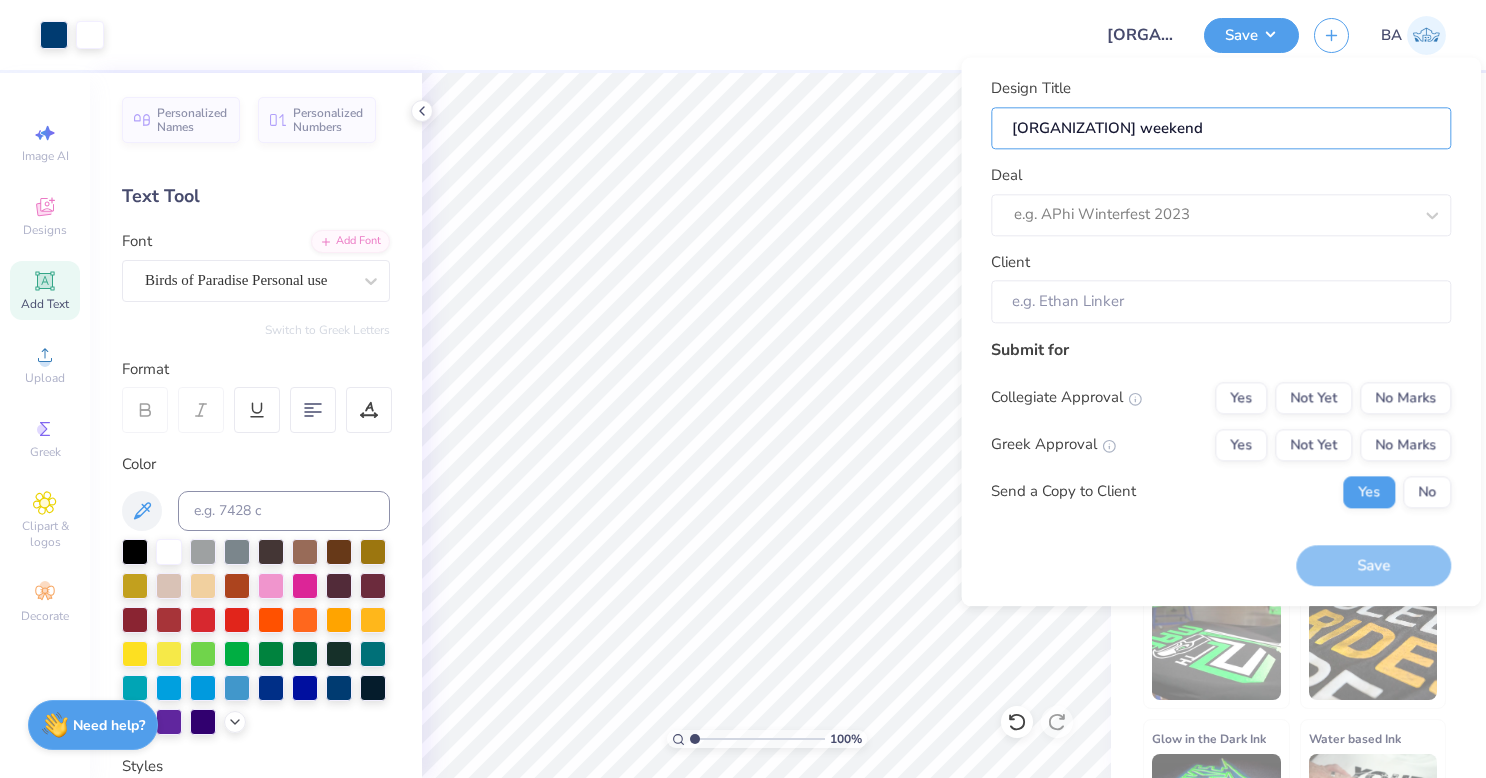 type on "DELT Moms weekend" 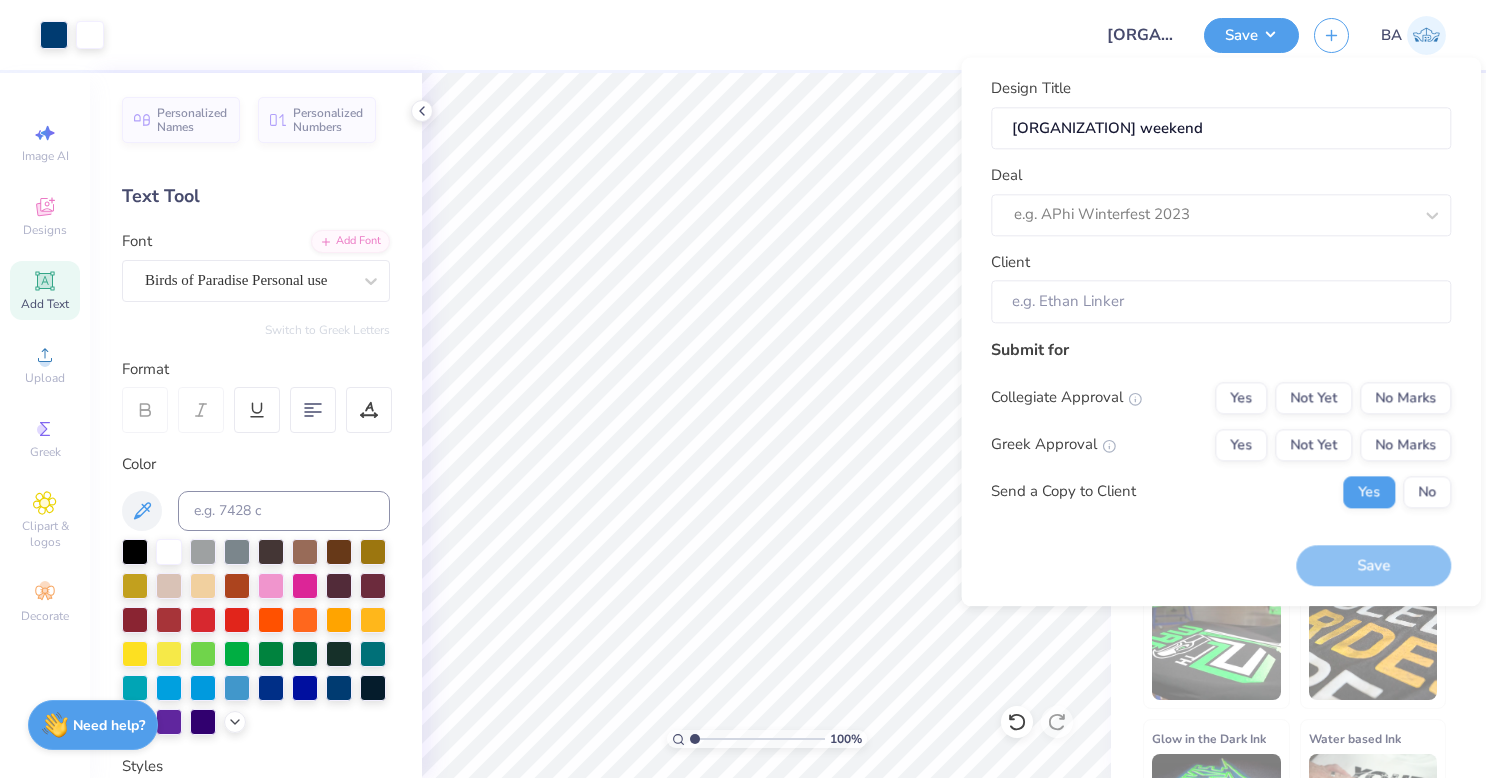 click at bounding box center [1213, 215] 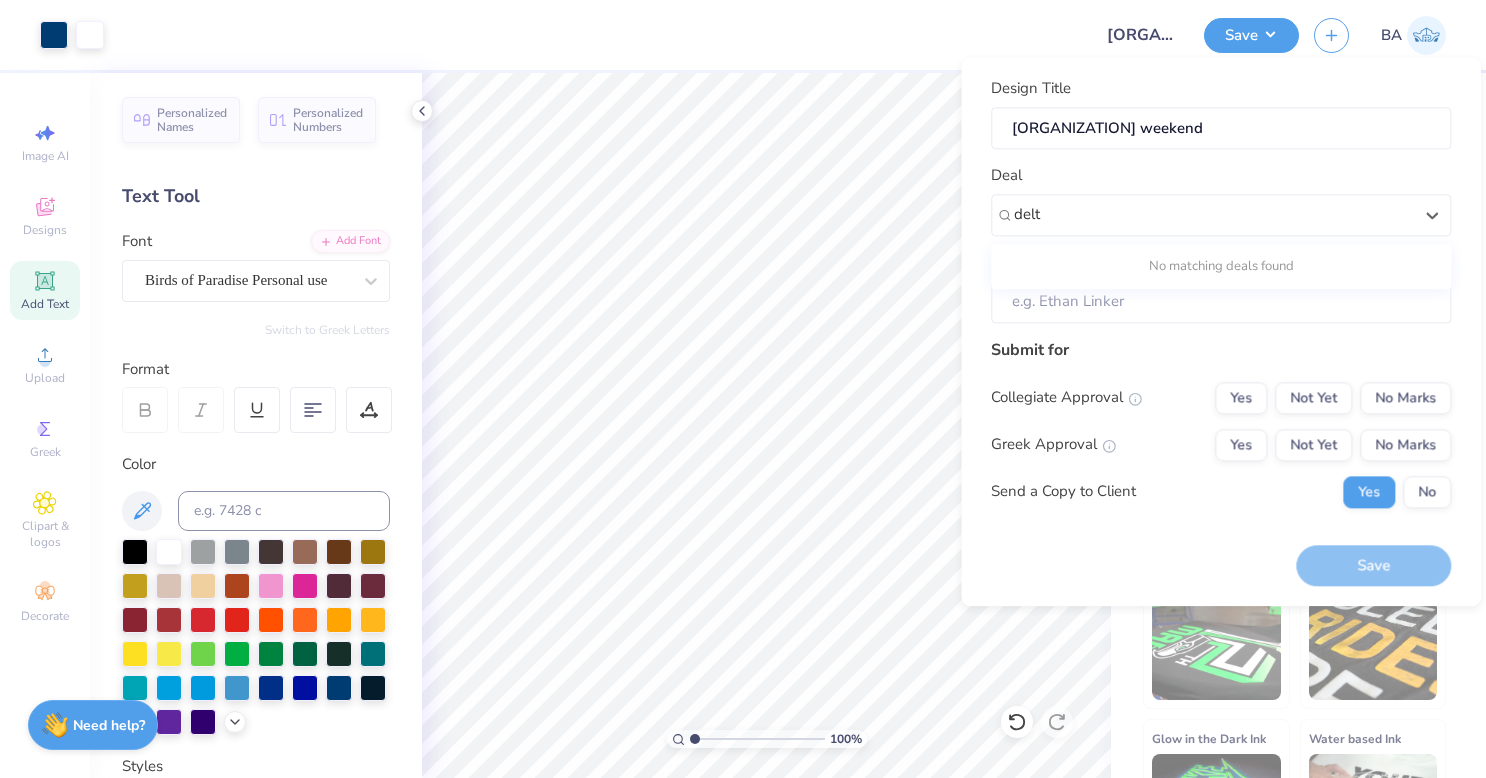 type on "delt" 